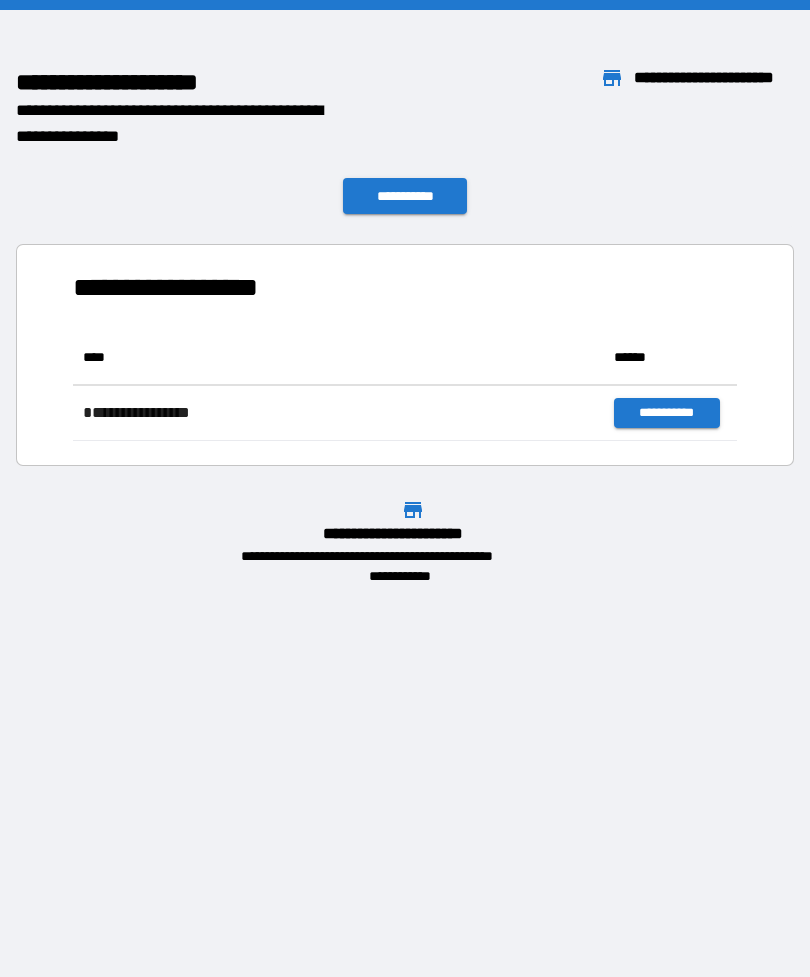 scroll, scrollTop: 64, scrollLeft: 0, axis: vertical 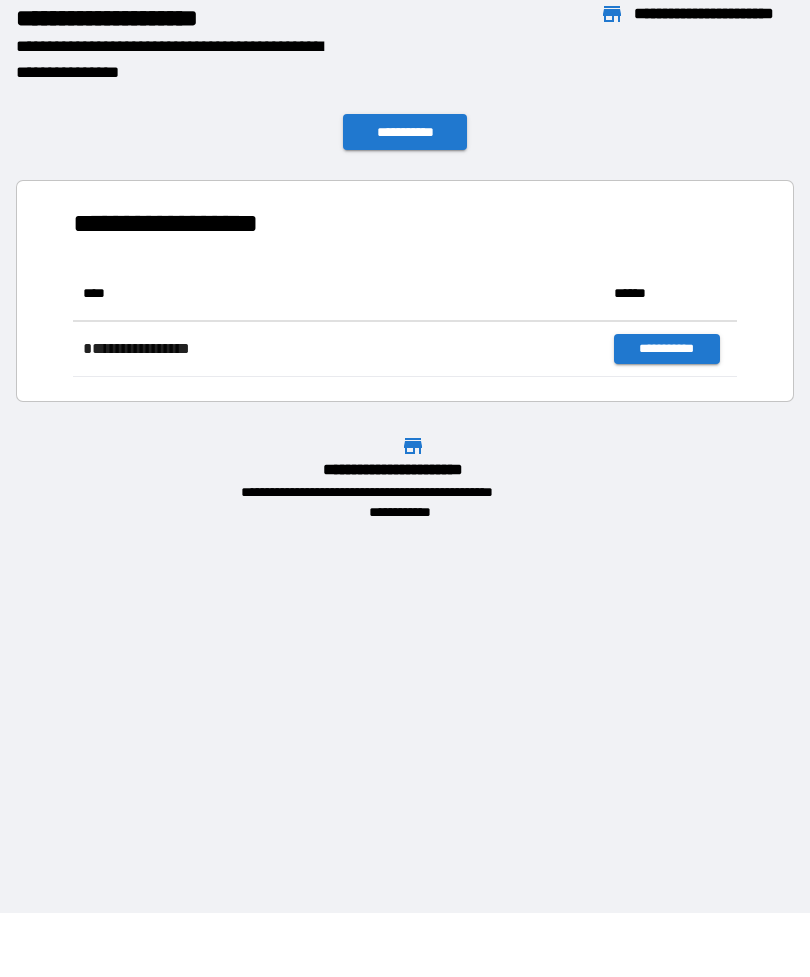 click on "**********" at bounding box center [405, 132] 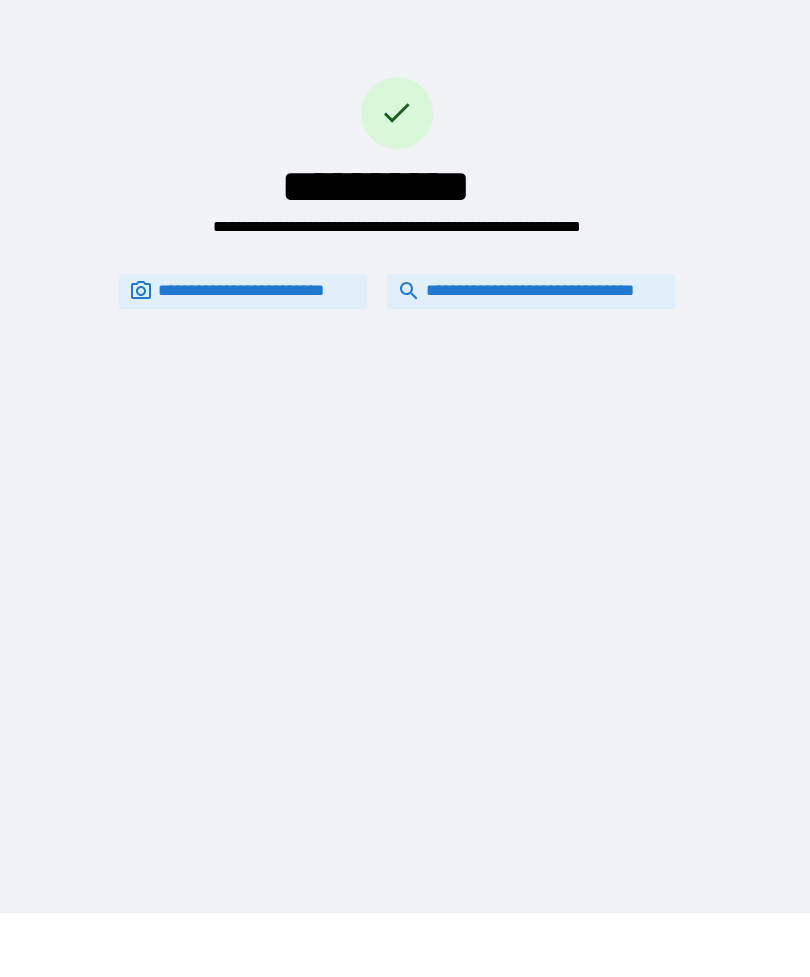 click on "**********" at bounding box center [243, 291] 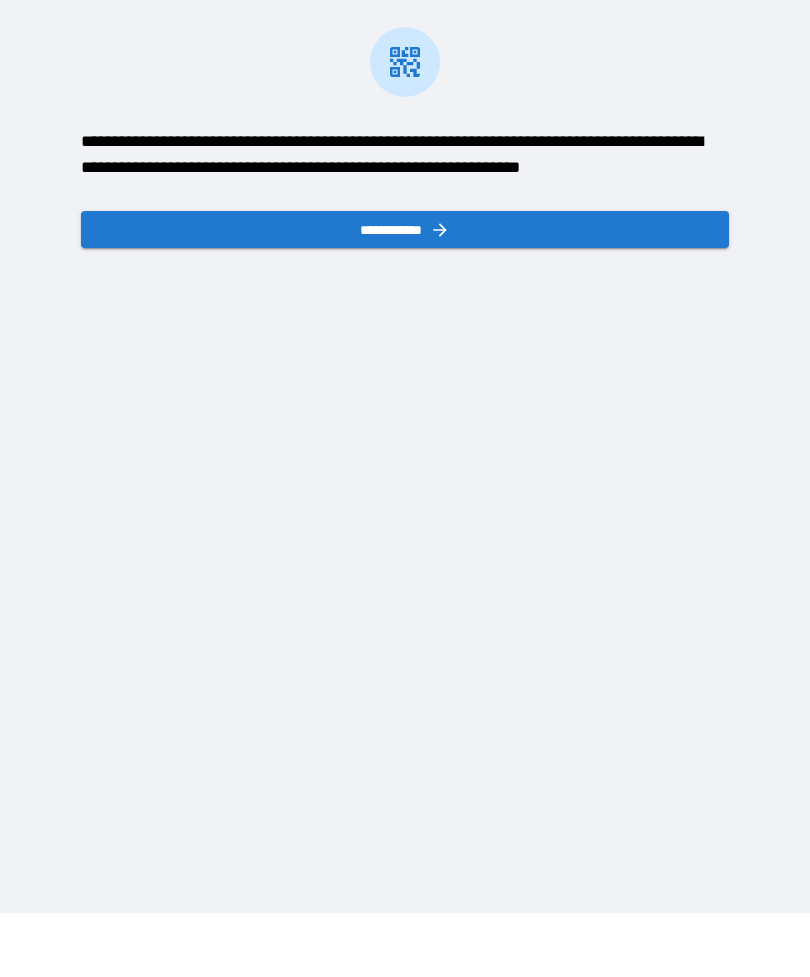 click 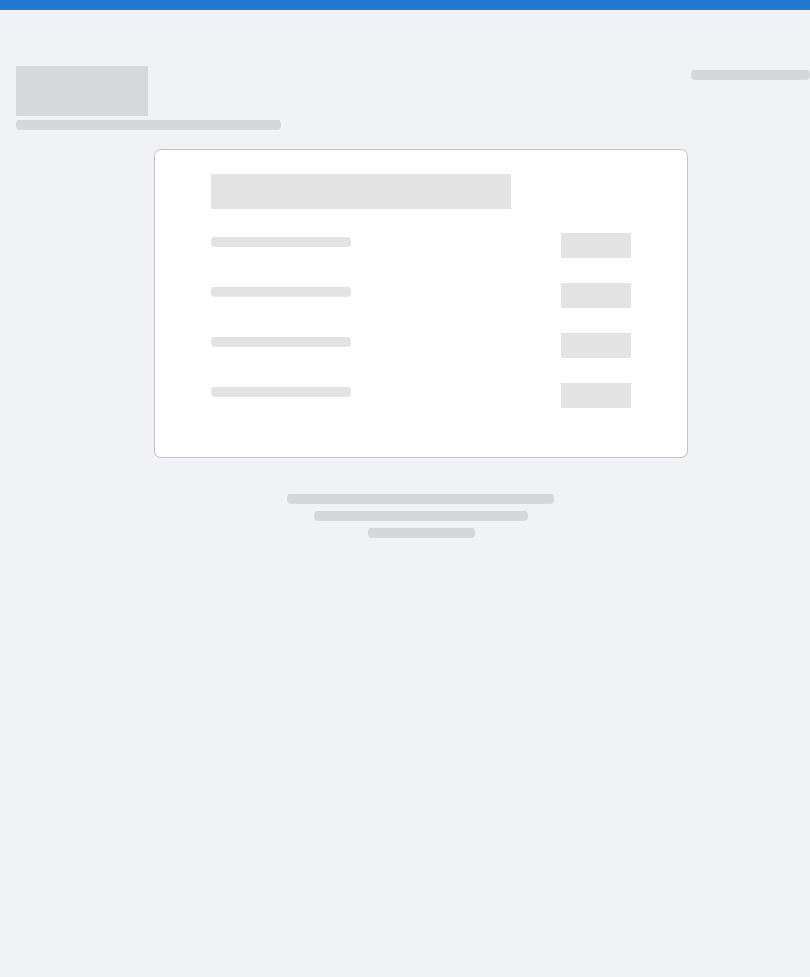 scroll, scrollTop: 0, scrollLeft: 0, axis: both 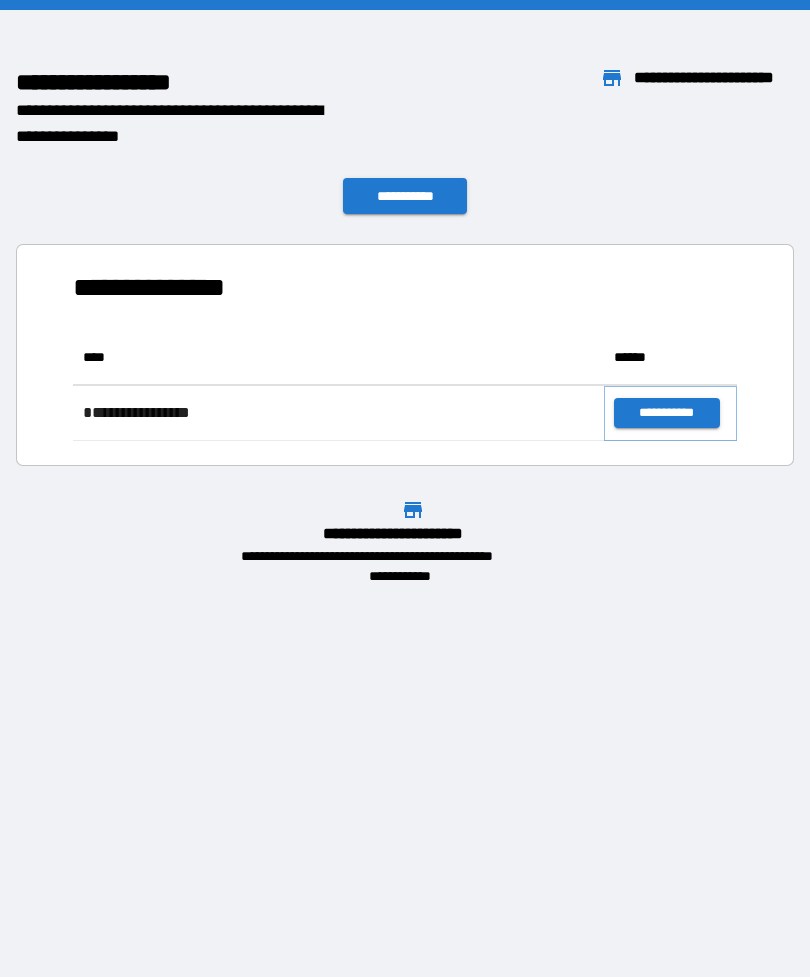 click on "**********" at bounding box center [666, 413] 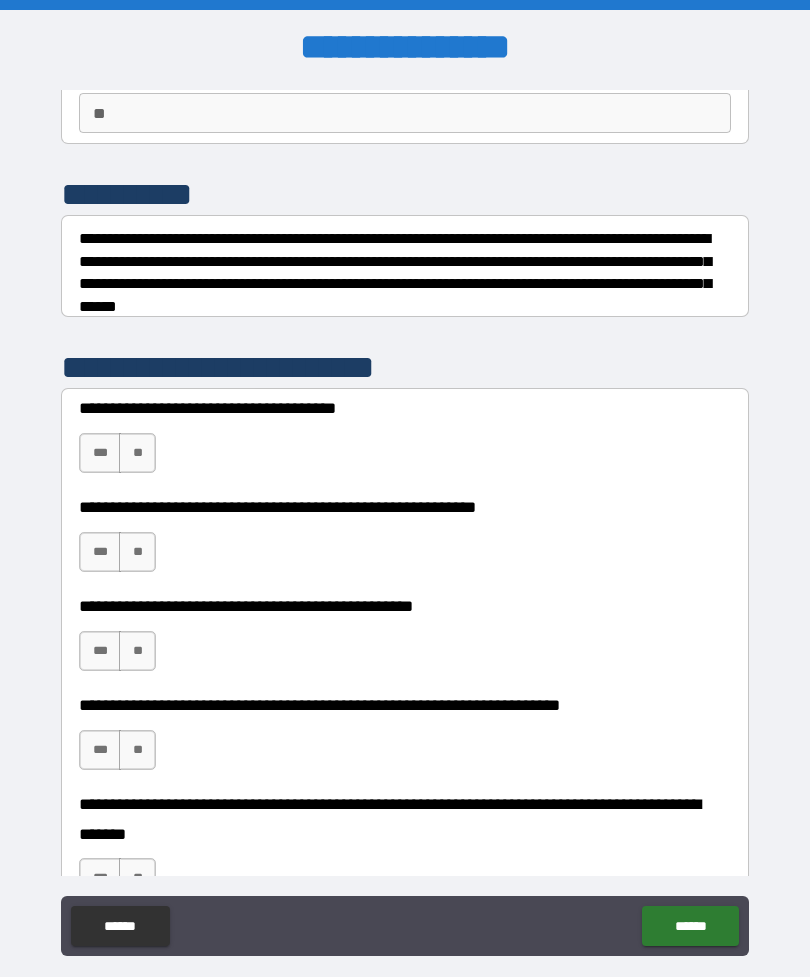 scroll, scrollTop: 191, scrollLeft: 0, axis: vertical 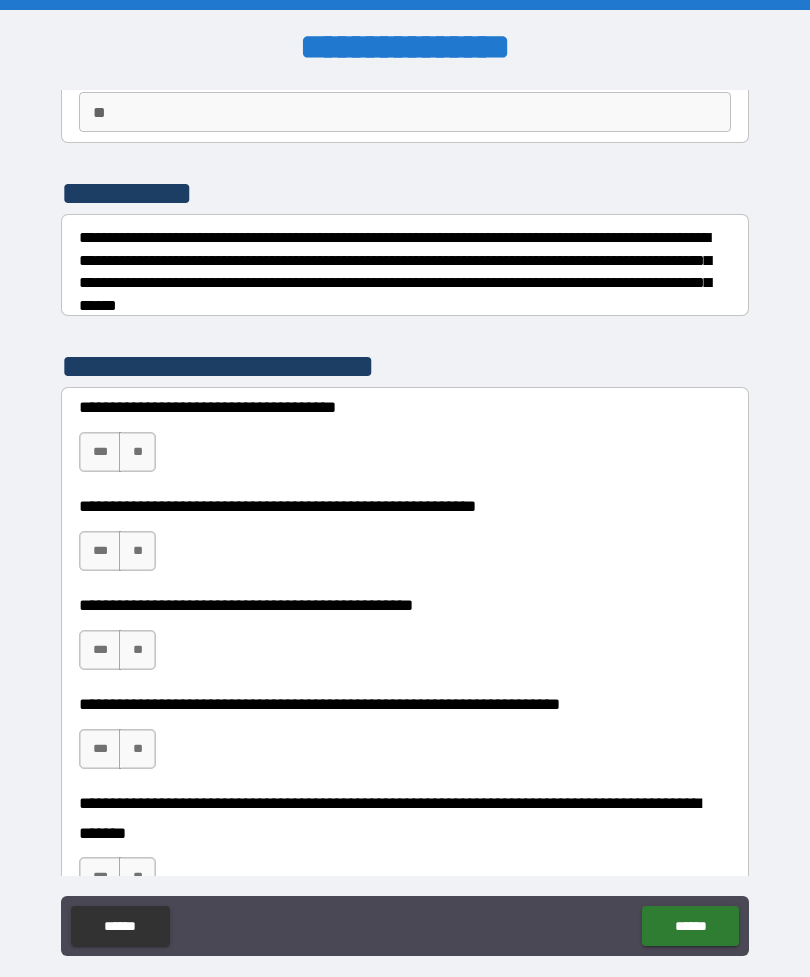 click on "**" at bounding box center [137, 452] 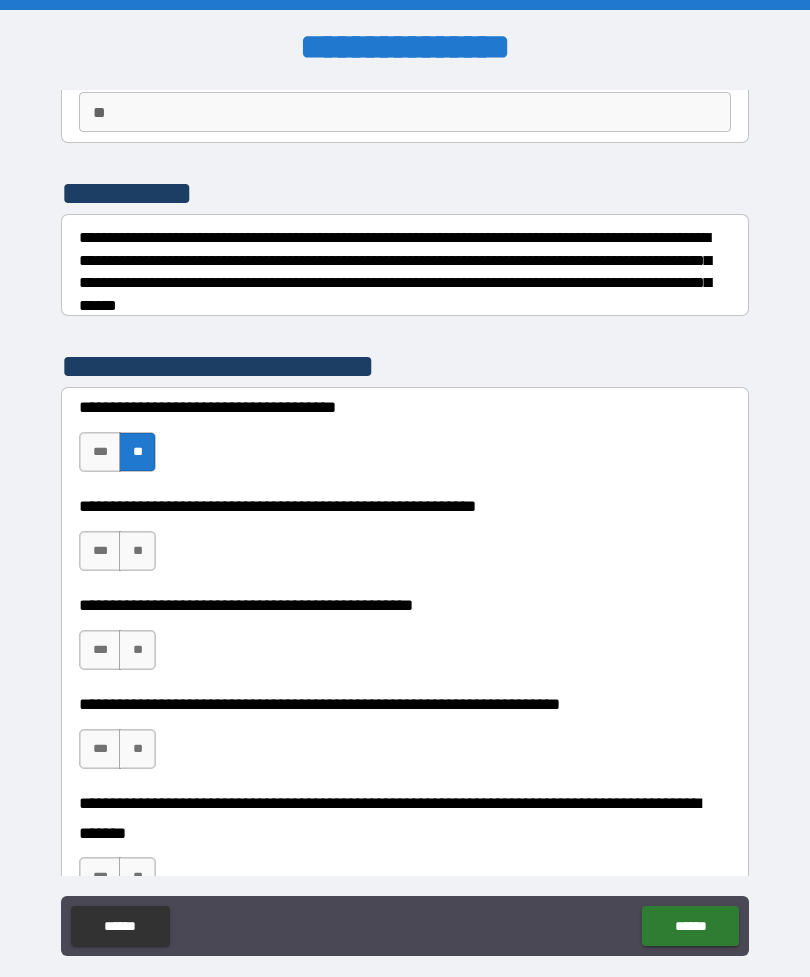 click on "**" at bounding box center [137, 551] 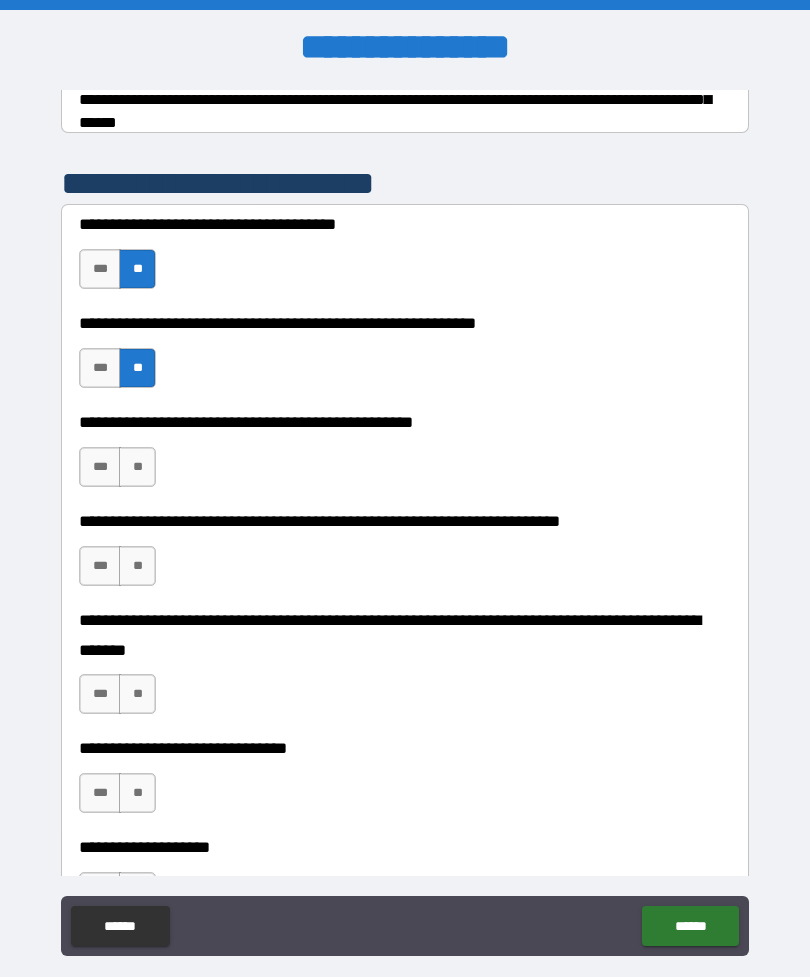 scroll, scrollTop: 374, scrollLeft: 0, axis: vertical 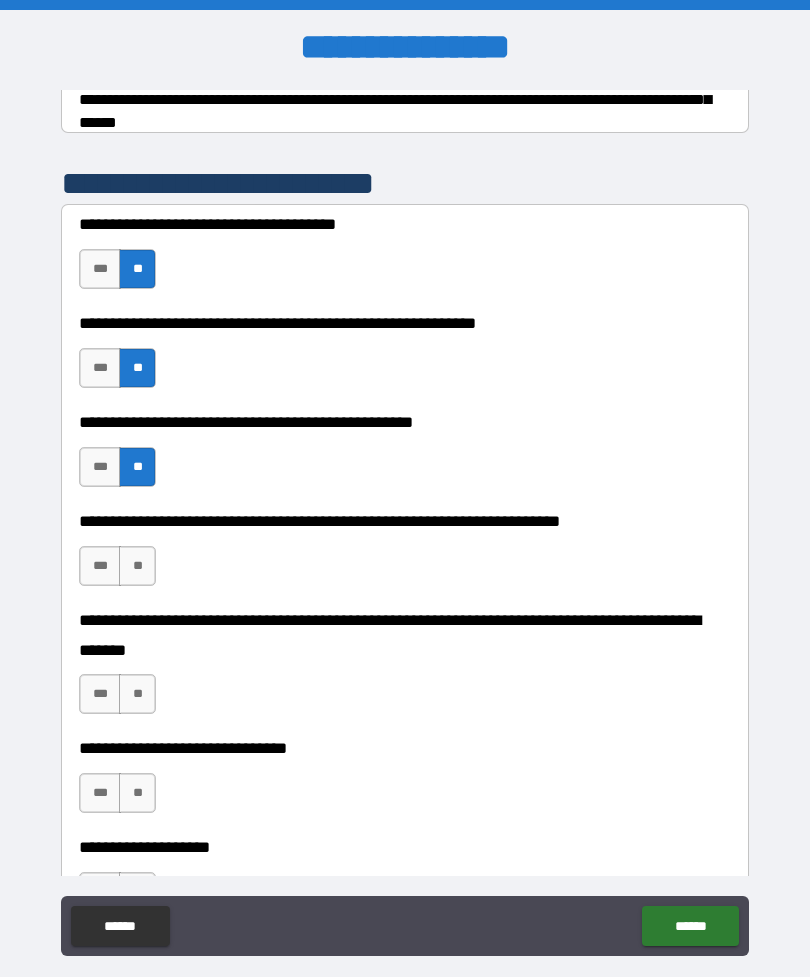 click on "**" at bounding box center [137, 566] 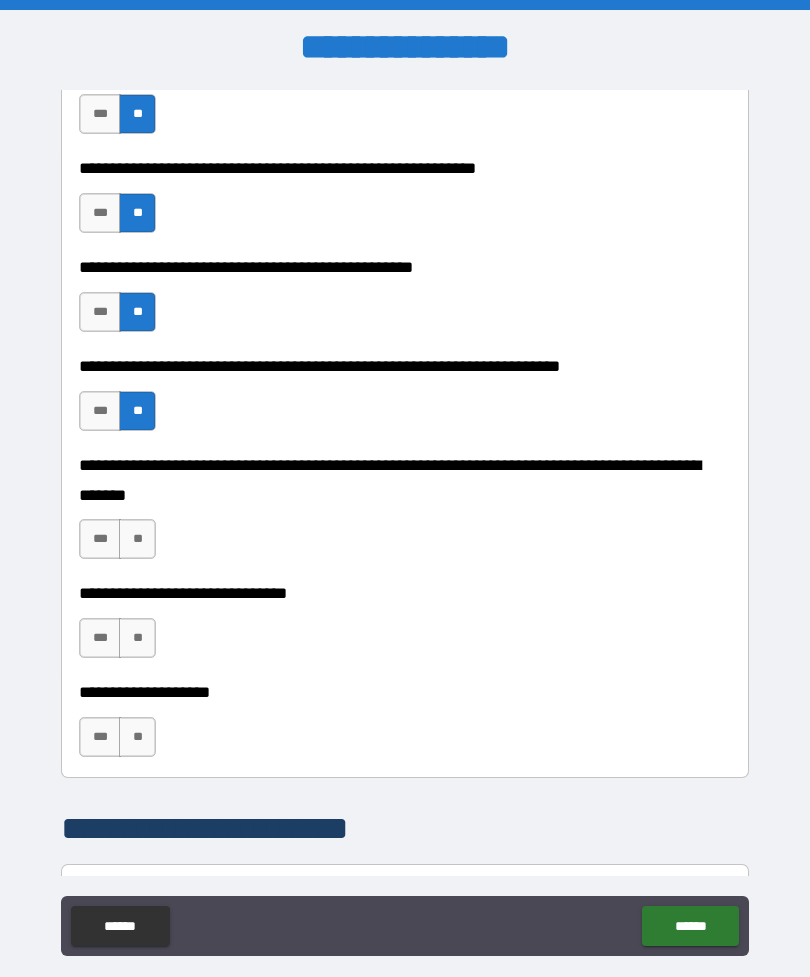 scroll, scrollTop: 533, scrollLeft: 0, axis: vertical 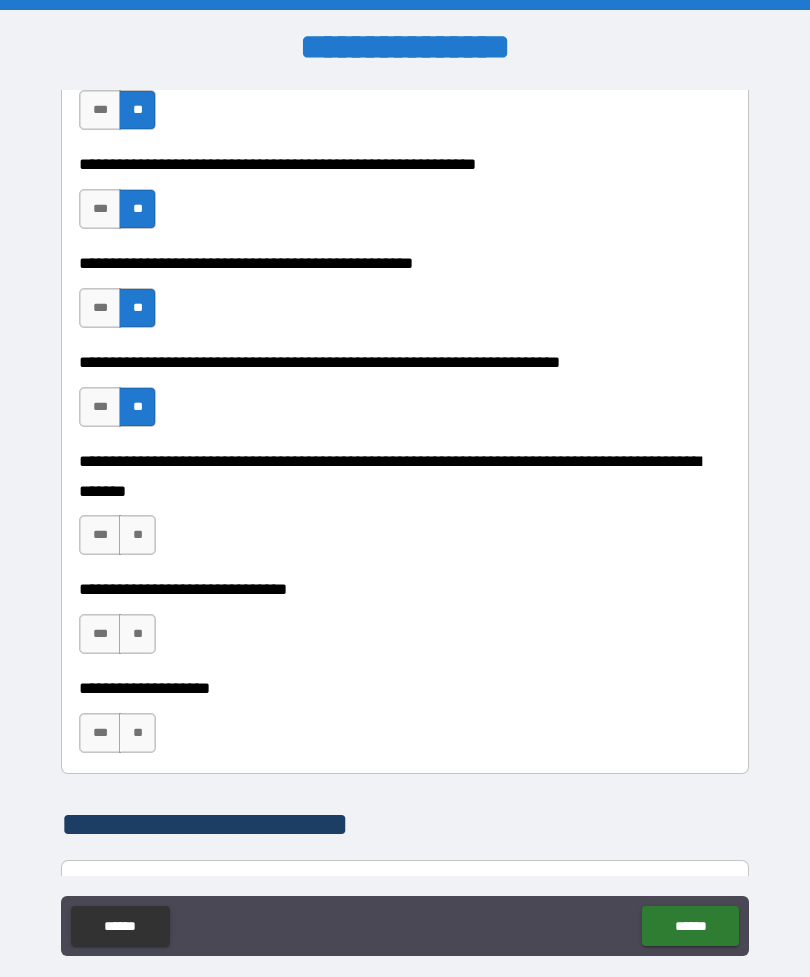 click on "**" at bounding box center (137, 535) 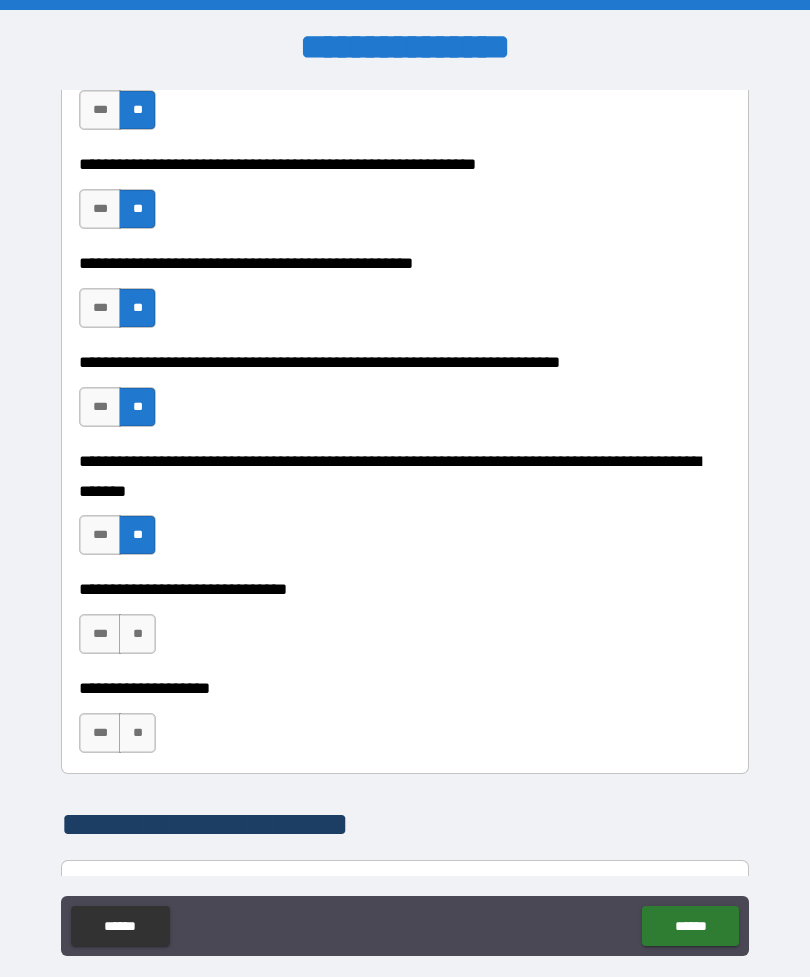 click on "**" at bounding box center (137, 634) 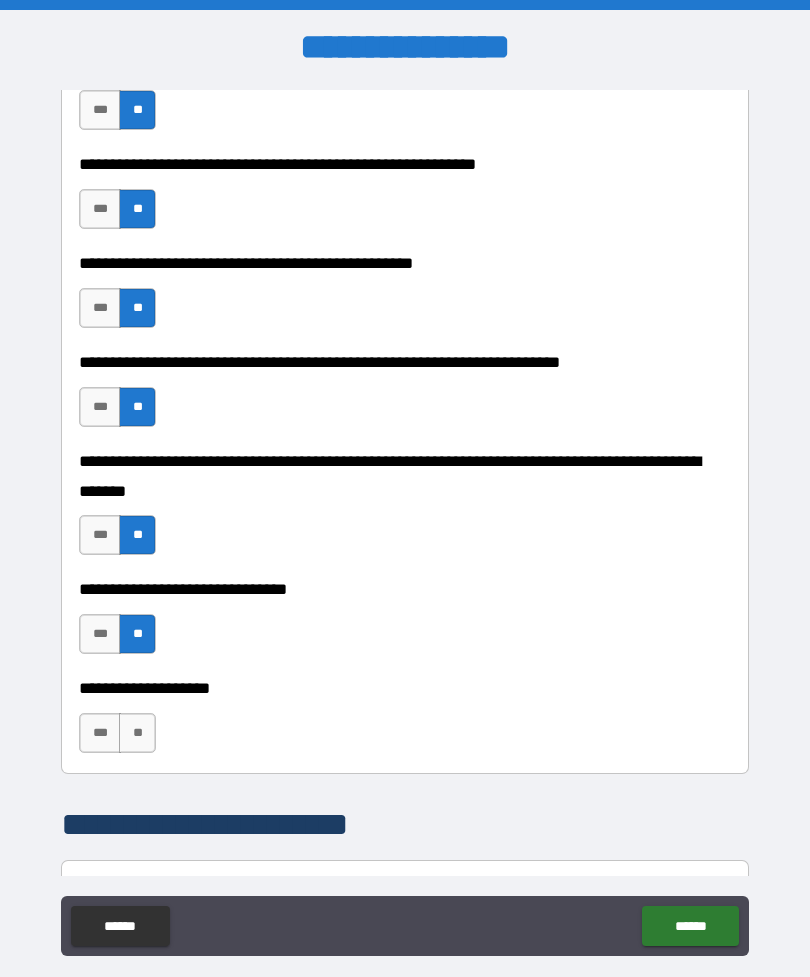 click on "**" at bounding box center (137, 733) 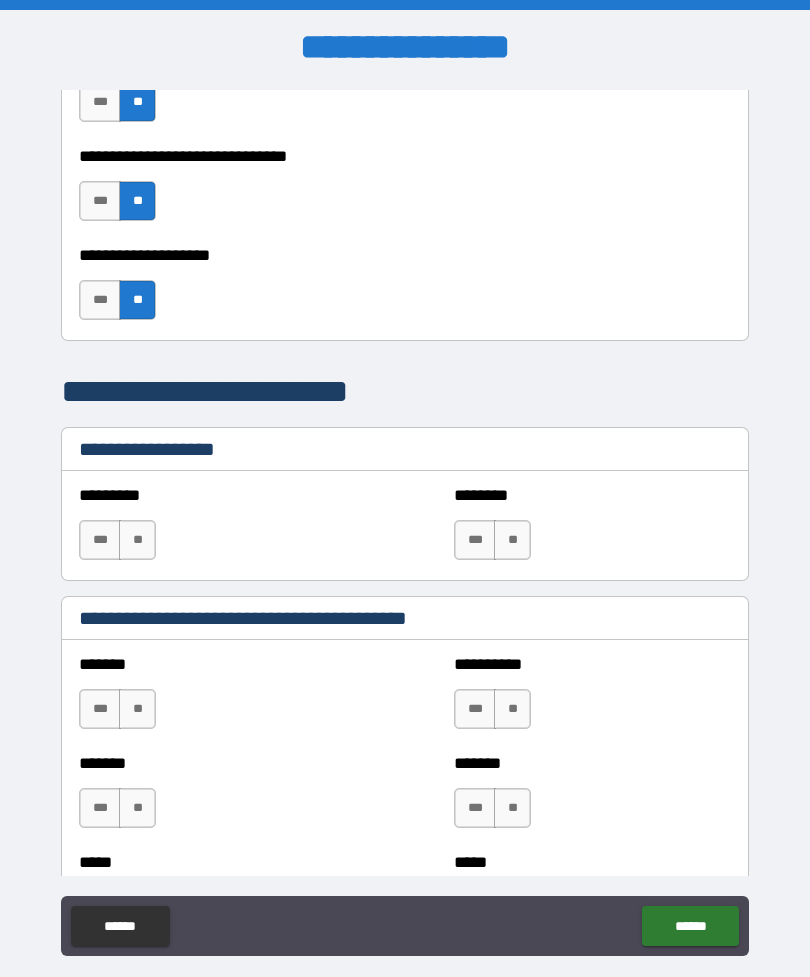 scroll, scrollTop: 968, scrollLeft: 0, axis: vertical 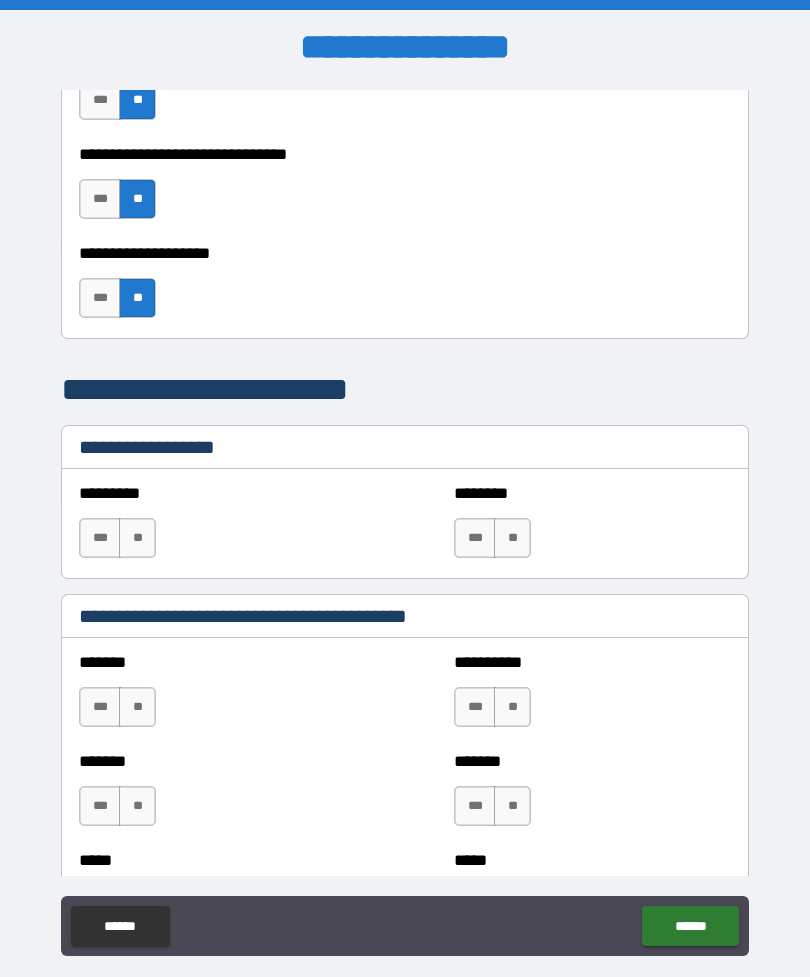 click on "**" at bounding box center [137, 538] 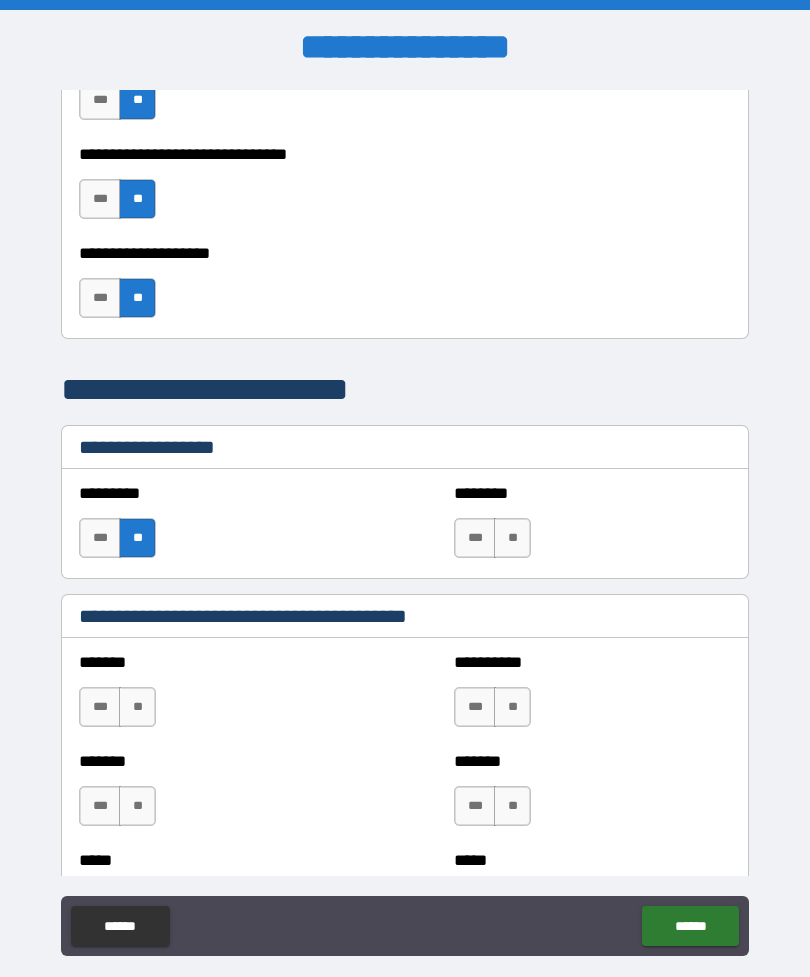click on "**" at bounding box center [512, 538] 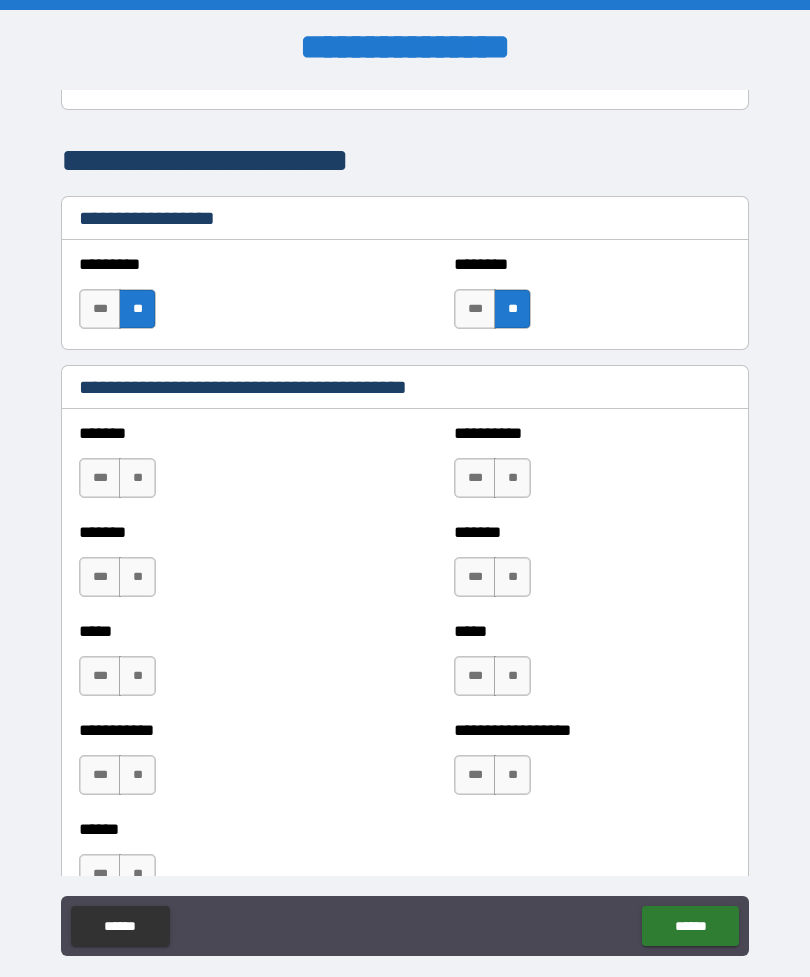 scroll, scrollTop: 1272, scrollLeft: 0, axis: vertical 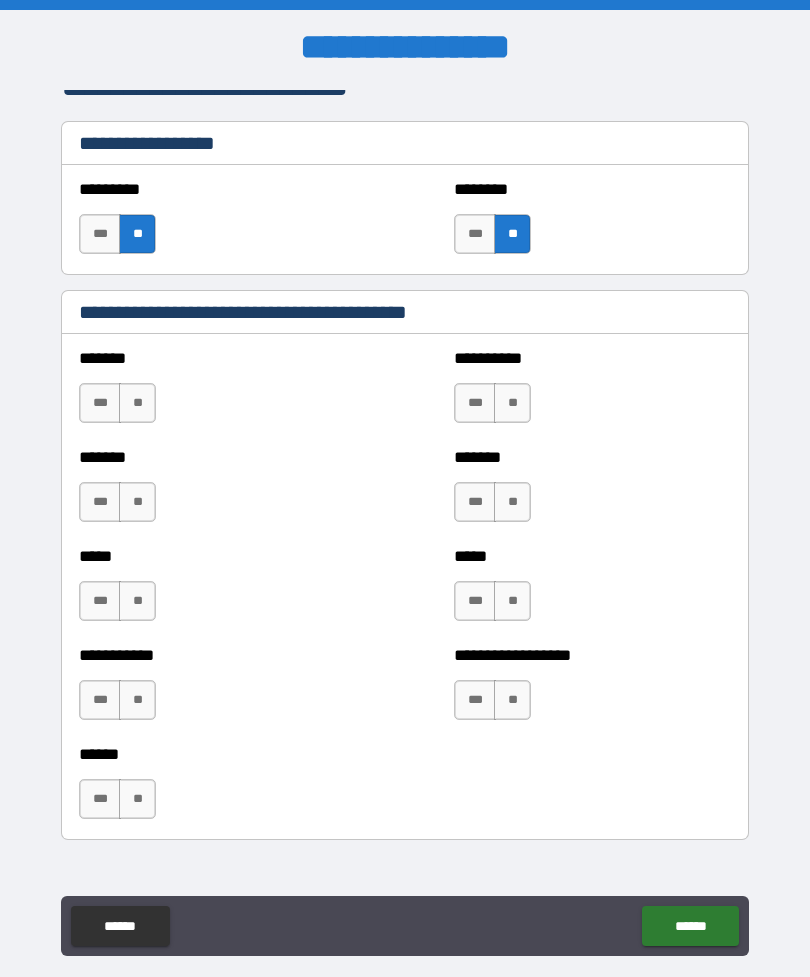 click on "**" at bounding box center [137, 403] 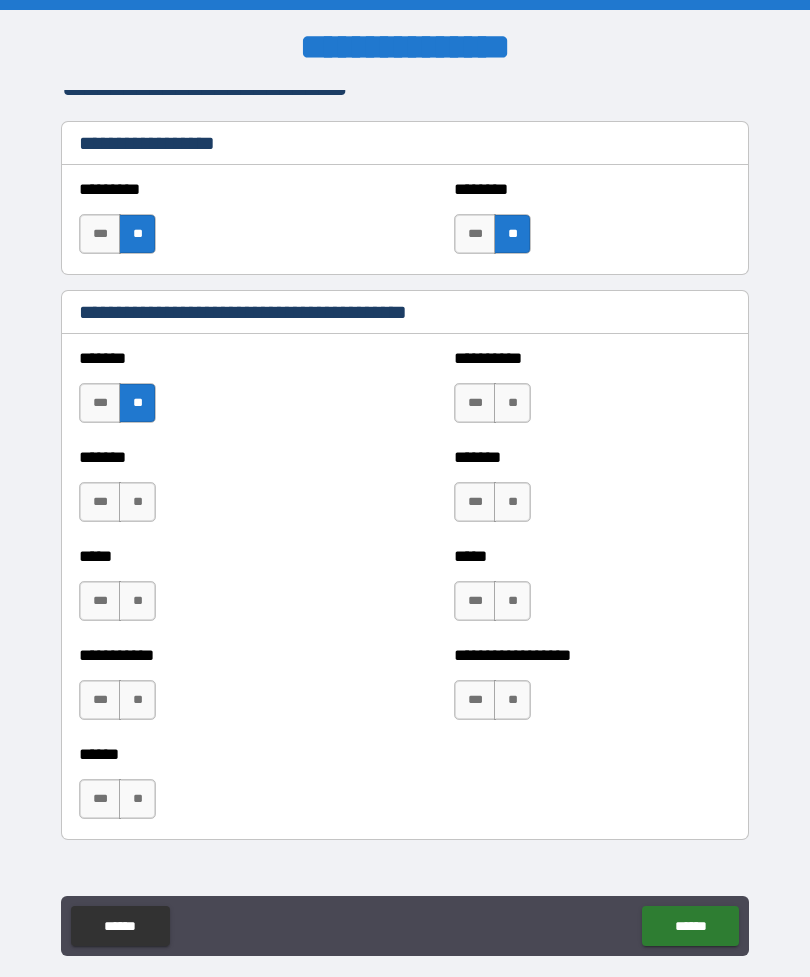 click on "**" at bounding box center (137, 502) 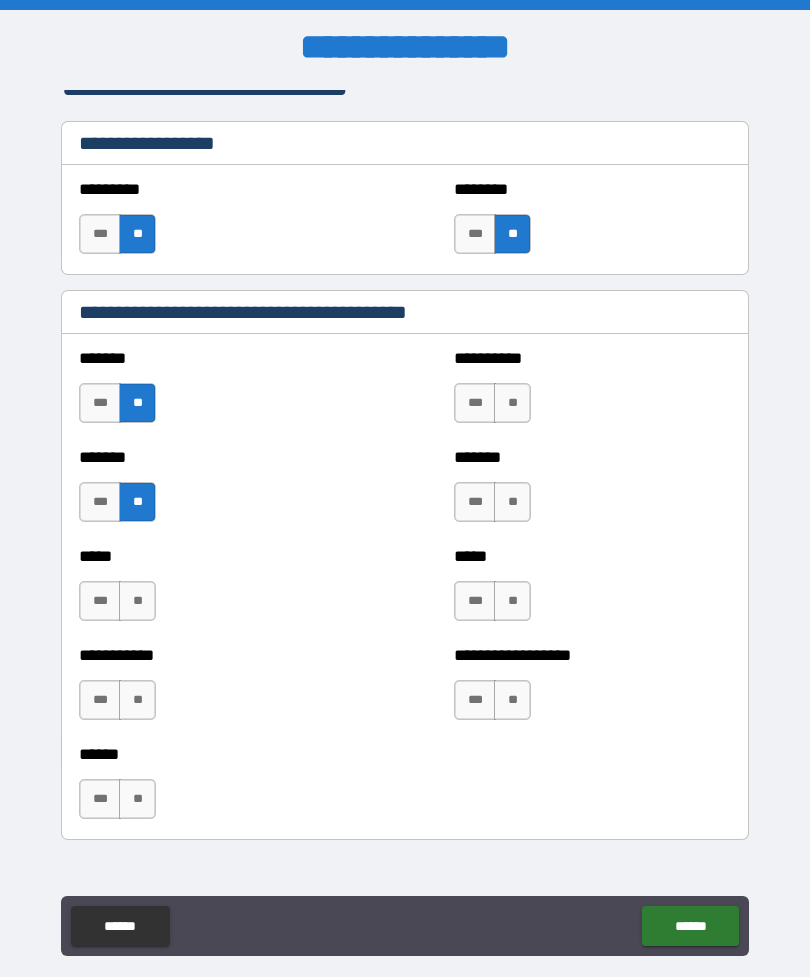 click on "**" at bounding box center [137, 601] 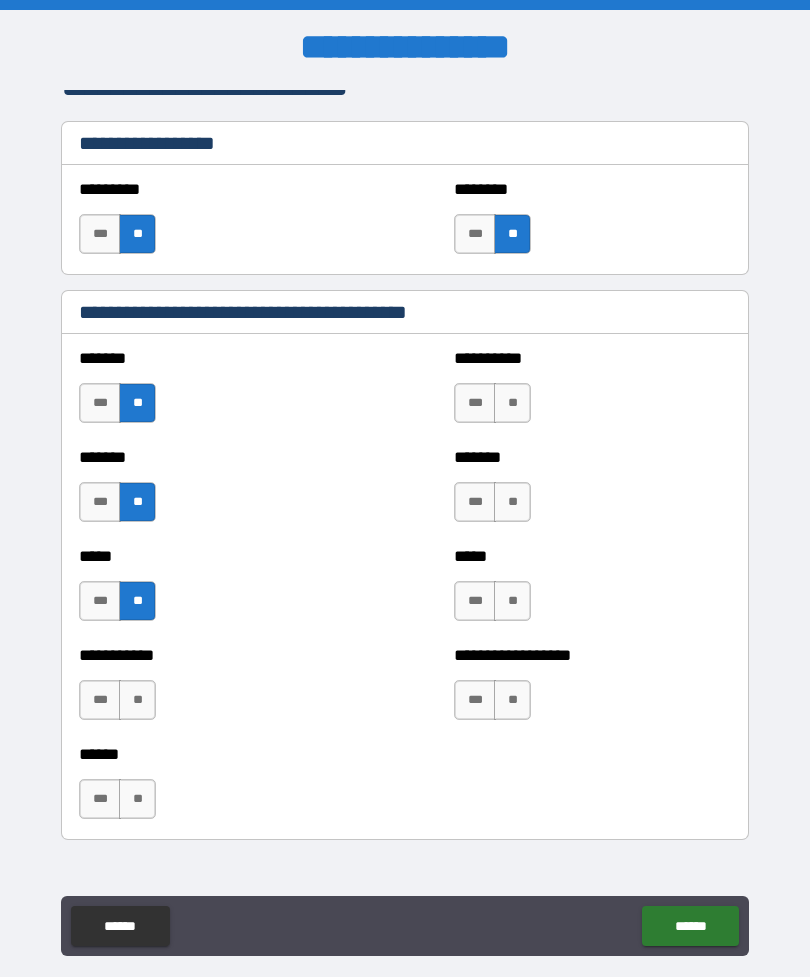 click on "**" at bounding box center [137, 700] 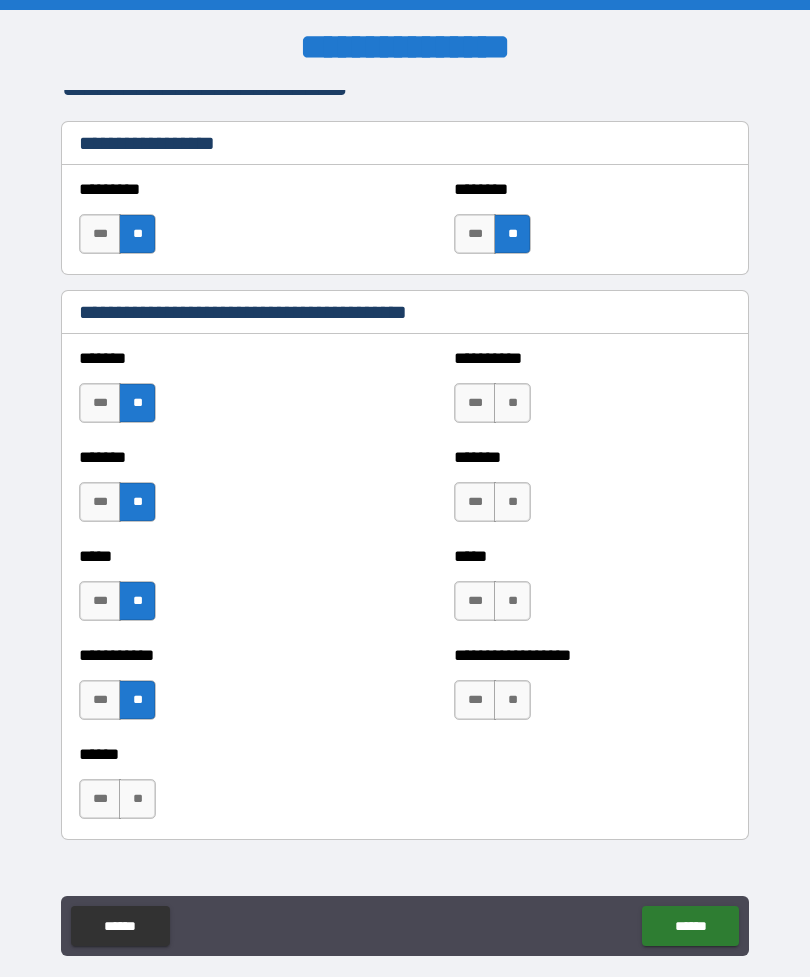 click on "**" at bounding box center [512, 403] 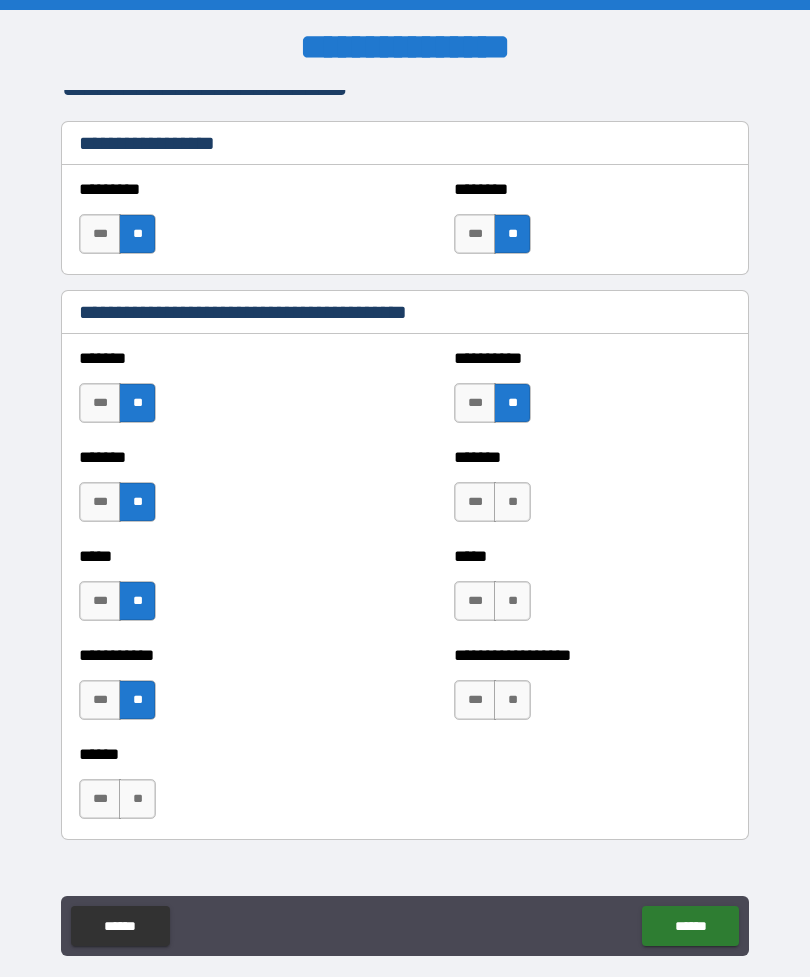 click on "**" at bounding box center (512, 502) 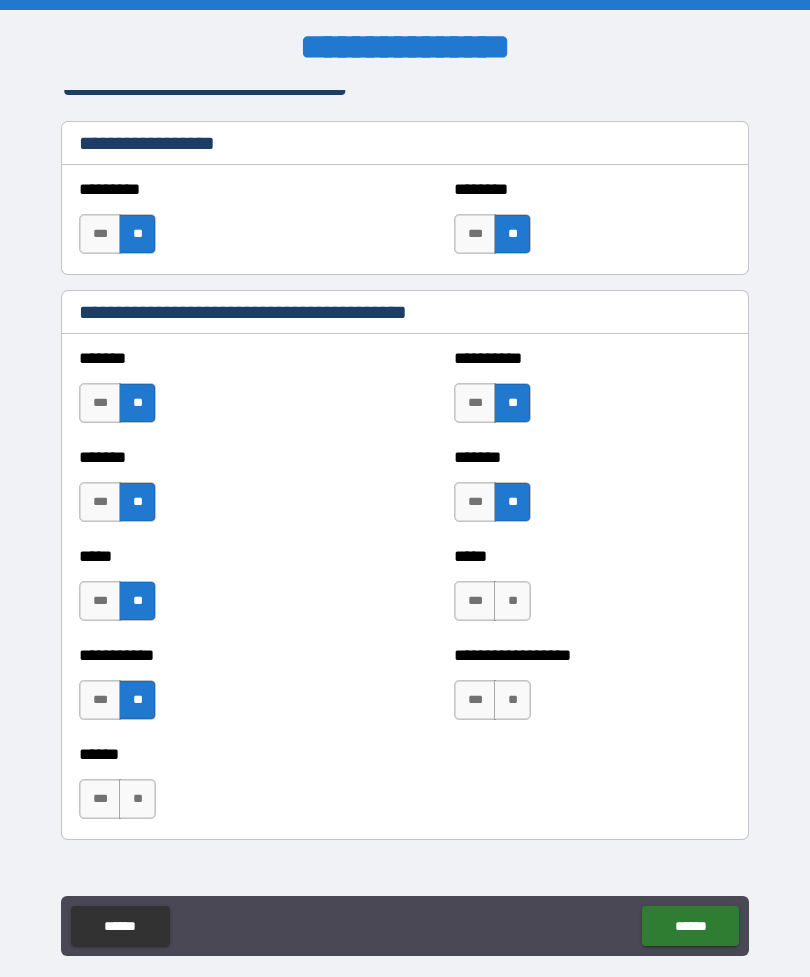 click on "**" at bounding box center [512, 601] 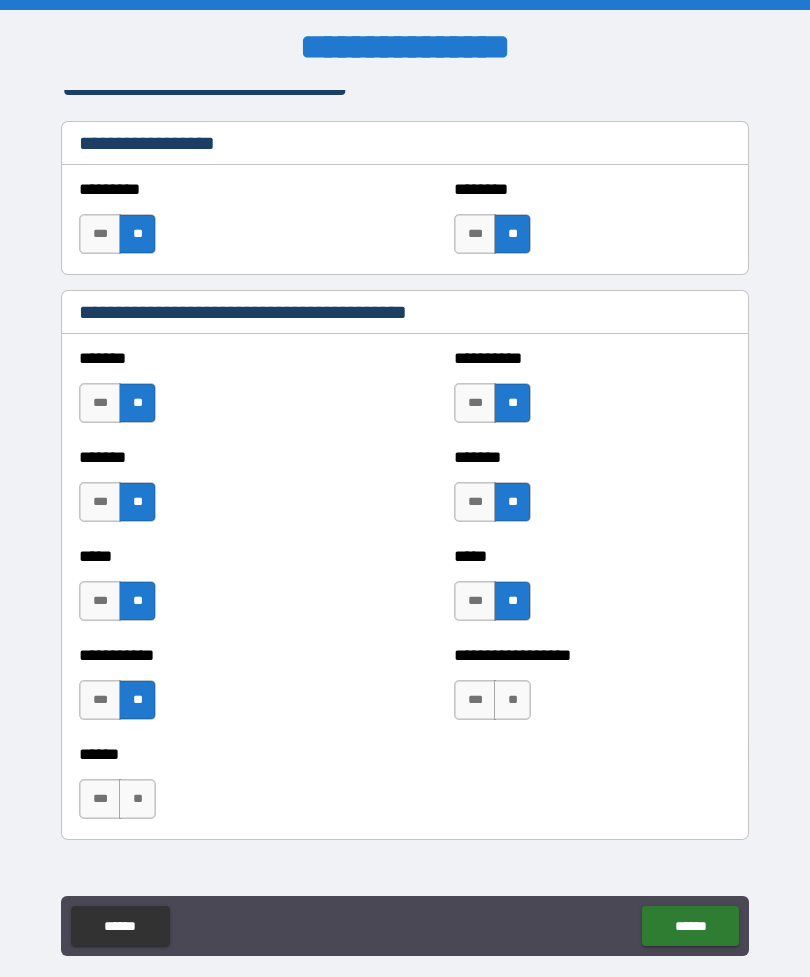 click on "**" at bounding box center [512, 700] 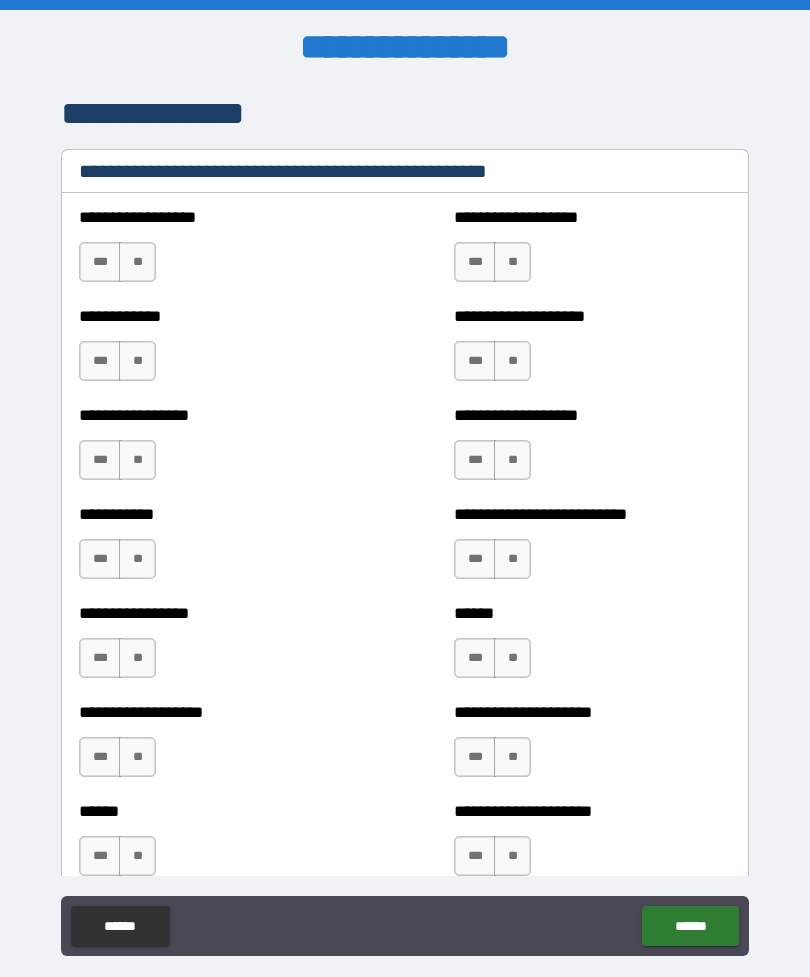 scroll, scrollTop: 2058, scrollLeft: 0, axis: vertical 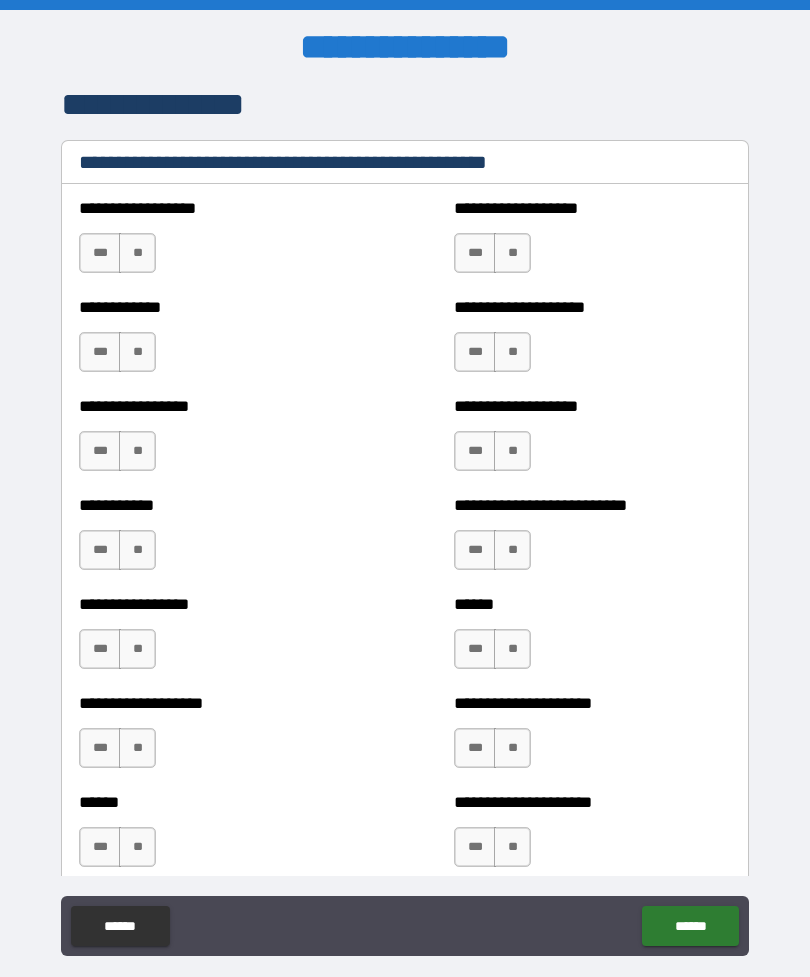 click on "**" at bounding box center (137, 253) 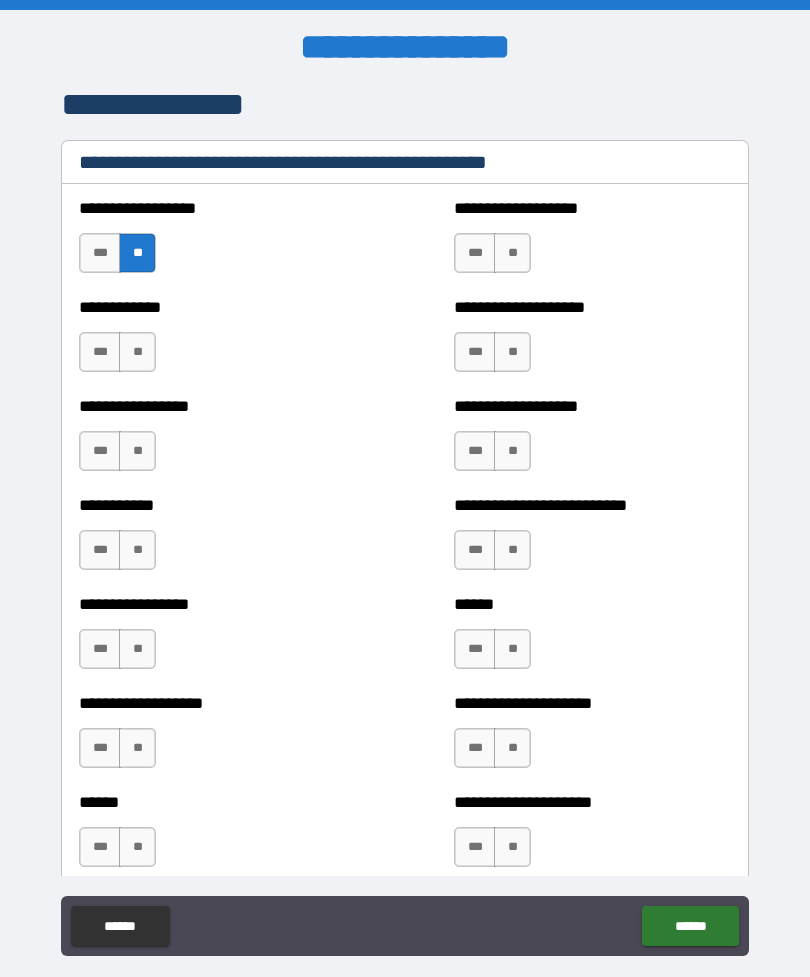 click on "**" at bounding box center [137, 352] 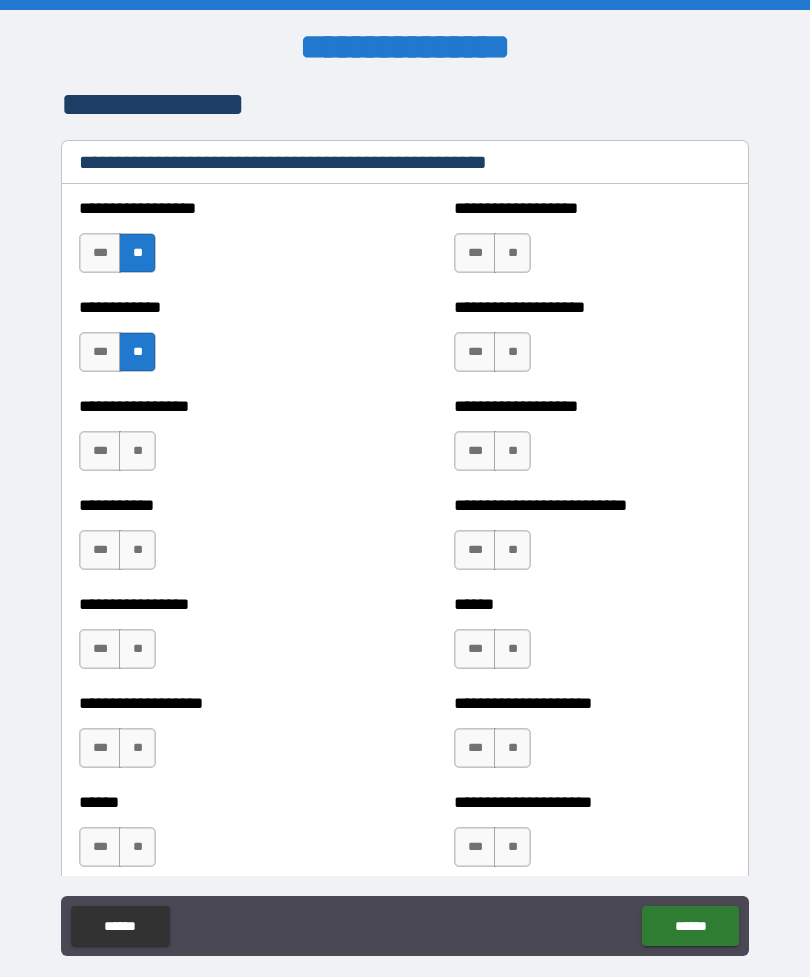 click on "**" at bounding box center (512, 253) 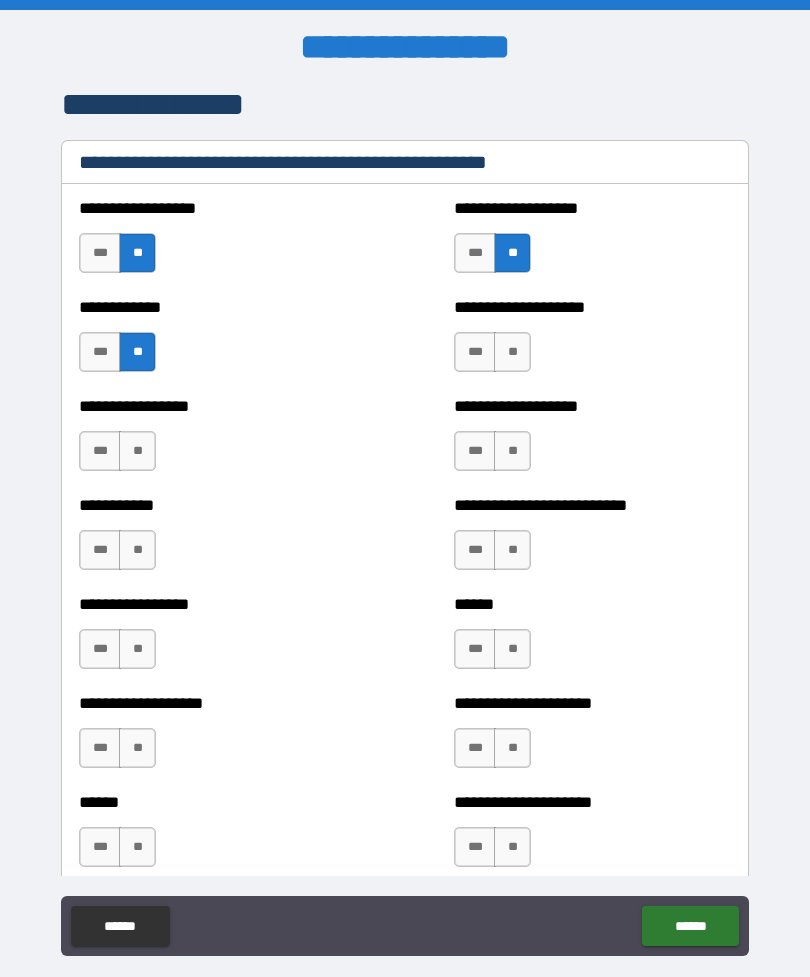 click on "**" at bounding box center (512, 352) 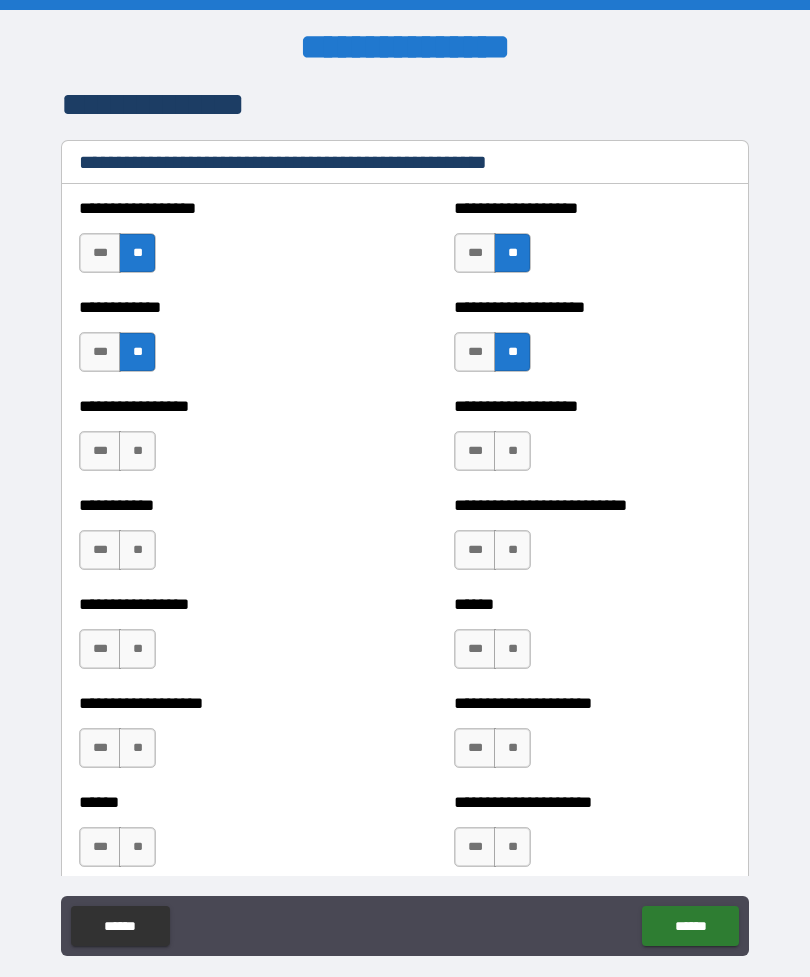 click on "**" at bounding box center [512, 451] 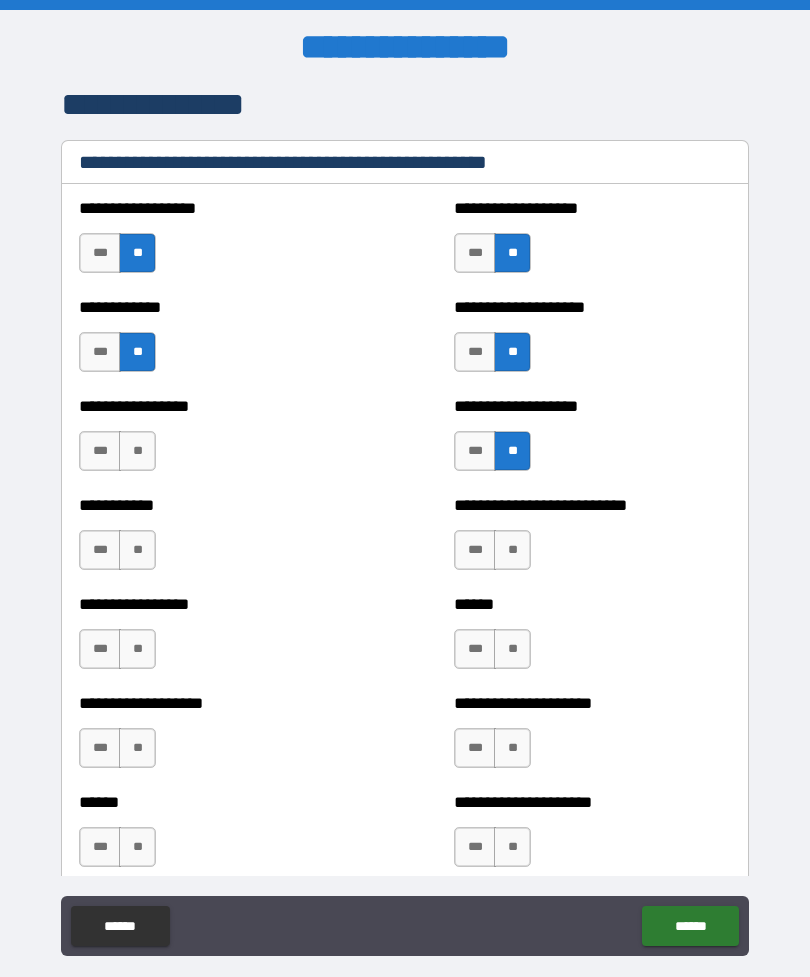 click on "**" at bounding box center [137, 451] 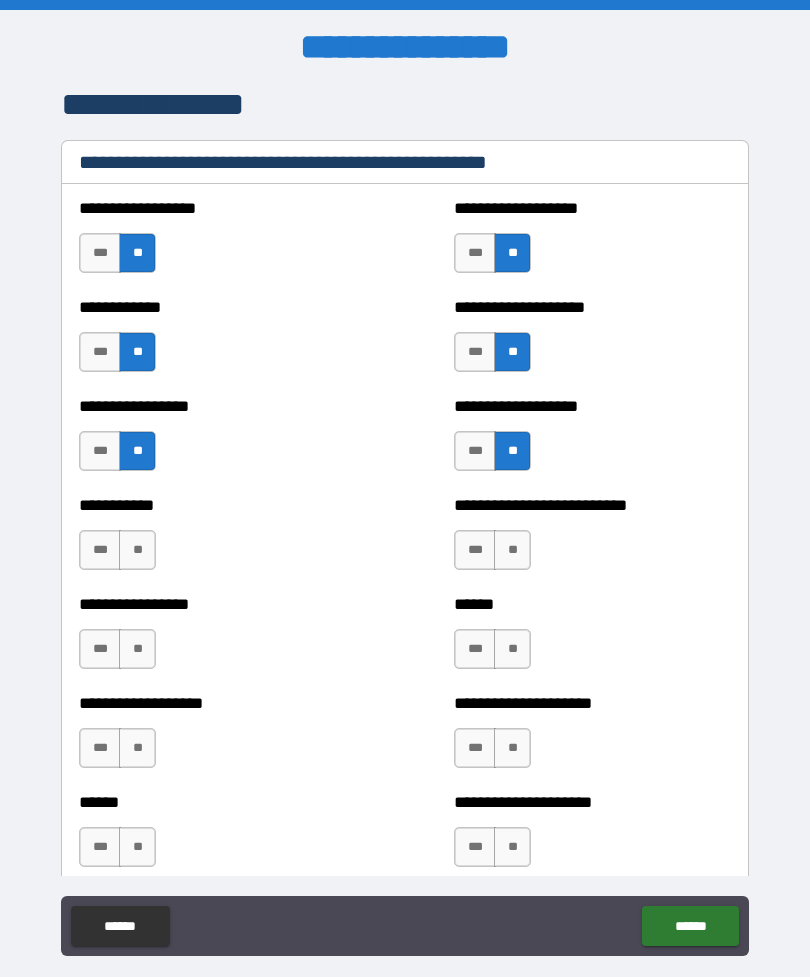 click on "**" at bounding box center [137, 550] 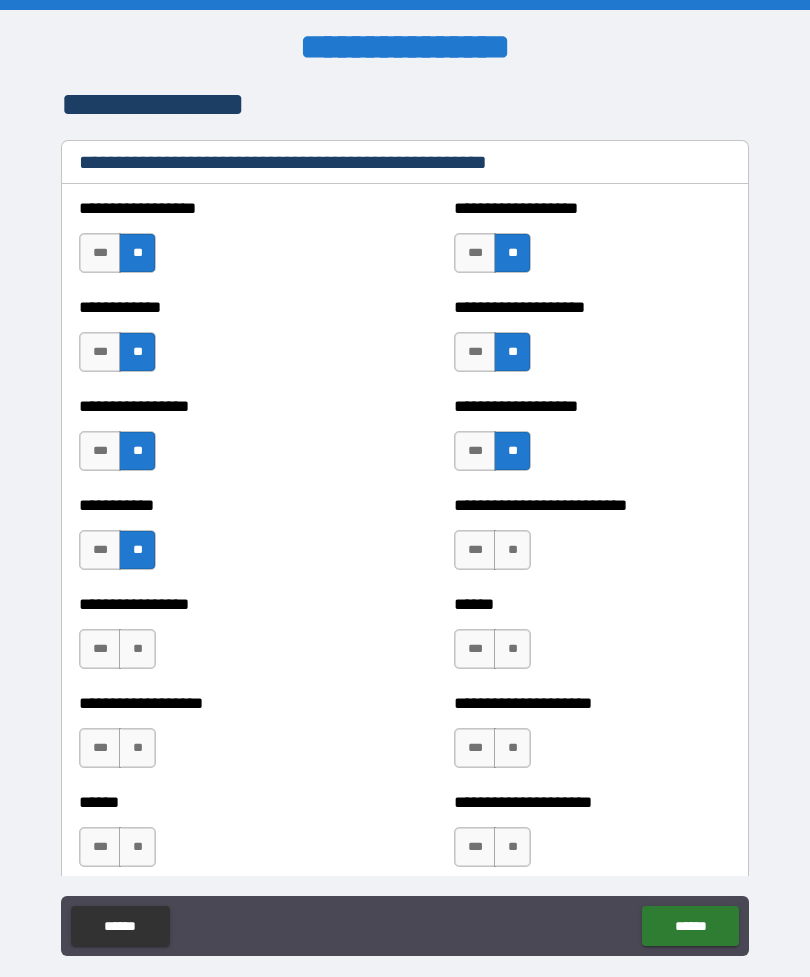 click on "**" at bounding box center [137, 649] 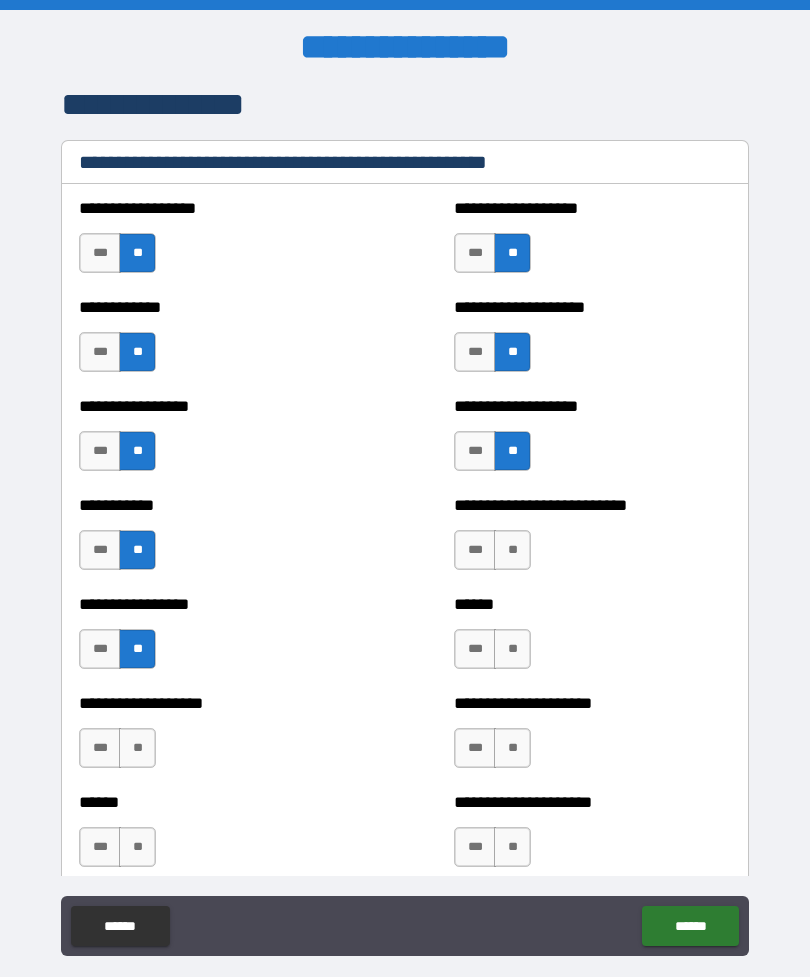 click on "**" at bounding box center [137, 748] 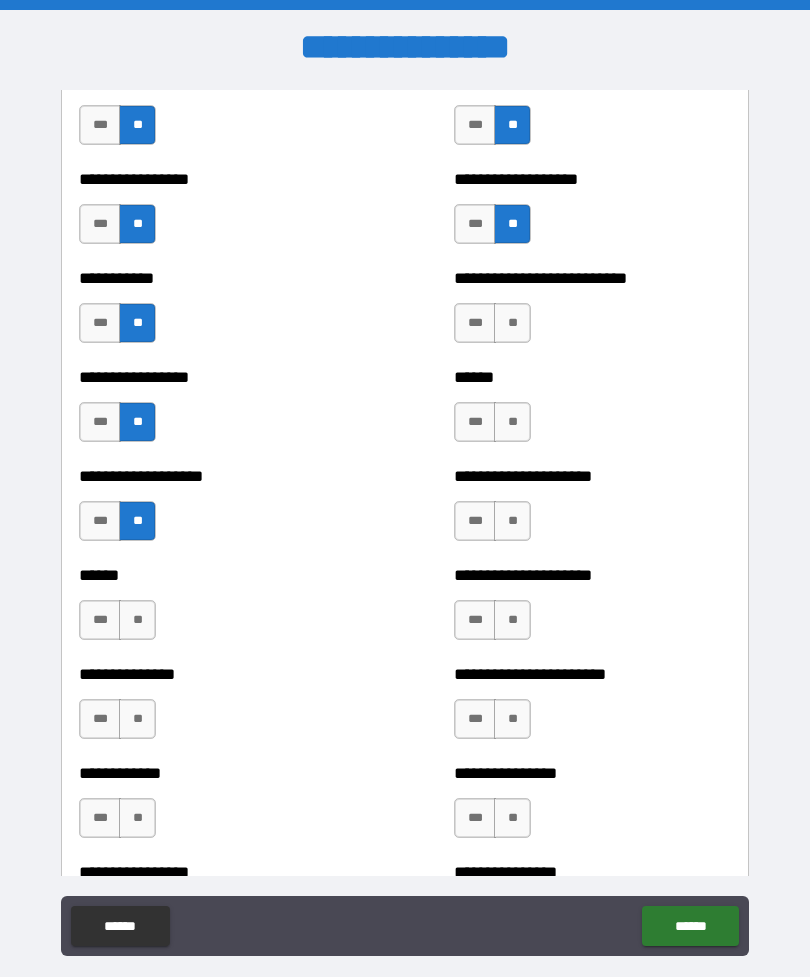 scroll, scrollTop: 2294, scrollLeft: 0, axis: vertical 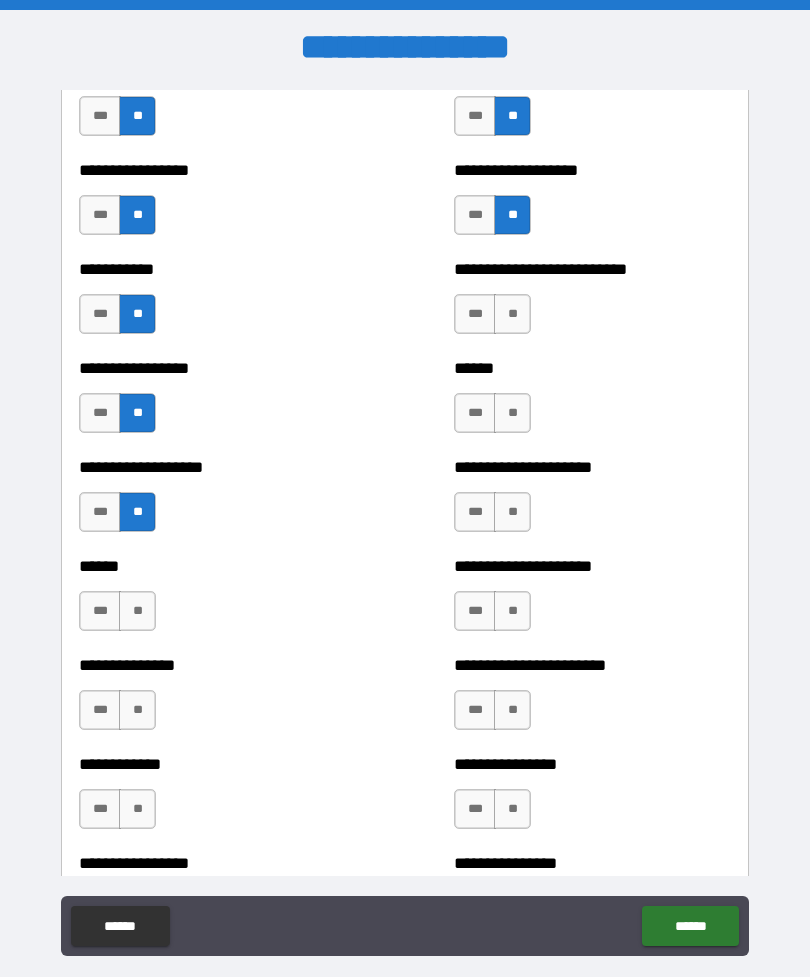 click on "**" at bounding box center (137, 611) 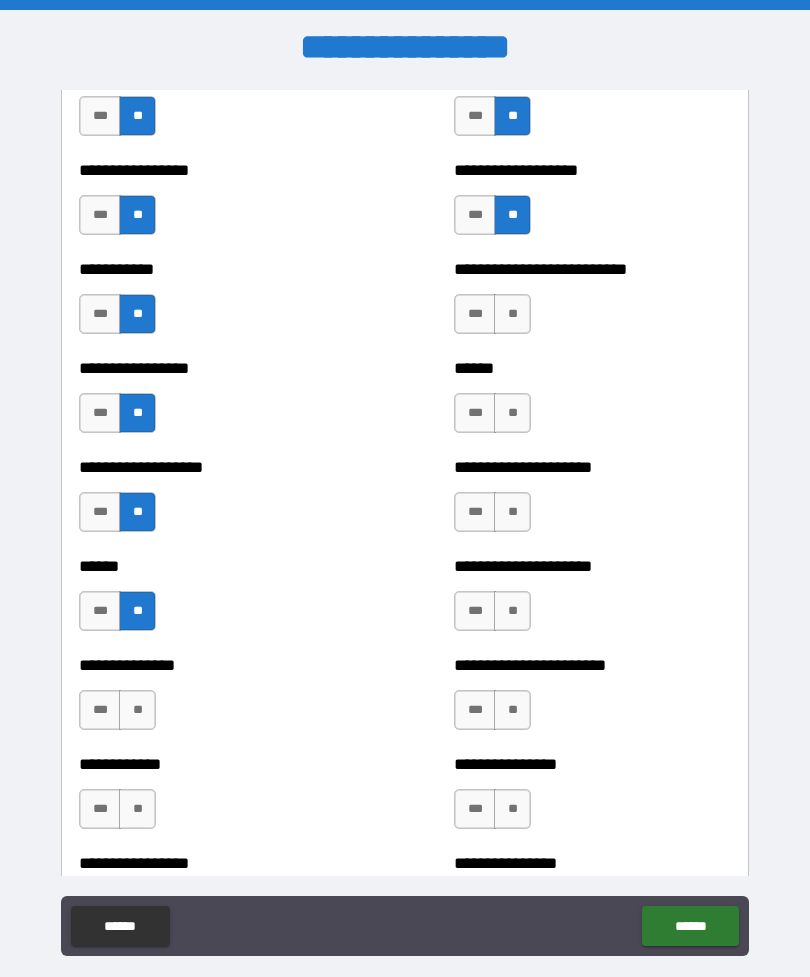 click on "**" at bounding box center (137, 710) 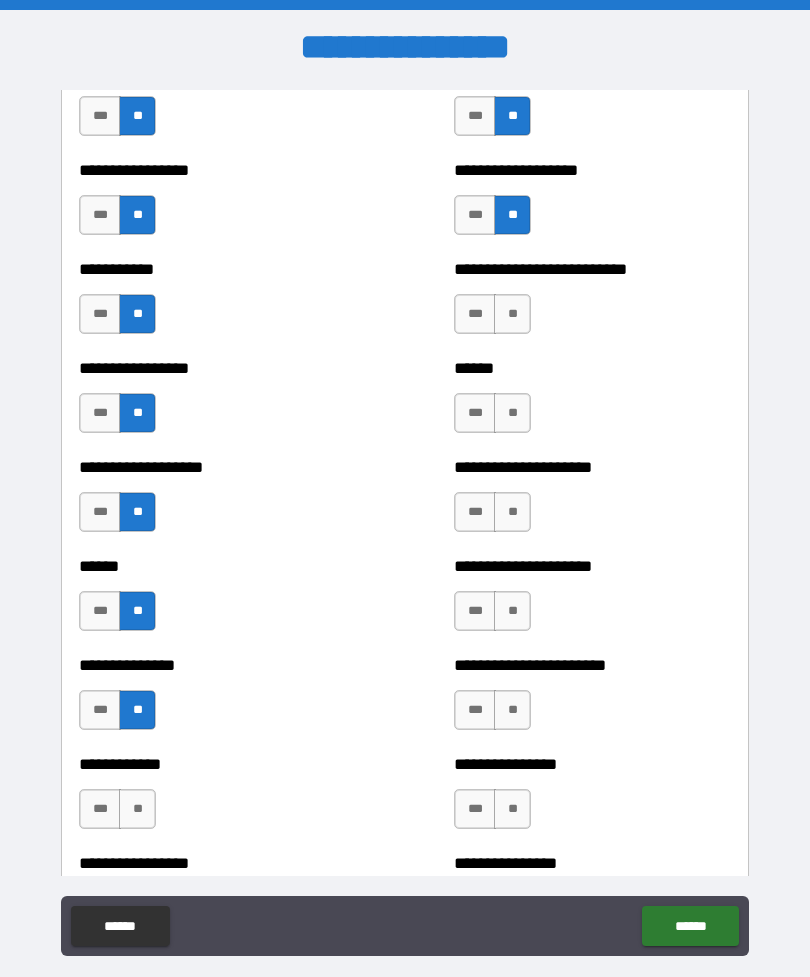 click on "**" at bounding box center [137, 809] 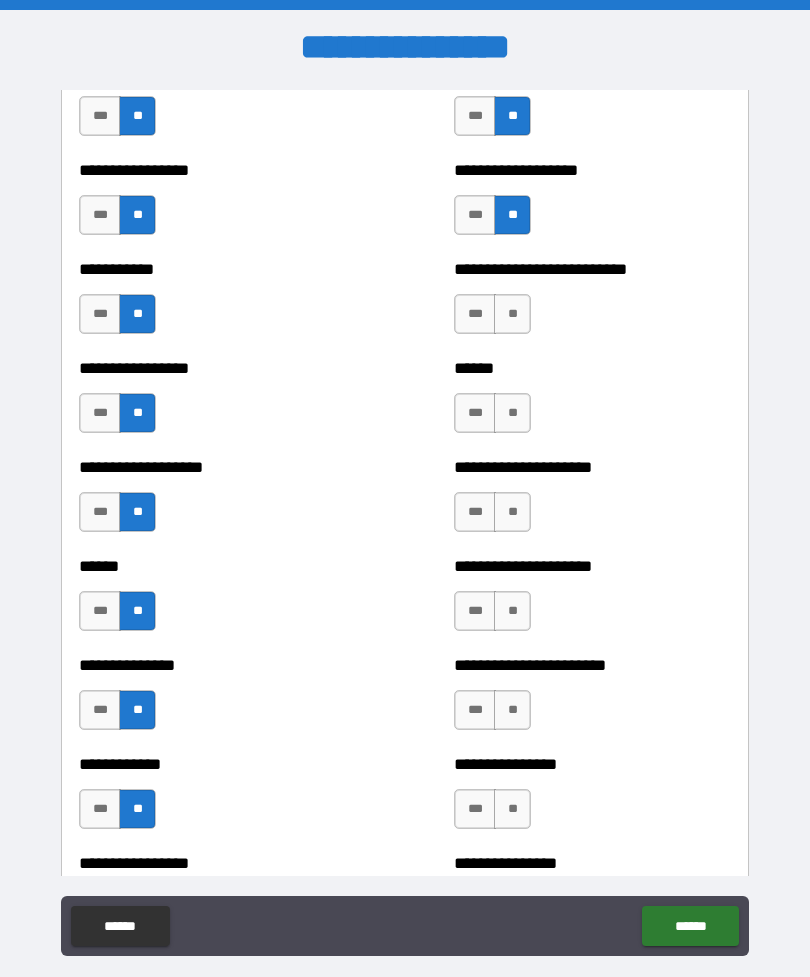 click on "**" at bounding box center (512, 314) 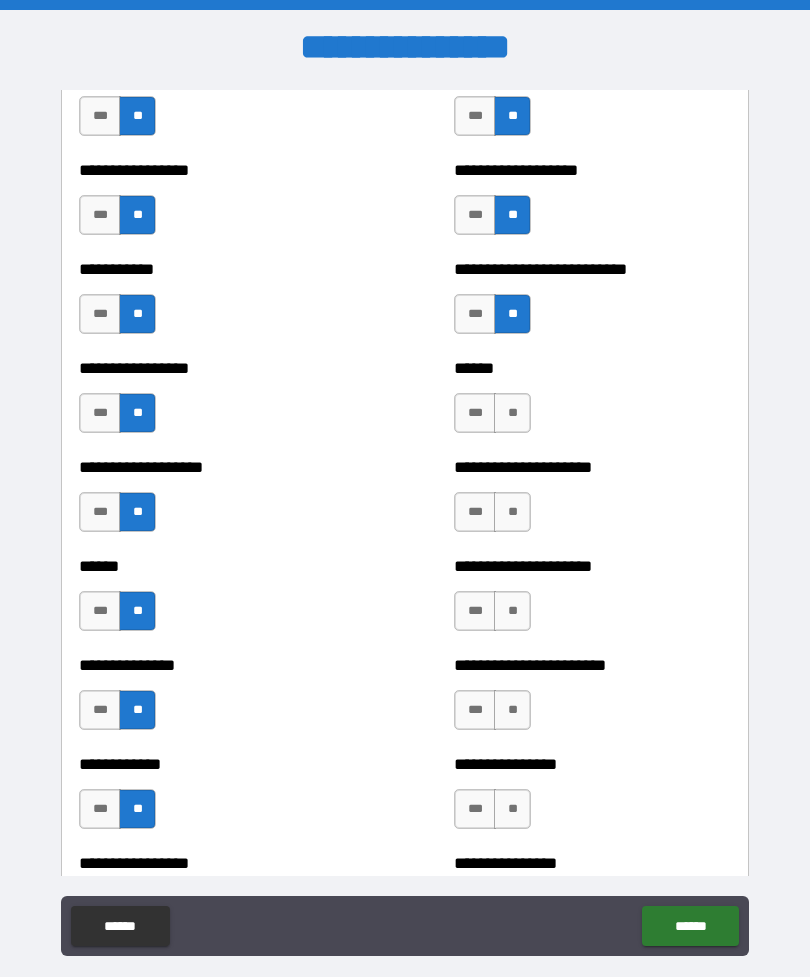 click on "**" at bounding box center (512, 413) 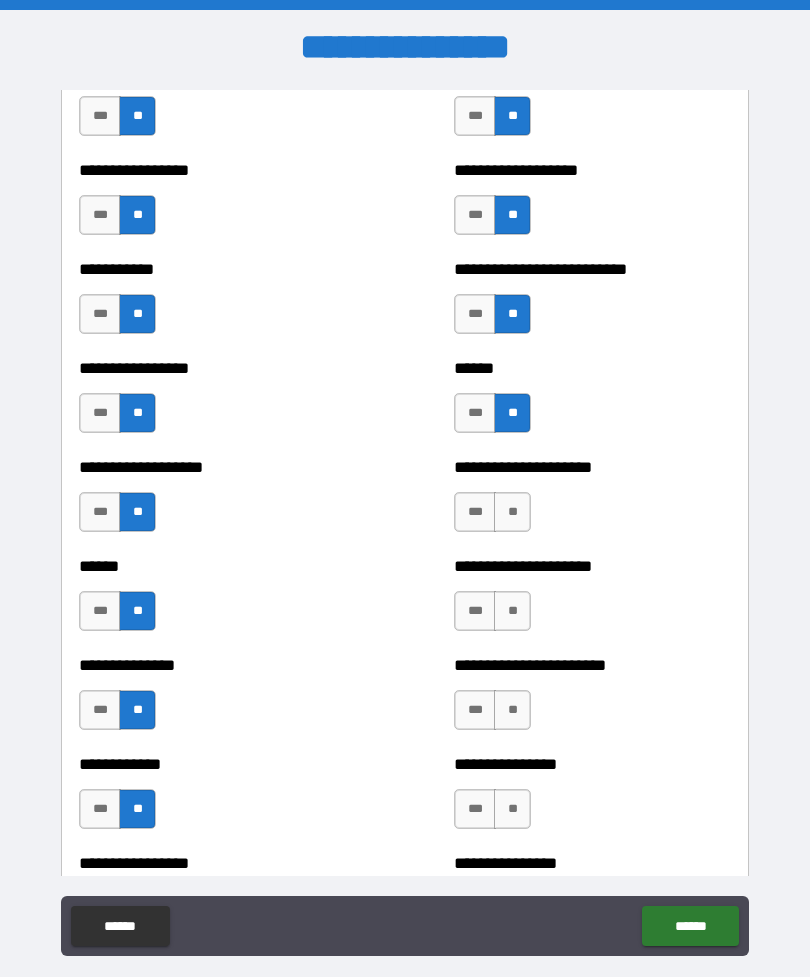 click on "**" at bounding box center (512, 512) 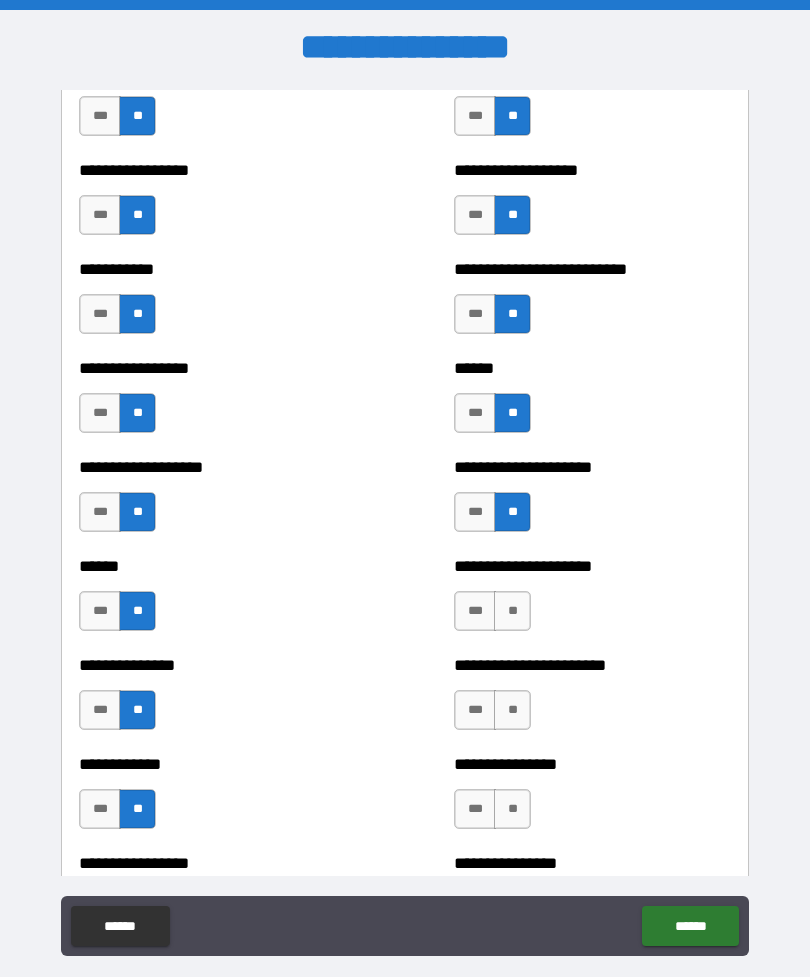 click on "**" at bounding box center (512, 611) 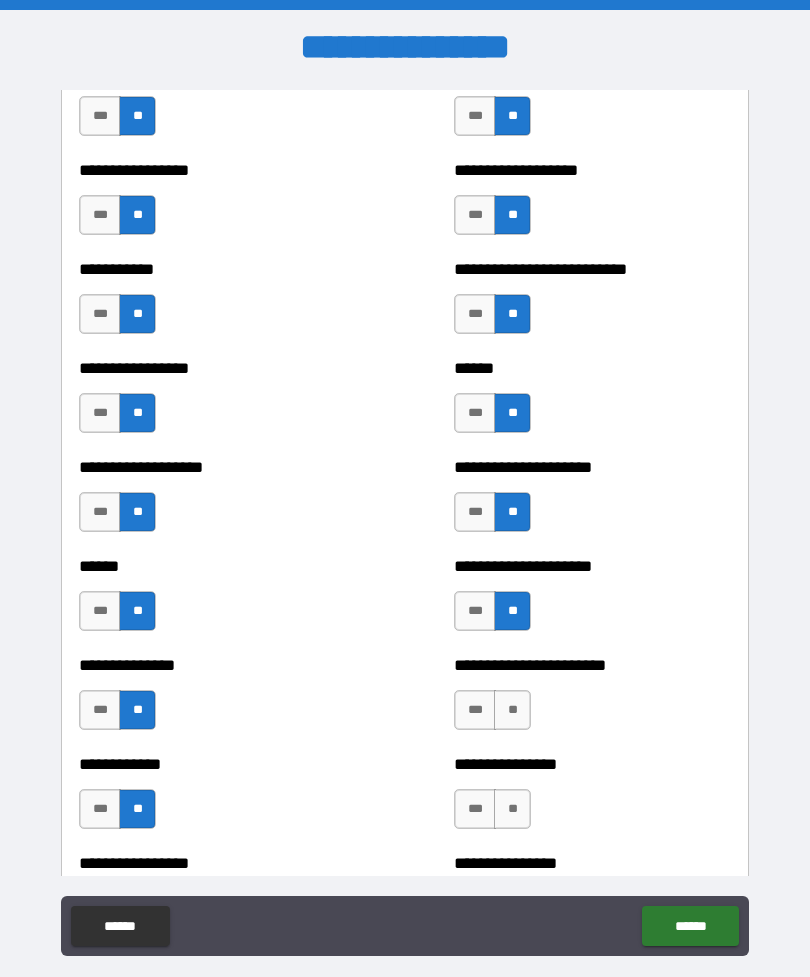 click on "**" at bounding box center [512, 710] 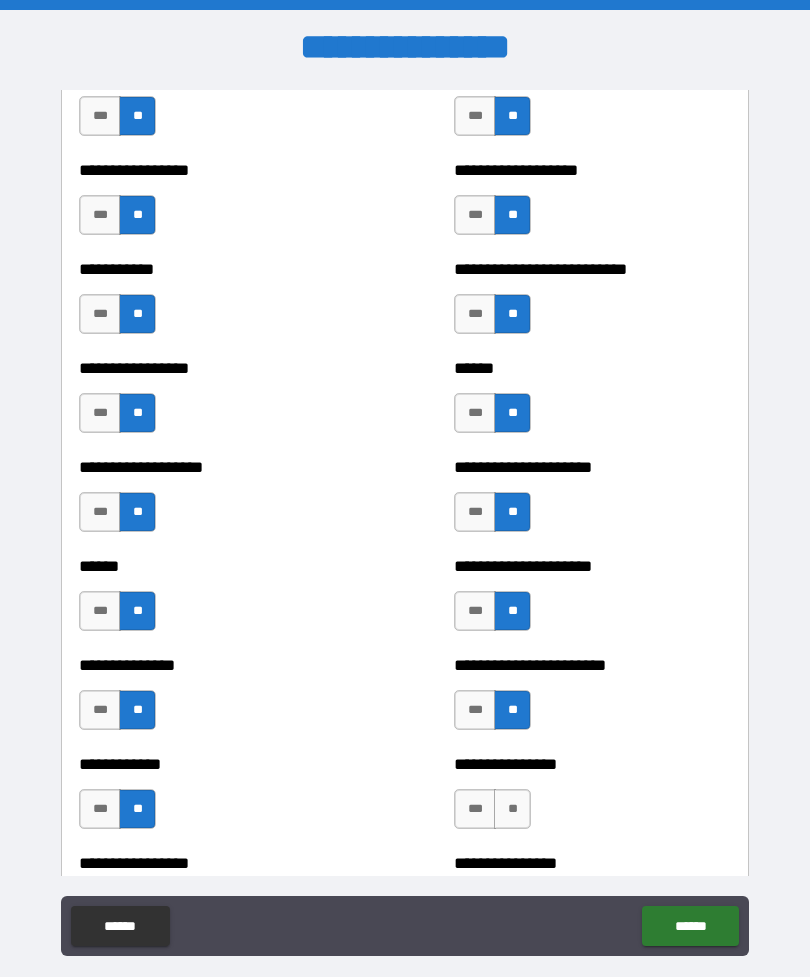 click on "**" at bounding box center (512, 809) 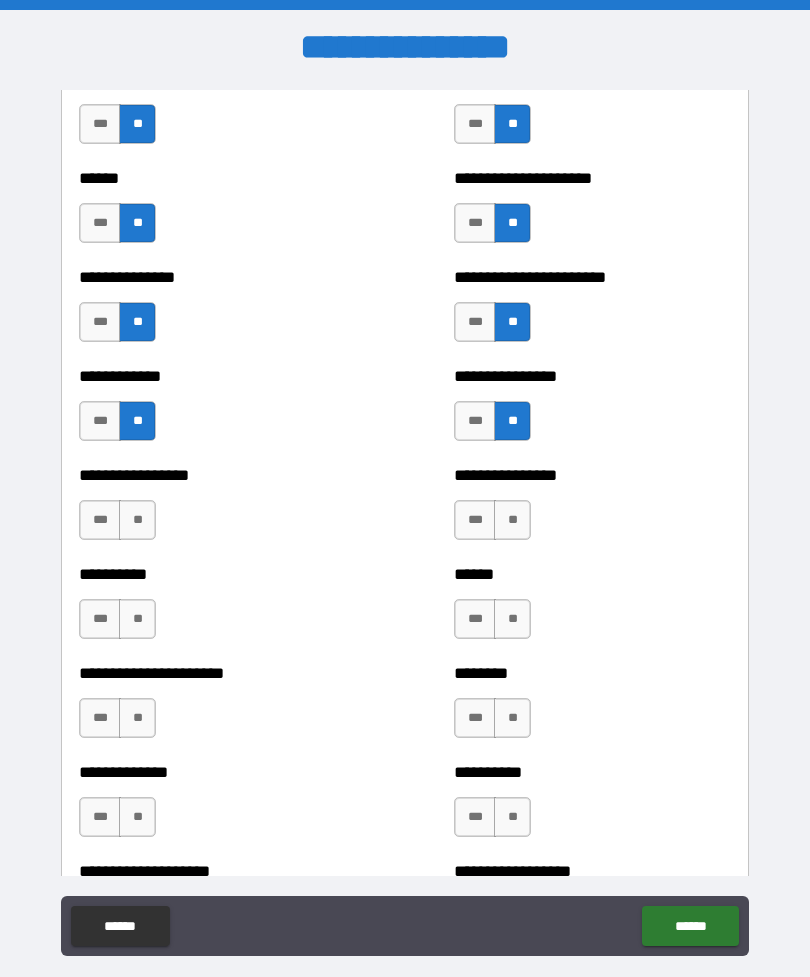 scroll, scrollTop: 2681, scrollLeft: 0, axis: vertical 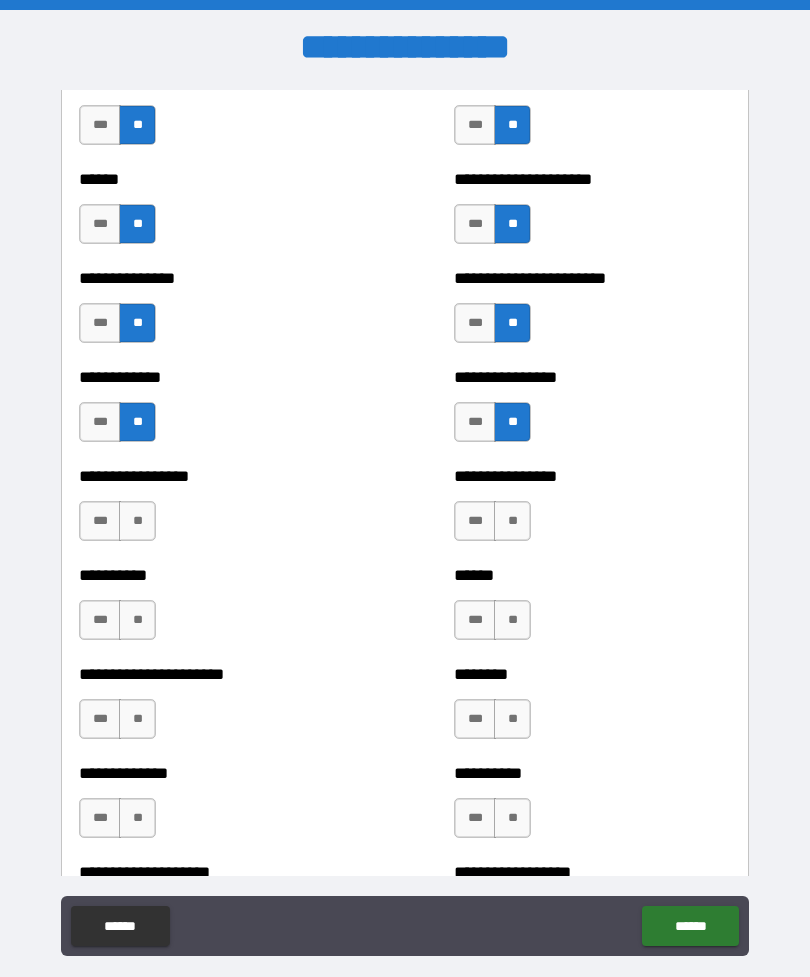 click on "**" at bounding box center (137, 521) 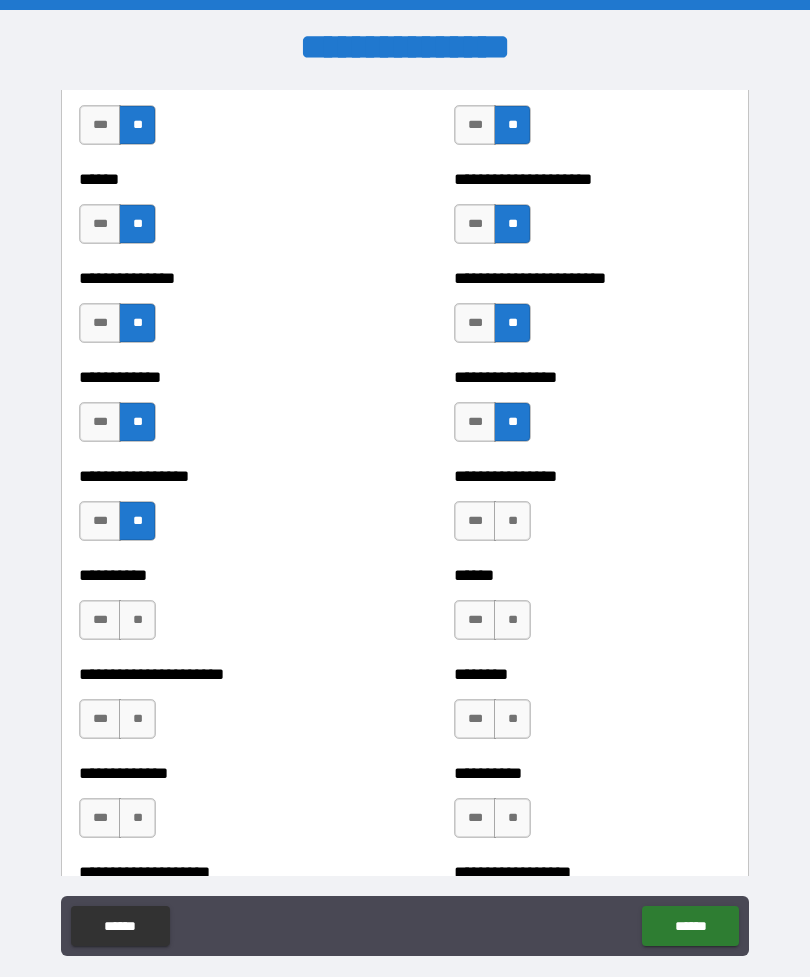 click on "**" at bounding box center [137, 620] 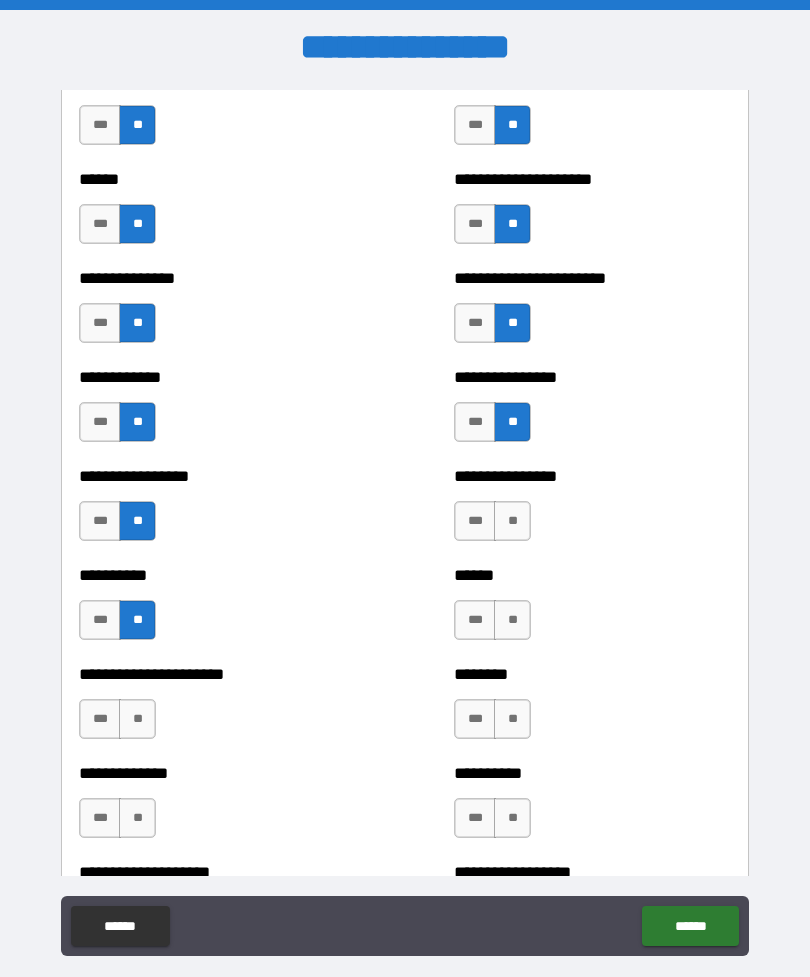 click on "**" at bounding box center (137, 719) 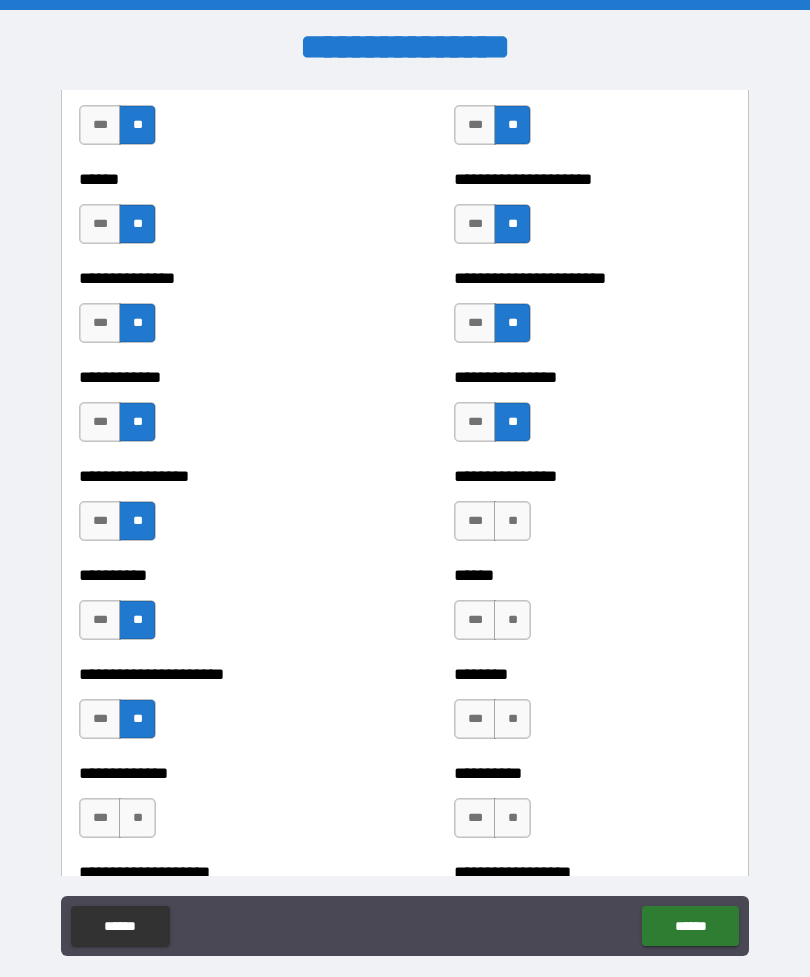 click on "**" at bounding box center [137, 818] 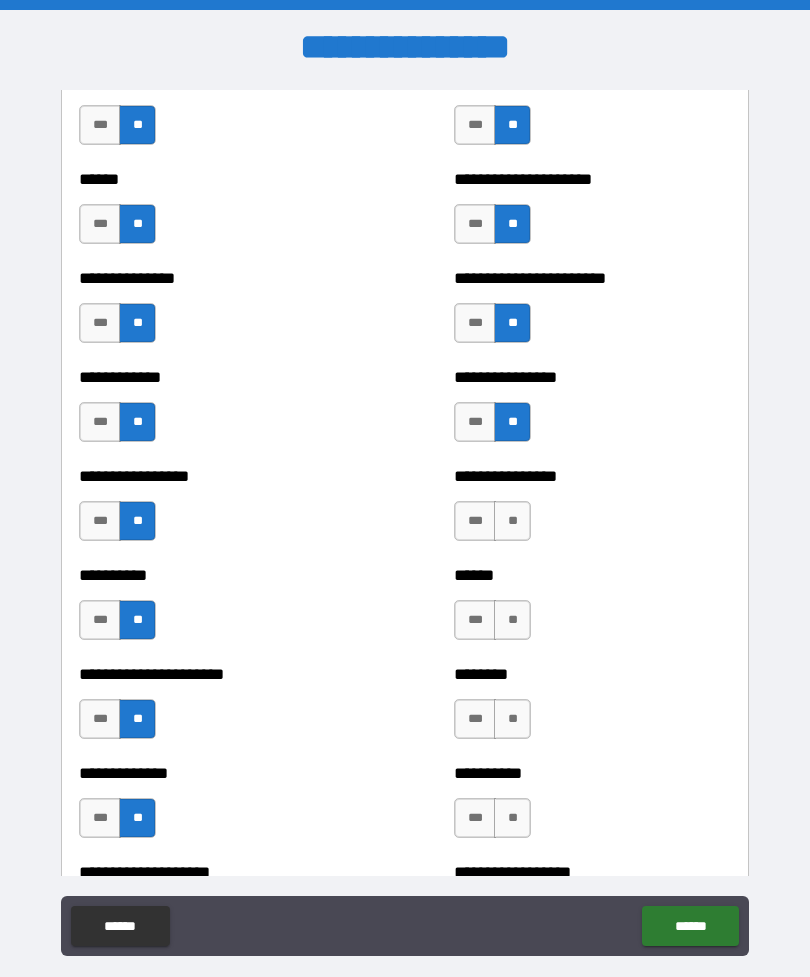 click on "**" at bounding box center [512, 521] 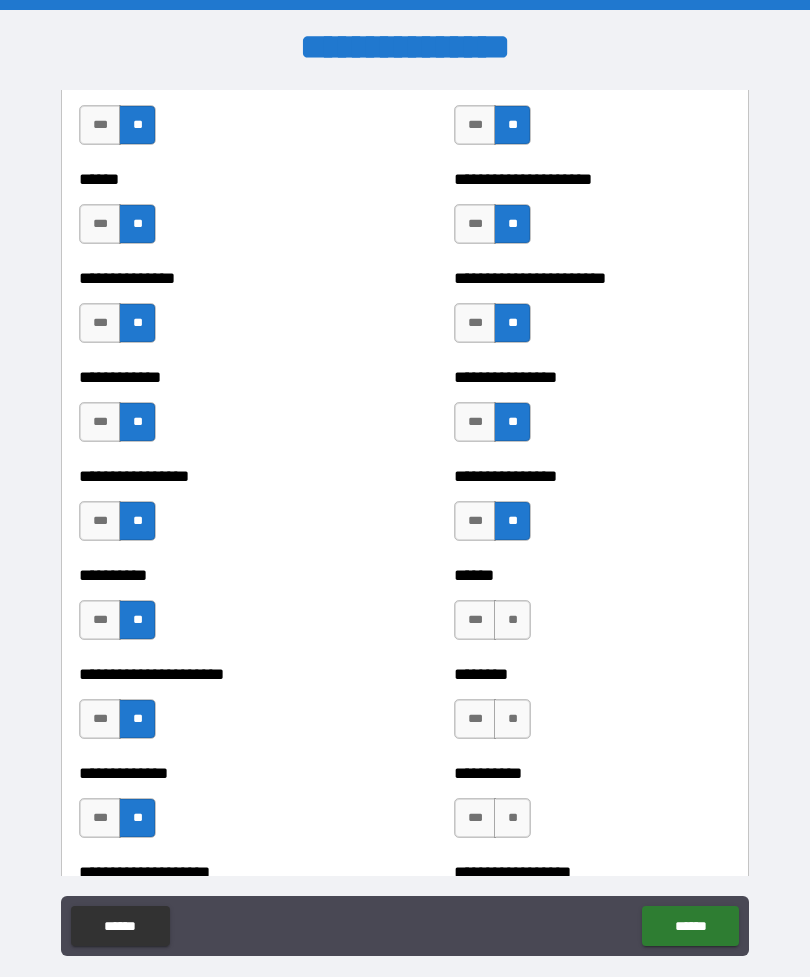 click on "**" at bounding box center (512, 620) 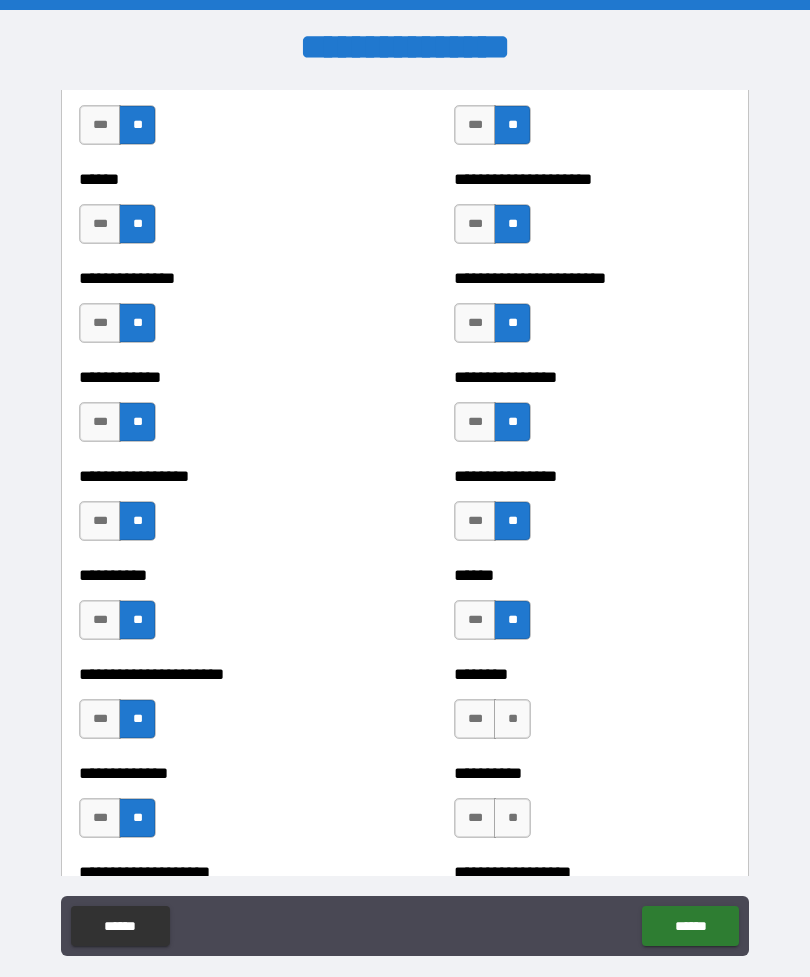 click on "**" at bounding box center (512, 719) 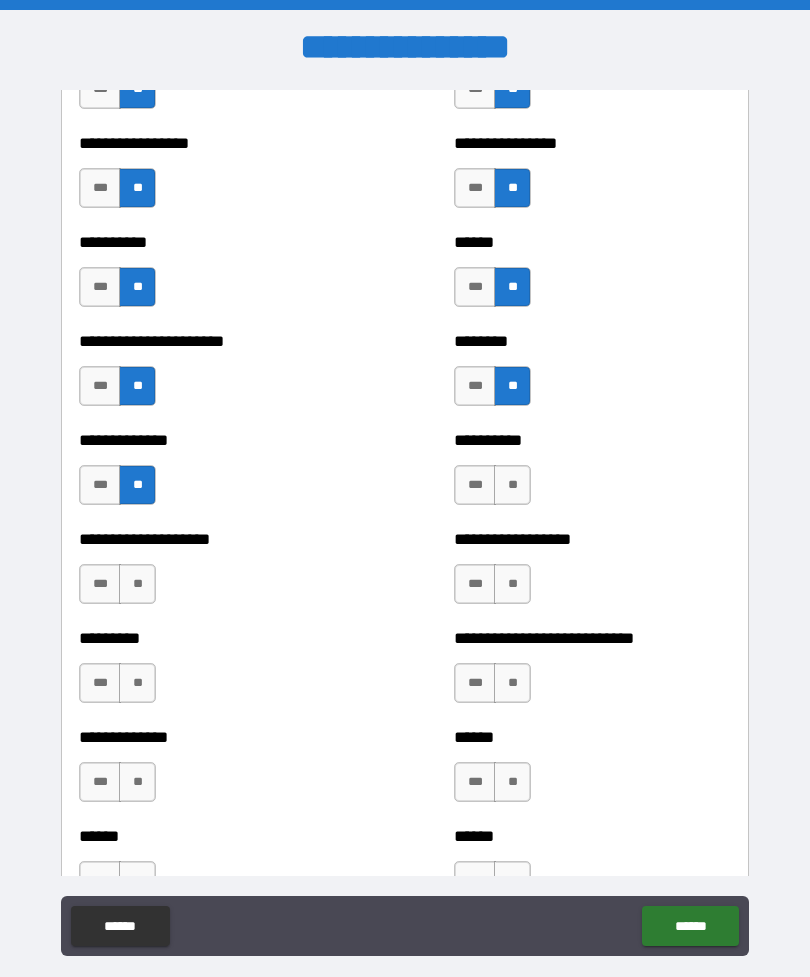 scroll, scrollTop: 3019, scrollLeft: 0, axis: vertical 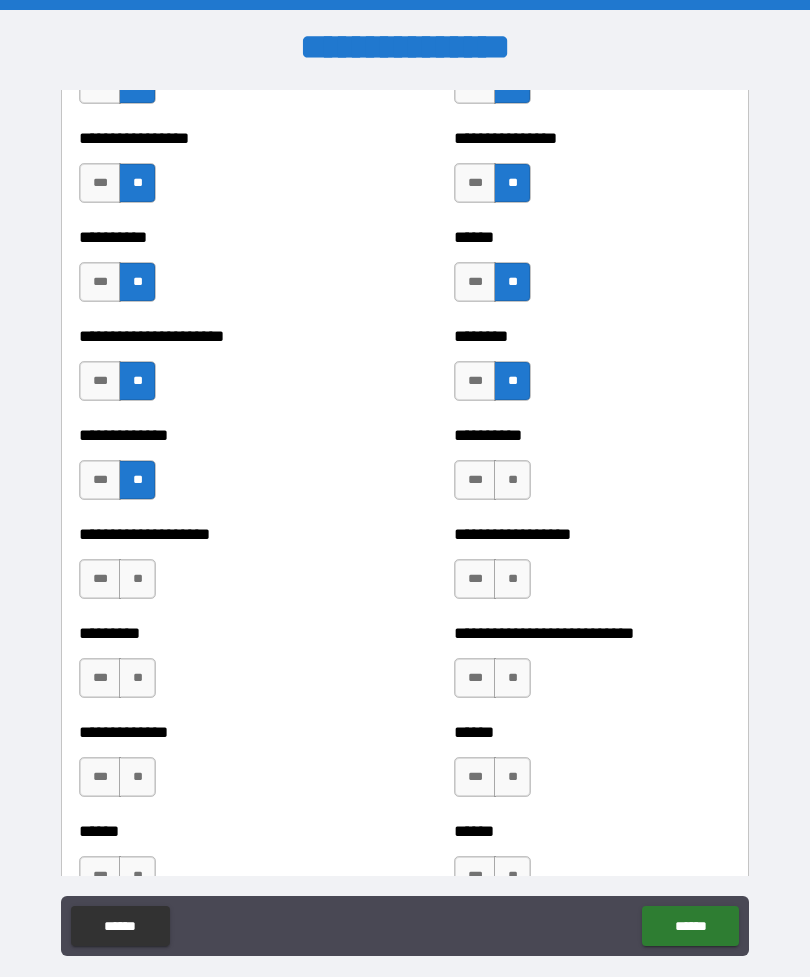click on "**" at bounding box center [512, 480] 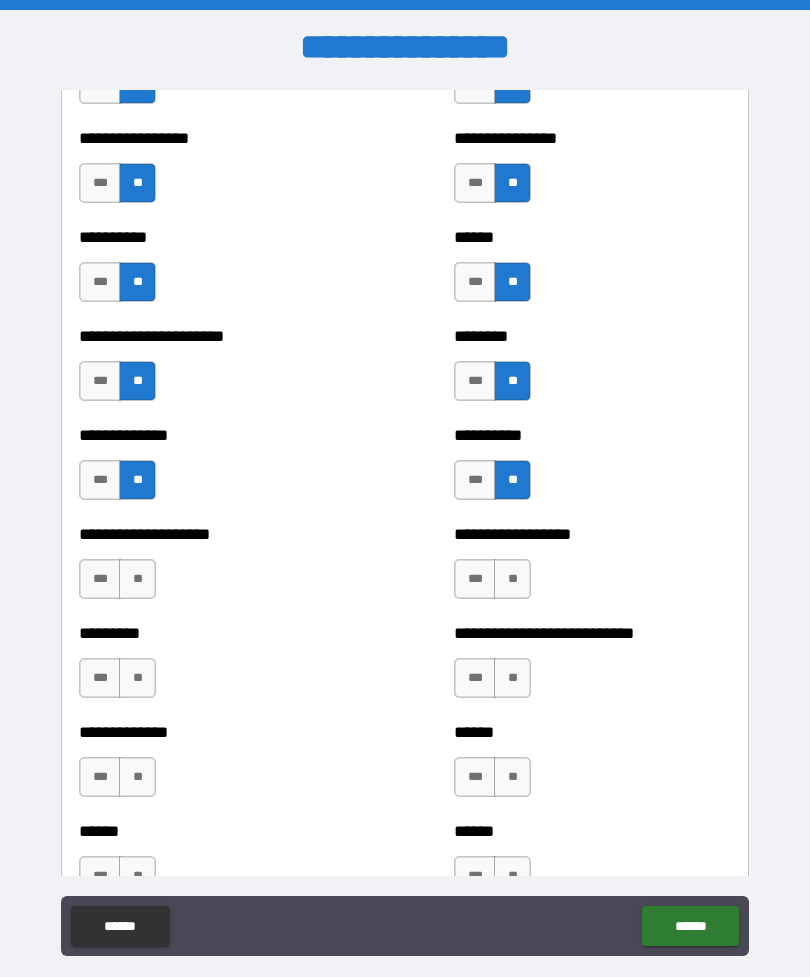 click on "**" at bounding box center (512, 579) 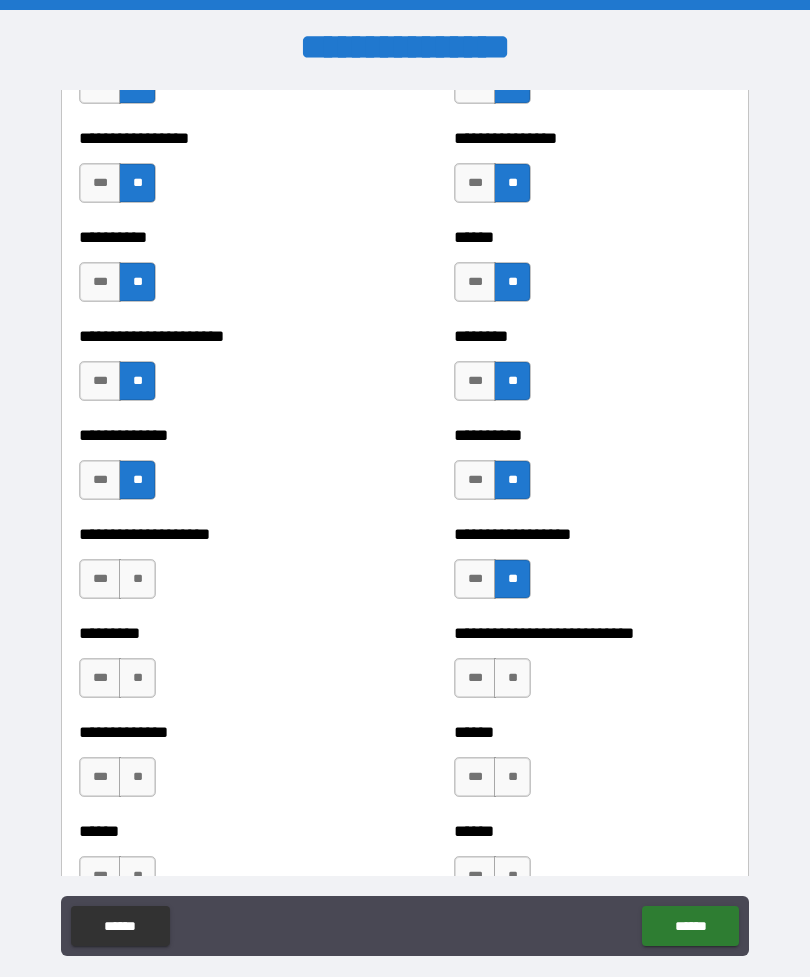 click on "**" at bounding box center [137, 579] 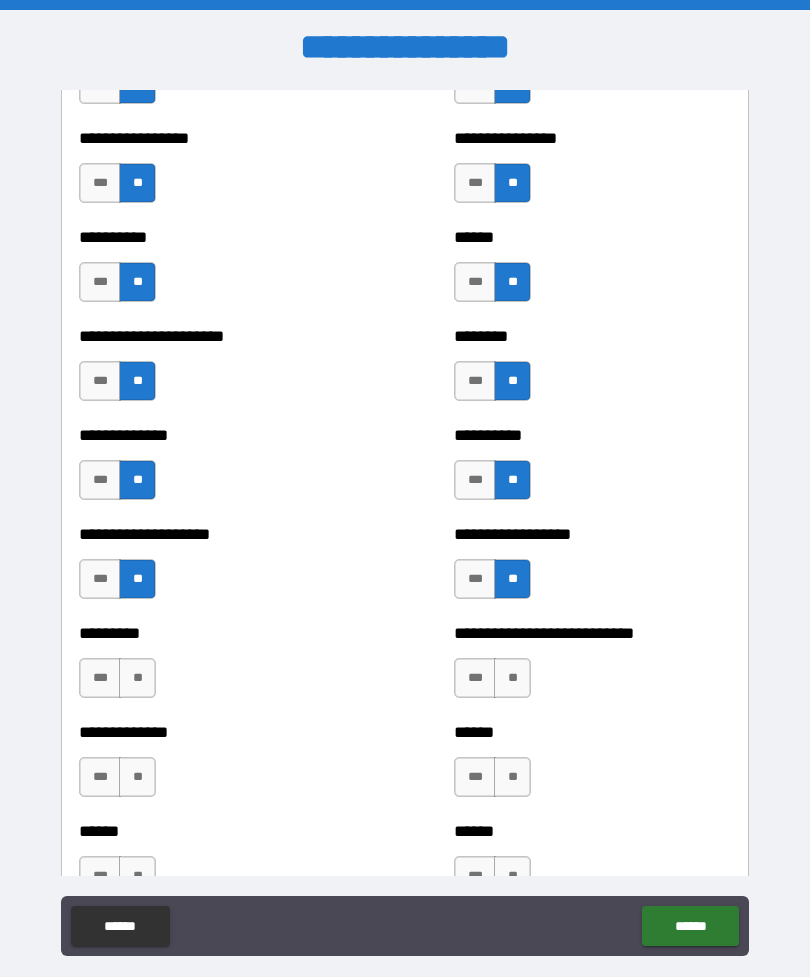 click on "**" at bounding box center [137, 678] 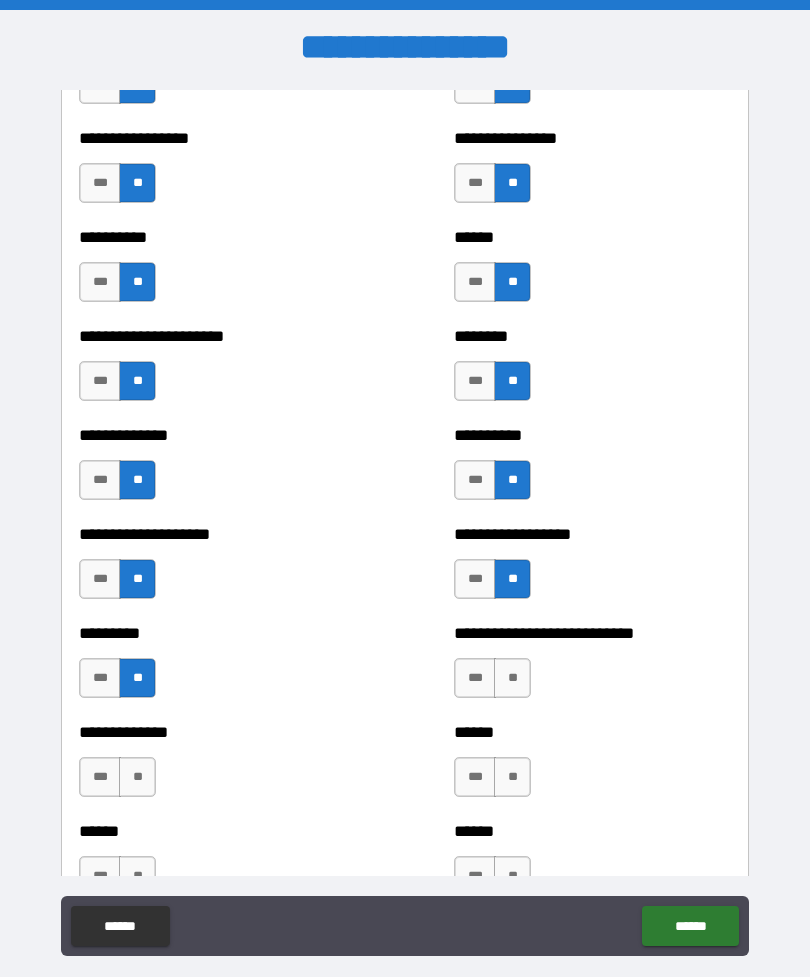 click on "**" at bounding box center (137, 777) 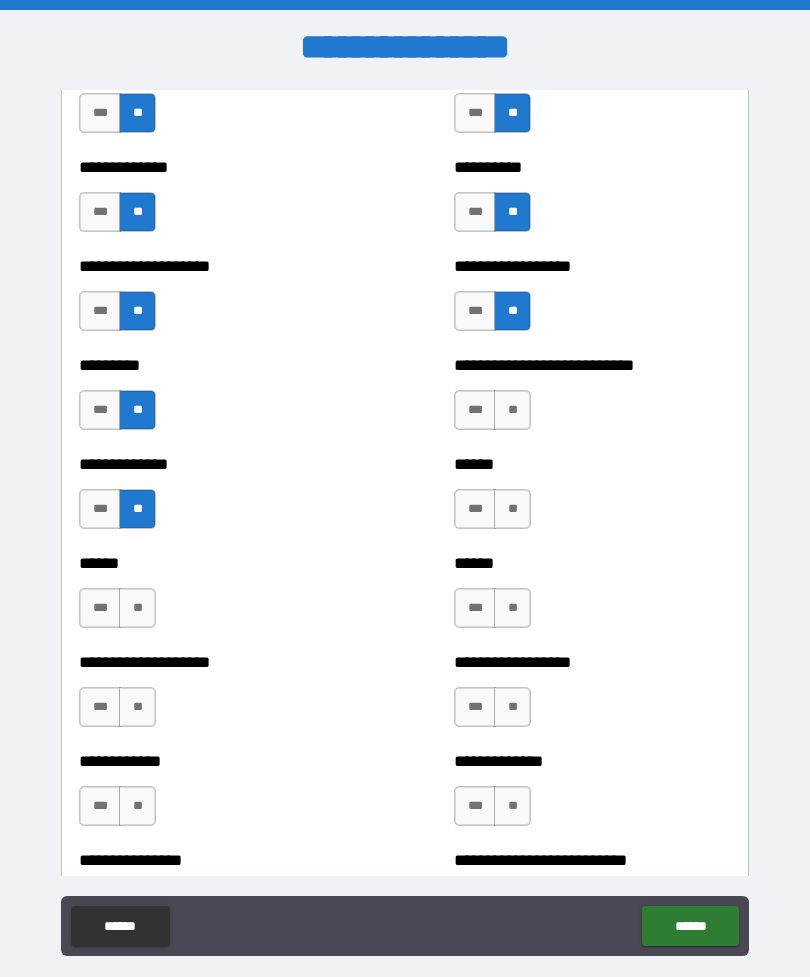 scroll, scrollTop: 3288, scrollLeft: 0, axis: vertical 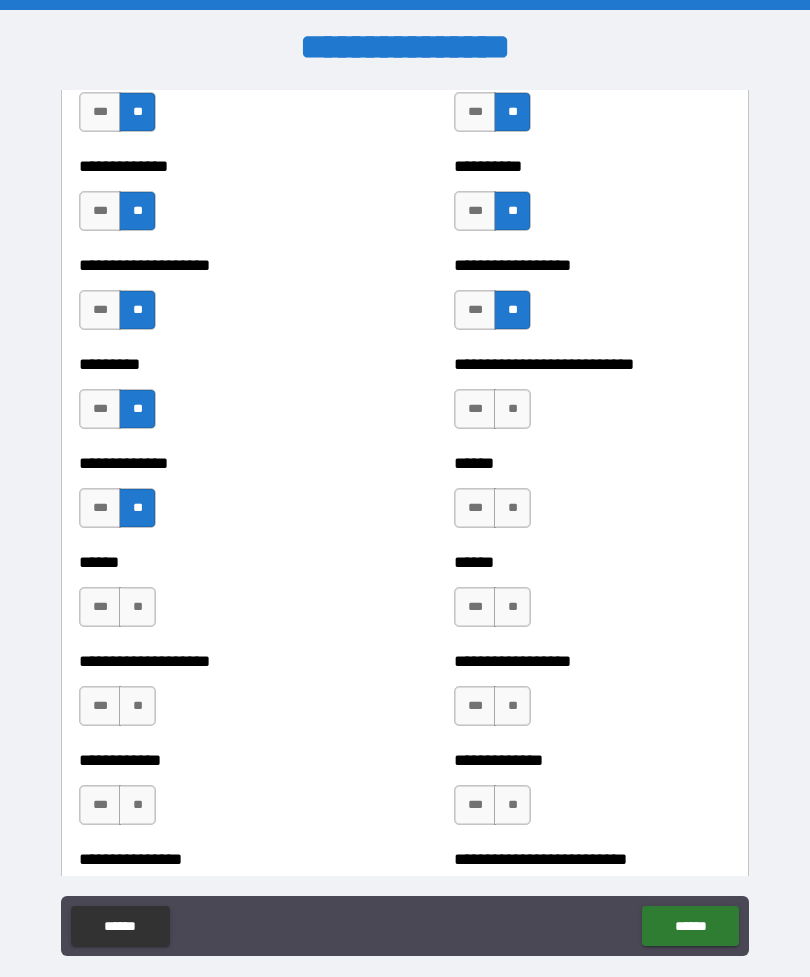 click on "**" at bounding box center (512, 409) 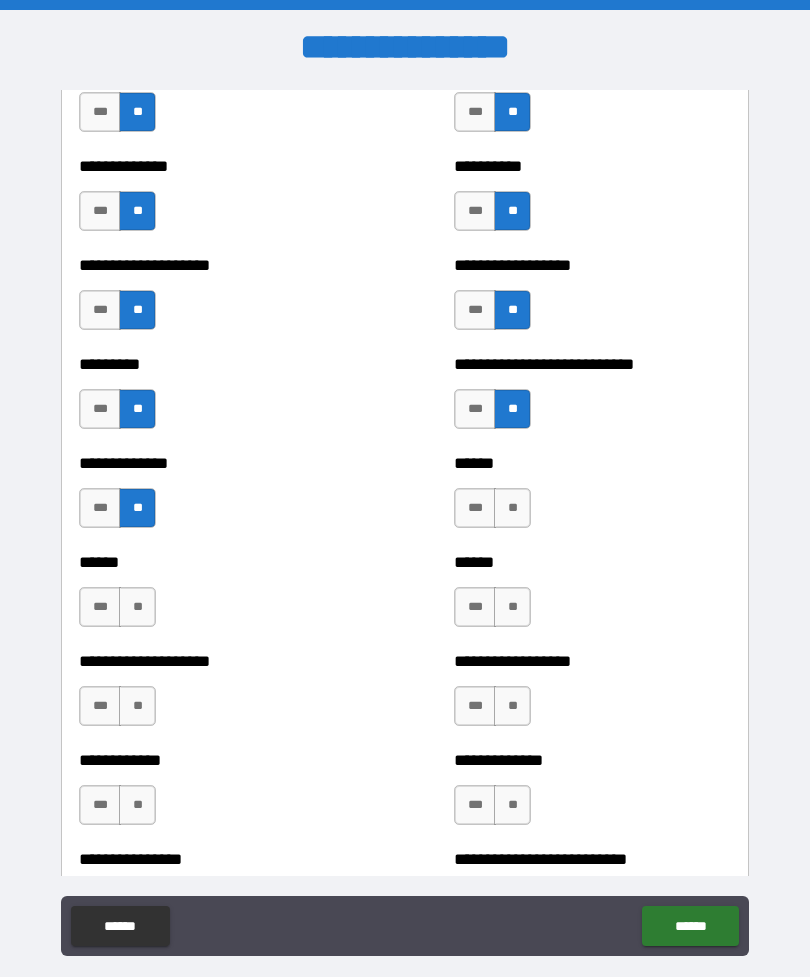 click on "**" at bounding box center [512, 508] 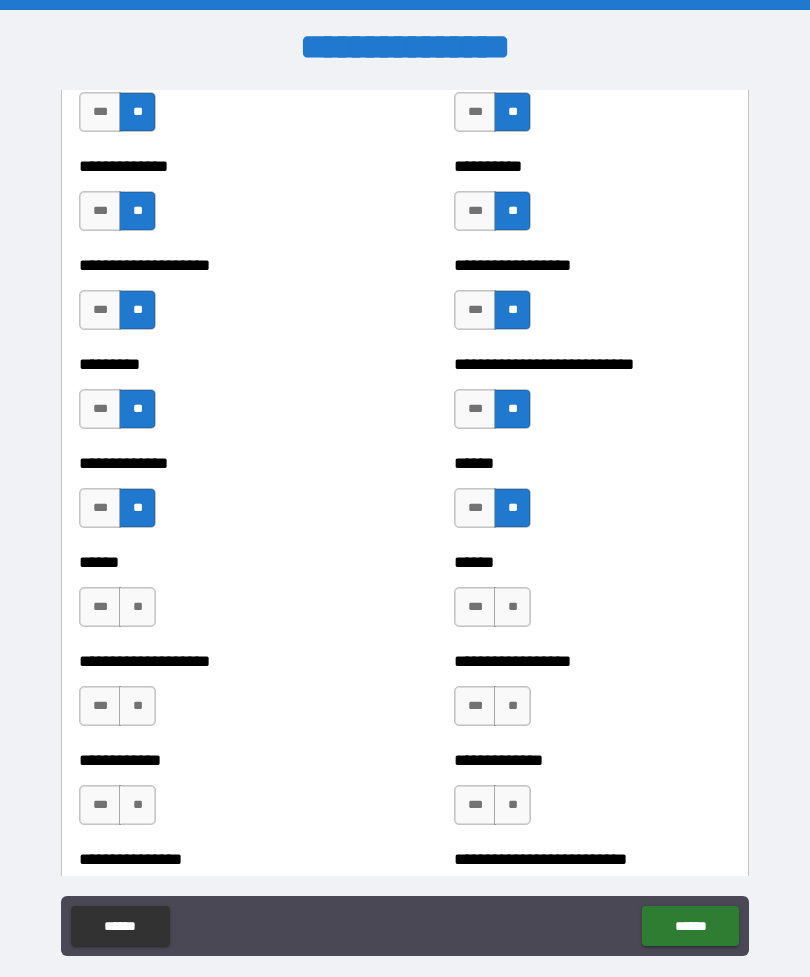 click on "**" at bounding box center [512, 607] 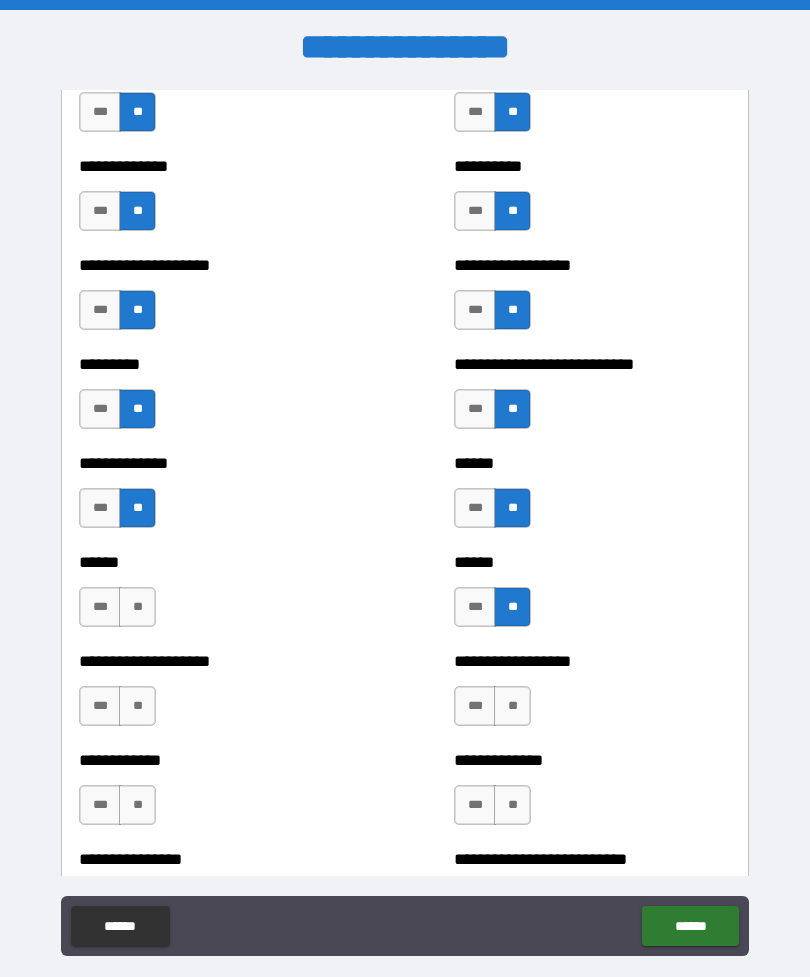 click on "**" at bounding box center [137, 607] 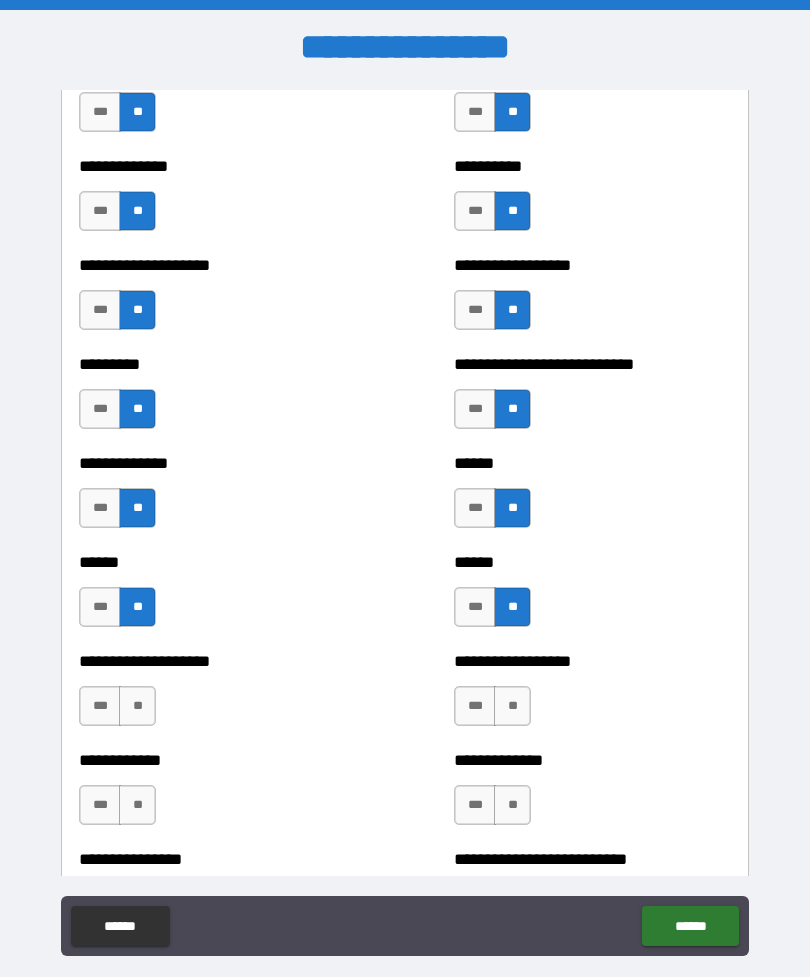 click on "**" at bounding box center [137, 706] 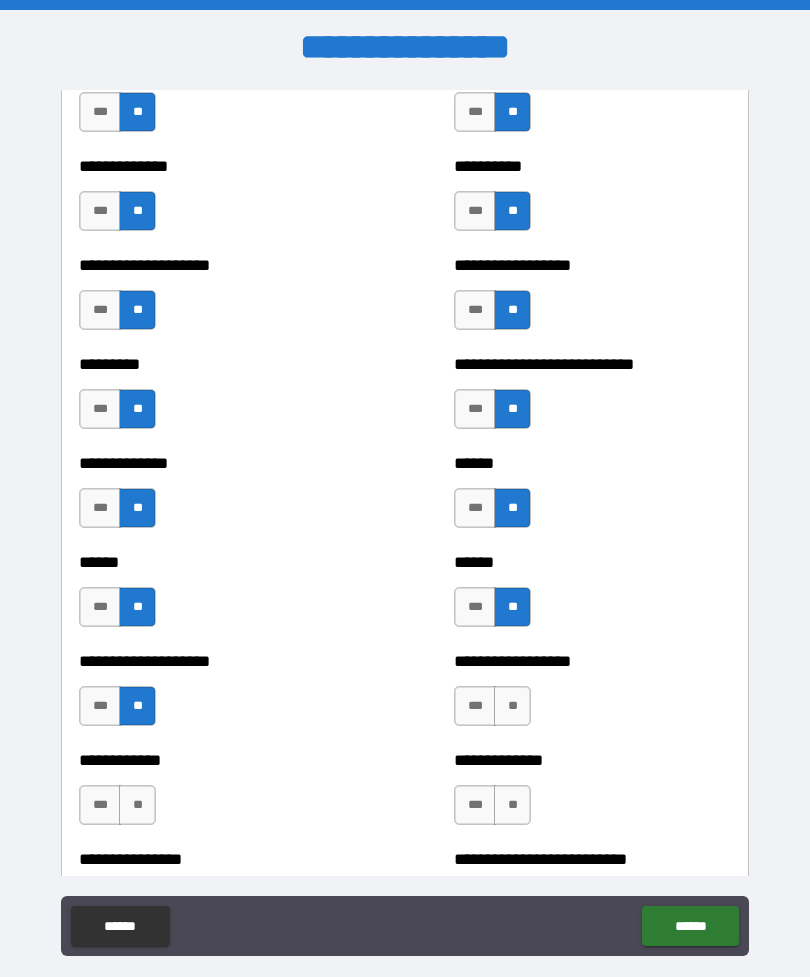 click on "**" at bounding box center [512, 706] 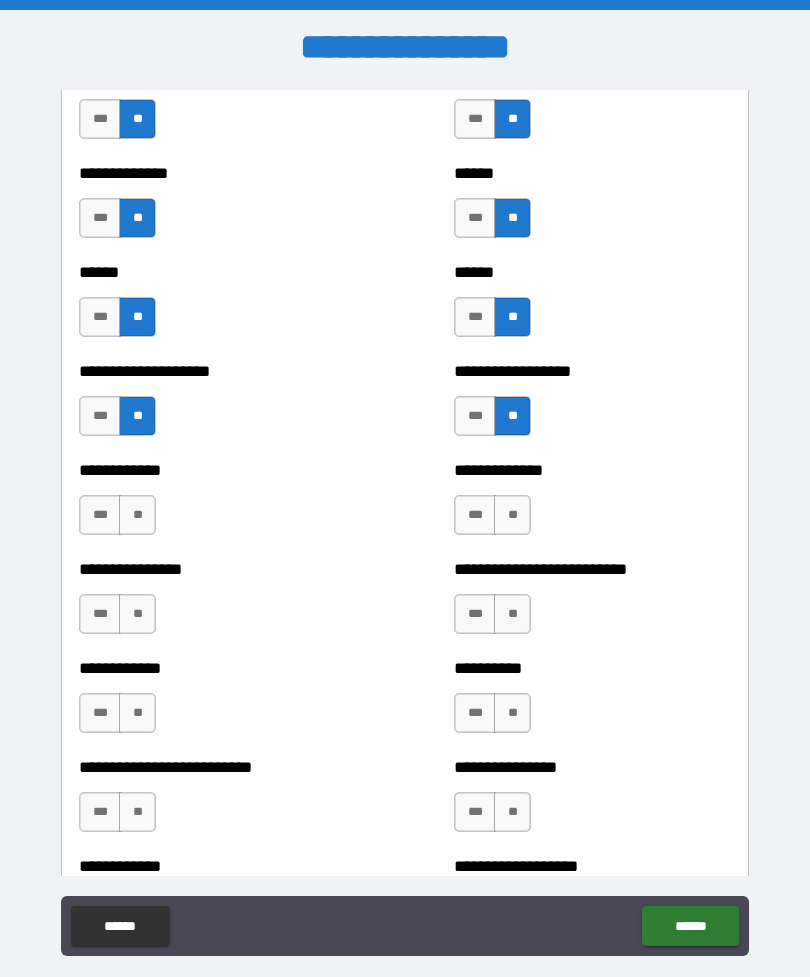 scroll, scrollTop: 3573, scrollLeft: 0, axis: vertical 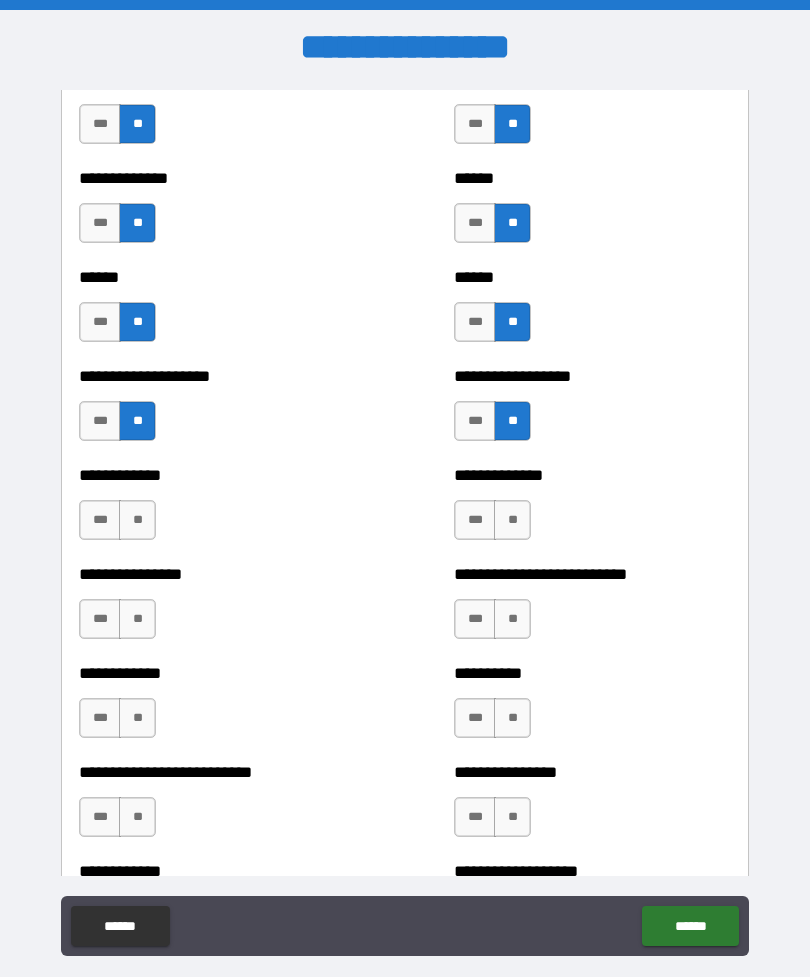 click on "**" at bounding box center [512, 520] 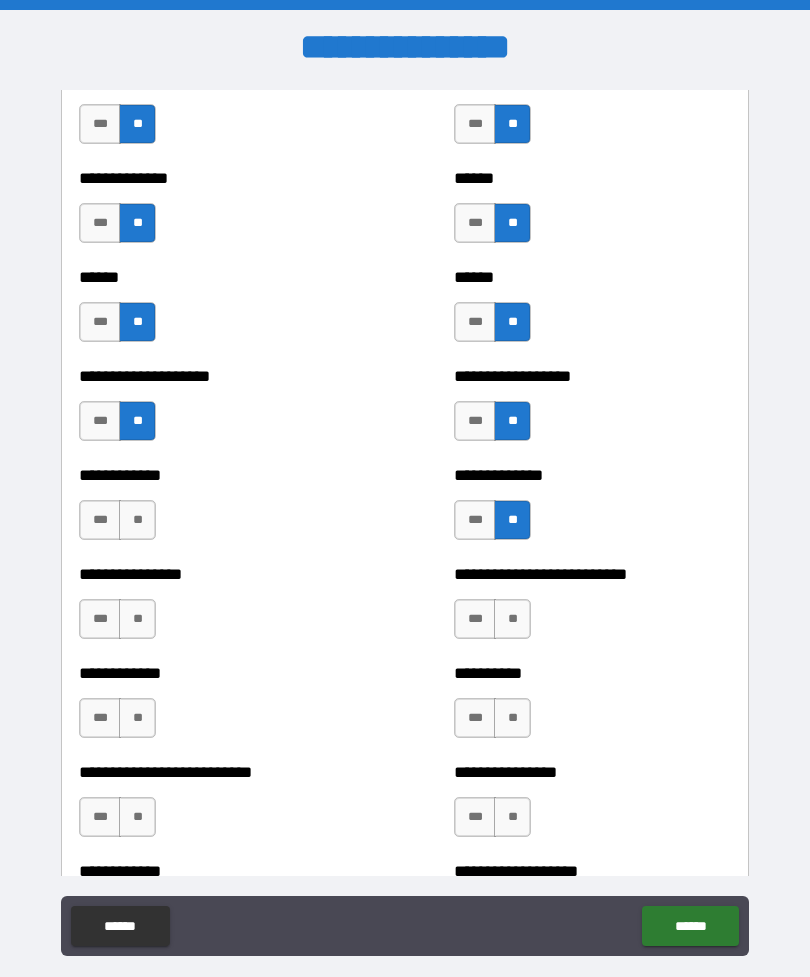 click on "**" at bounding box center [137, 520] 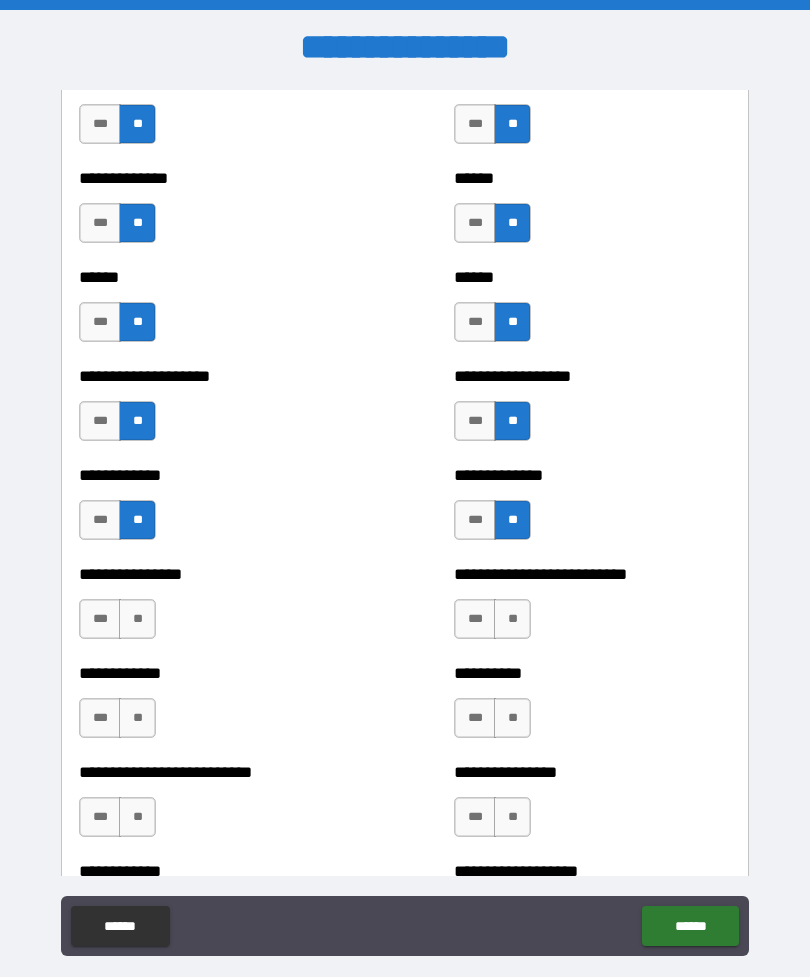 click on "**" at bounding box center [137, 619] 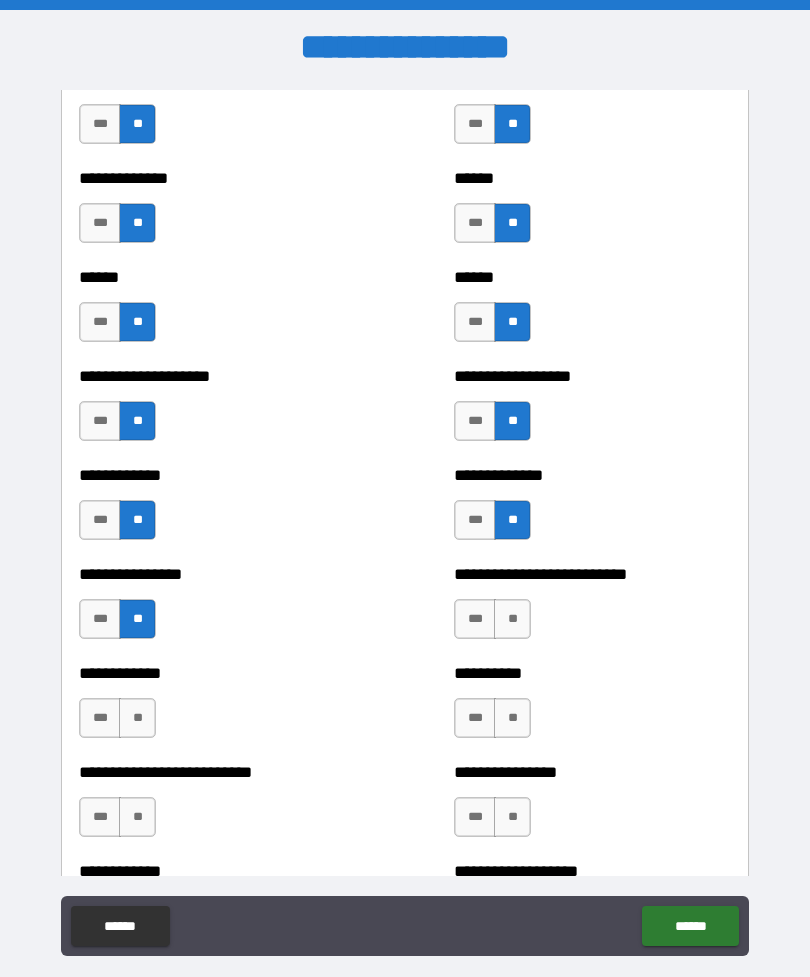 click on "**" at bounding box center (137, 718) 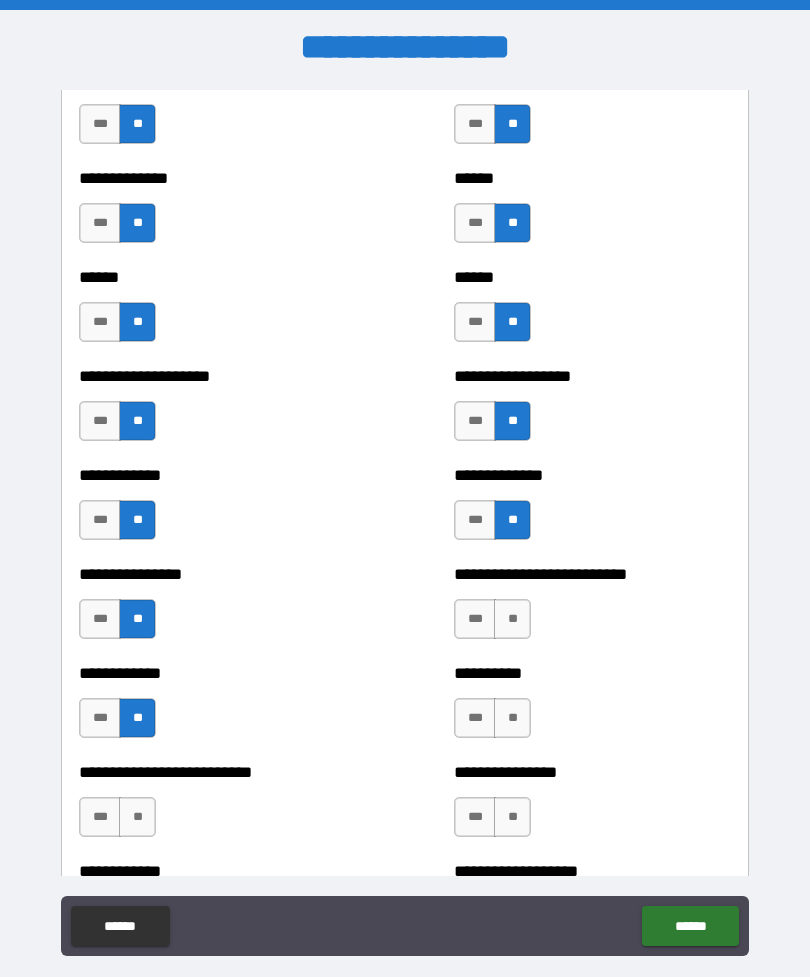 click on "**" at bounding box center (137, 817) 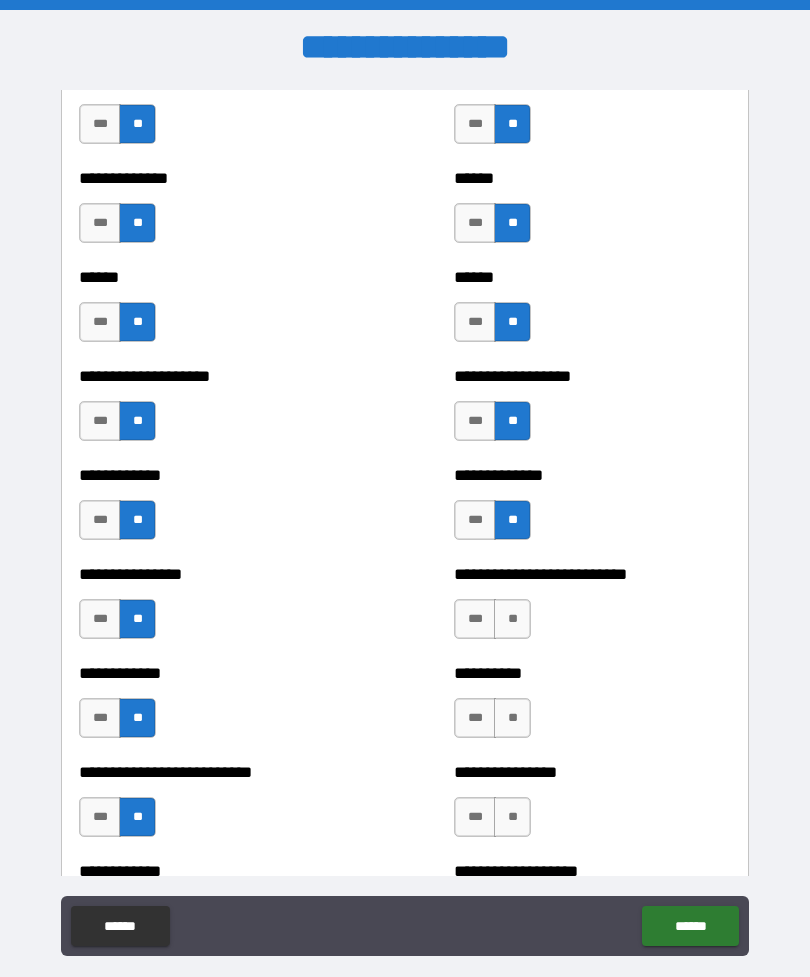 click on "**" at bounding box center [512, 619] 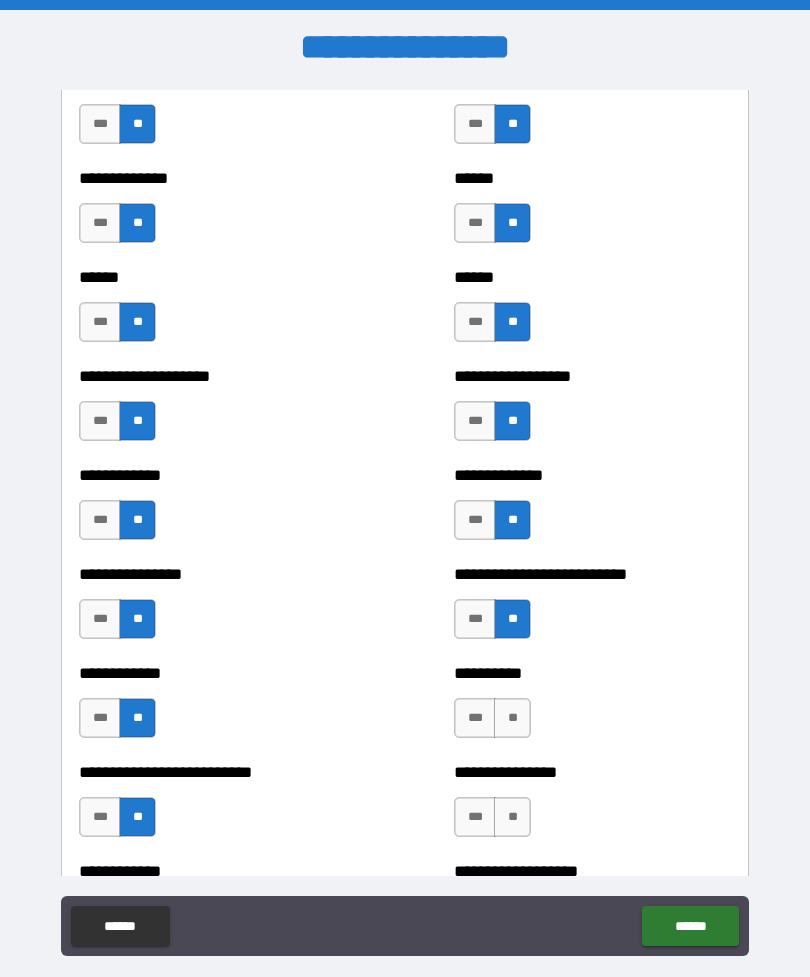 click on "**" at bounding box center (512, 718) 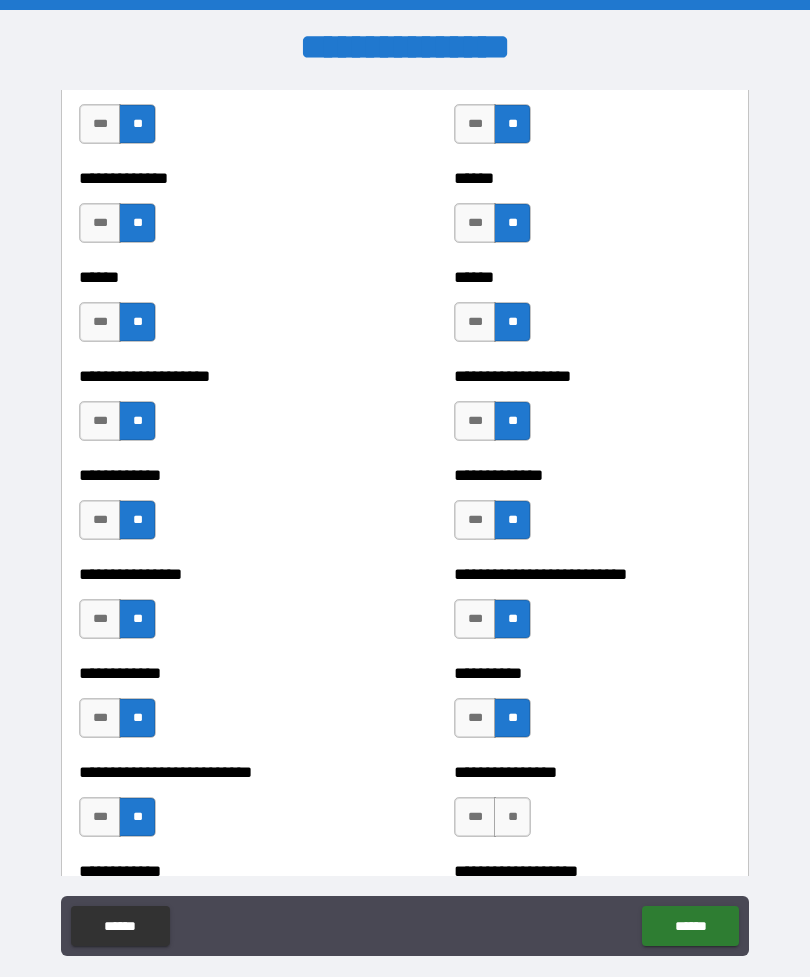 click on "**" at bounding box center [512, 817] 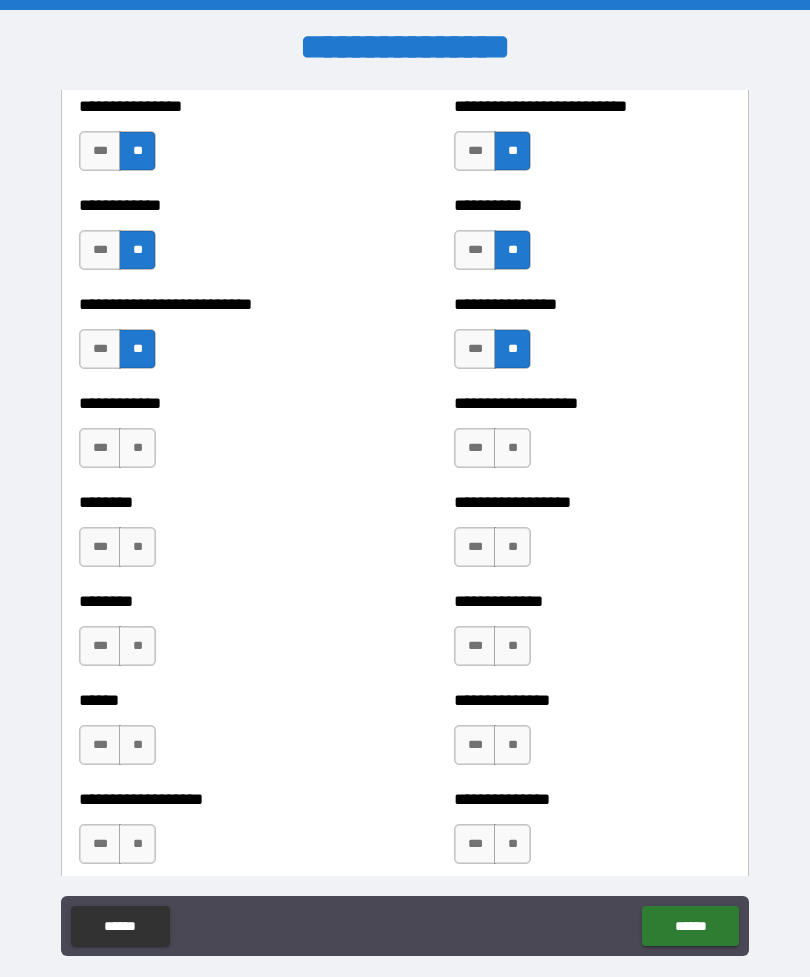 scroll, scrollTop: 4055, scrollLeft: 0, axis: vertical 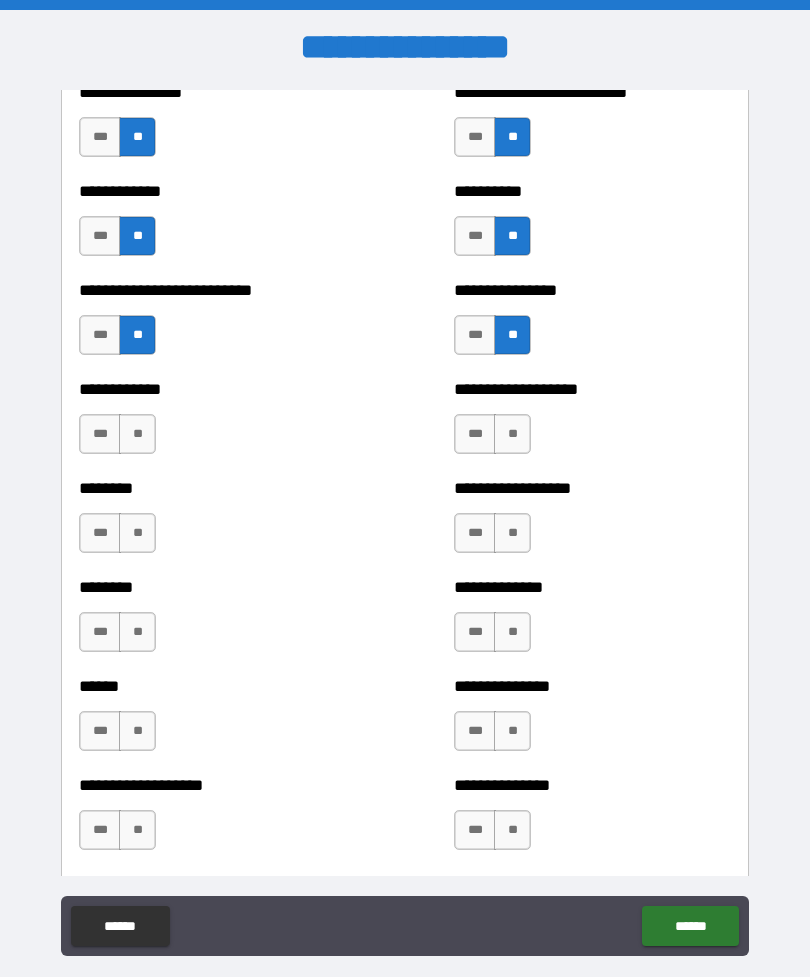 click on "**" at bounding box center (137, 434) 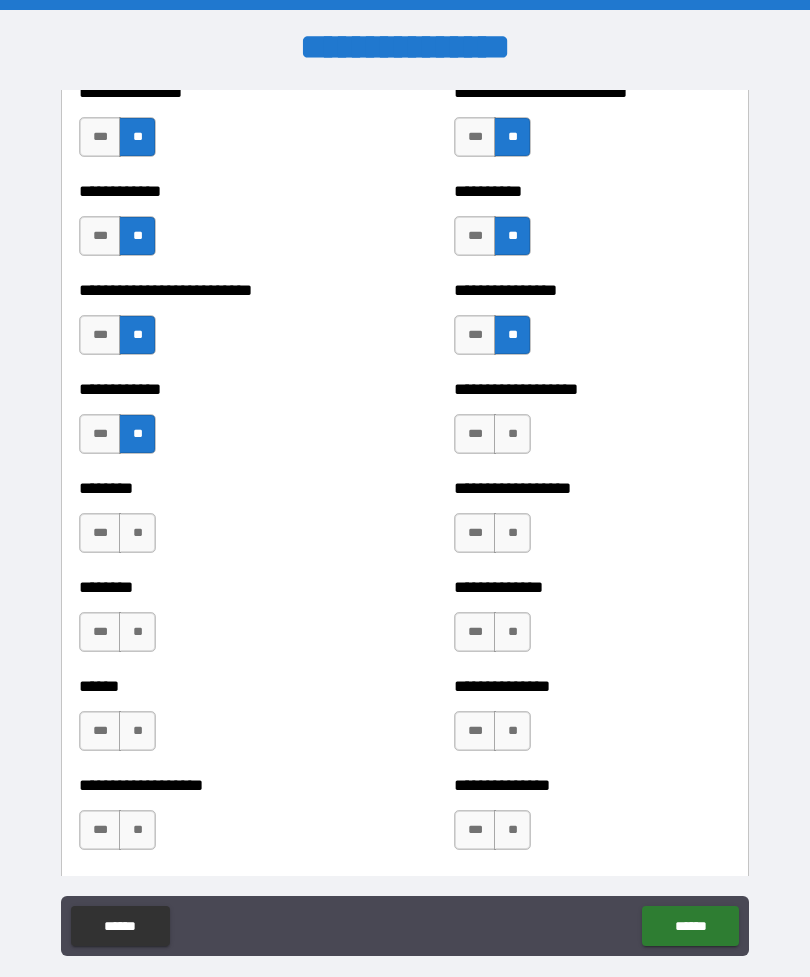 click on "**" at bounding box center [137, 533] 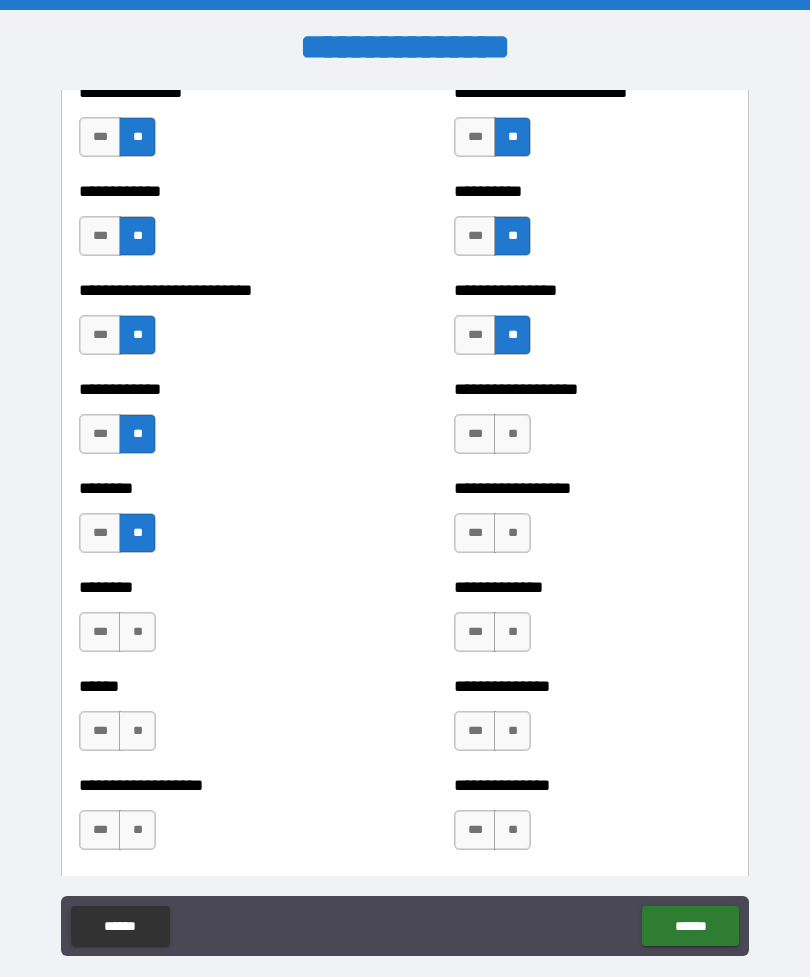 click on "**" at bounding box center (137, 632) 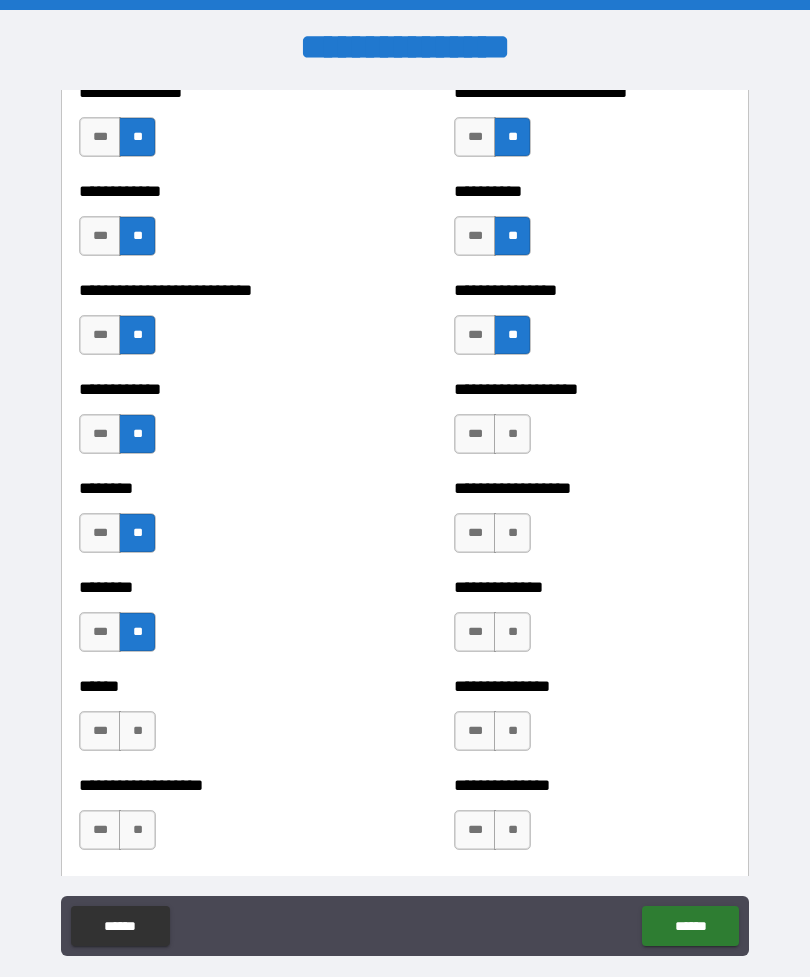click on "**" at bounding box center [137, 731] 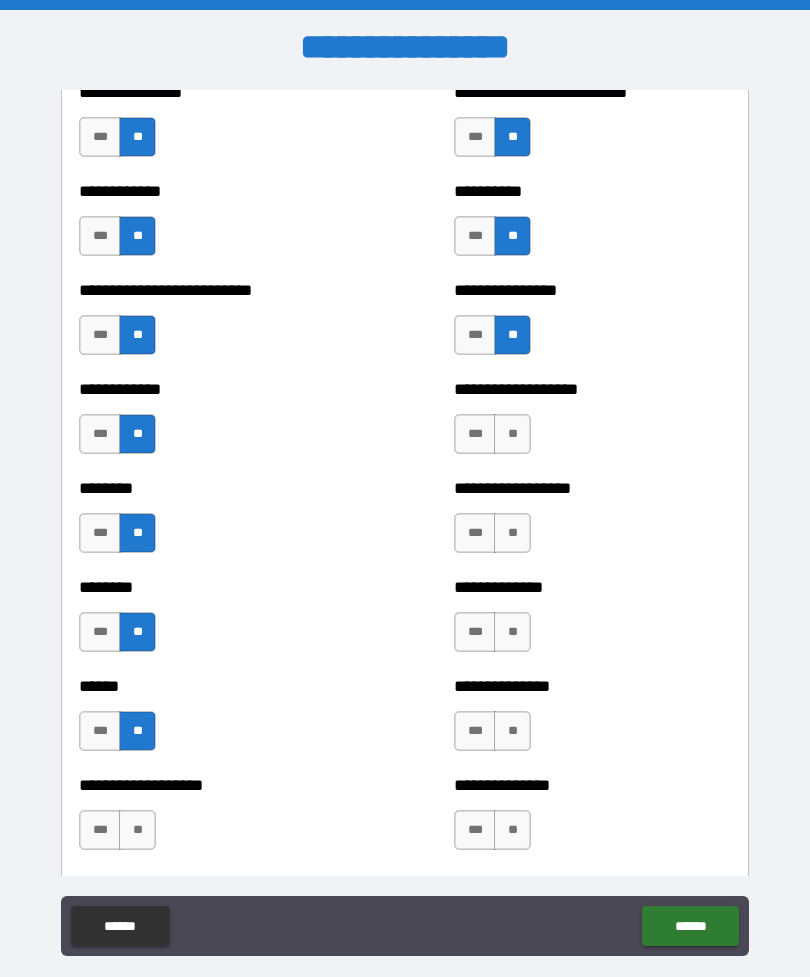 click on "**" at bounding box center (137, 830) 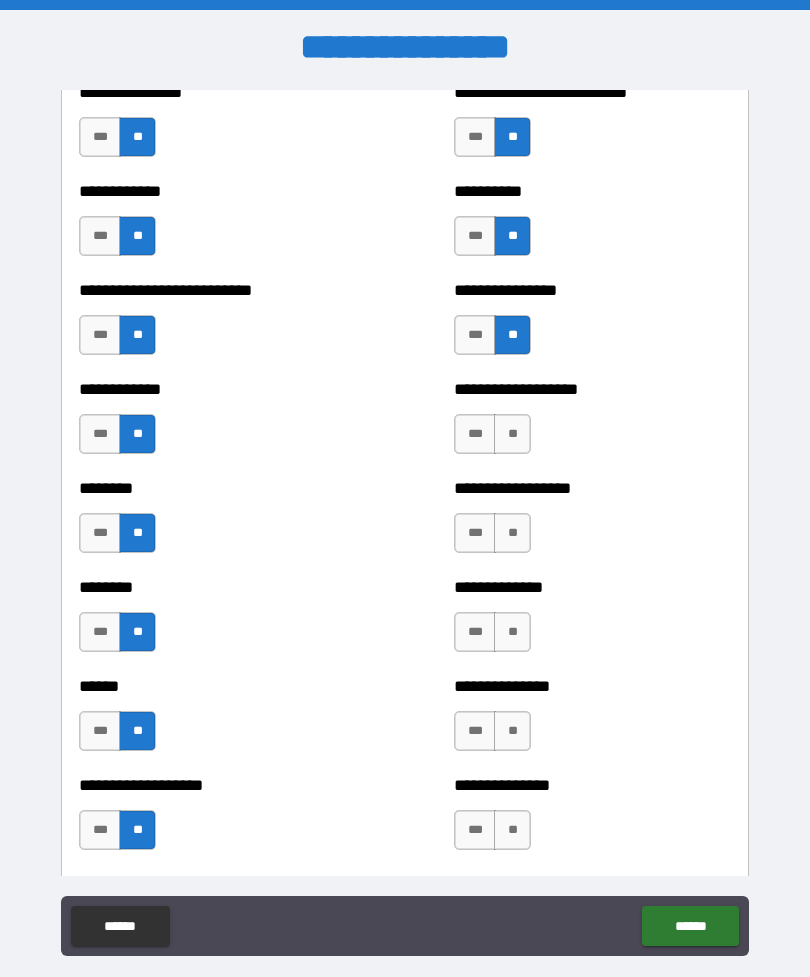 click on "**" at bounding box center [512, 434] 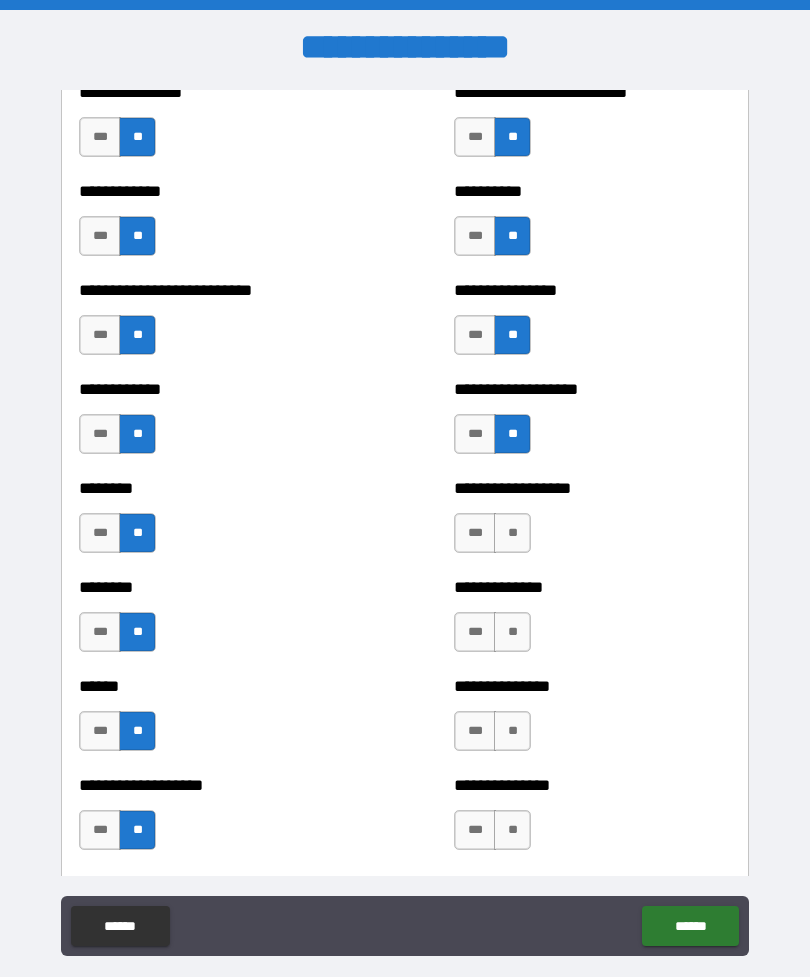 click on "**" at bounding box center [512, 533] 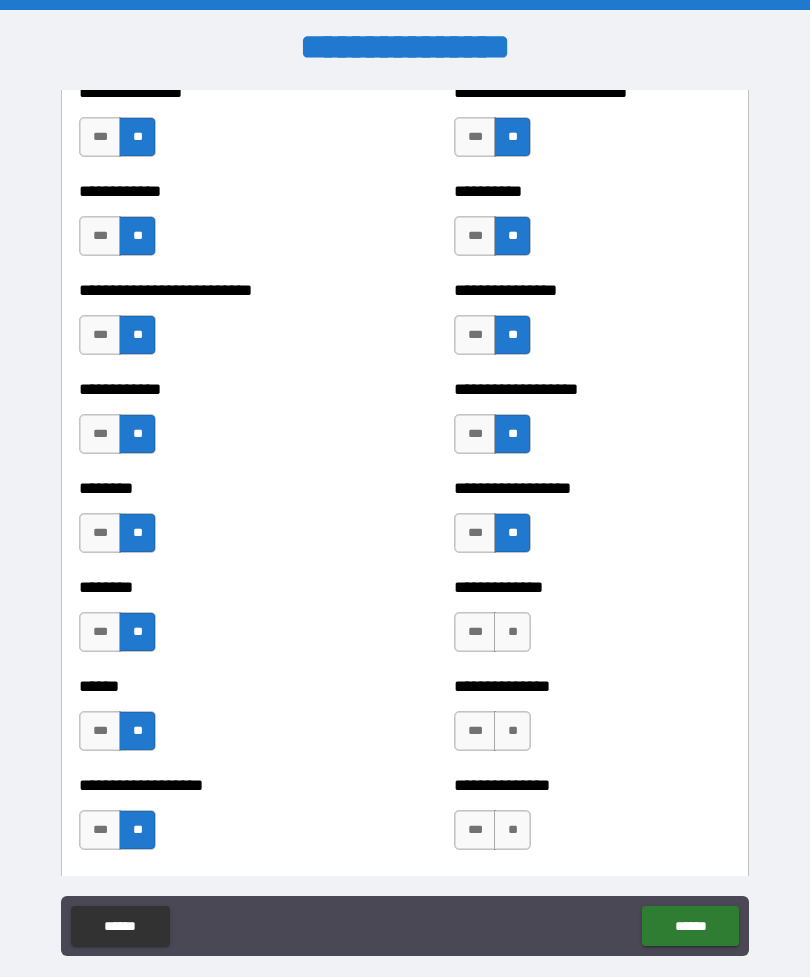 click on "**" at bounding box center (512, 632) 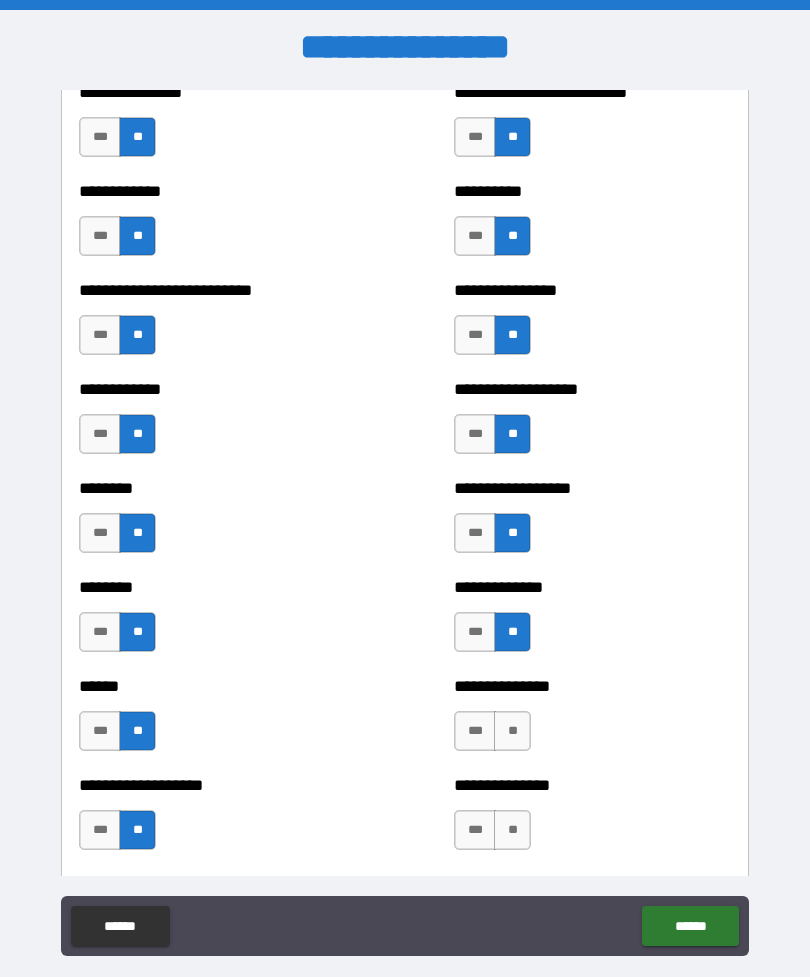 click on "**" at bounding box center (512, 731) 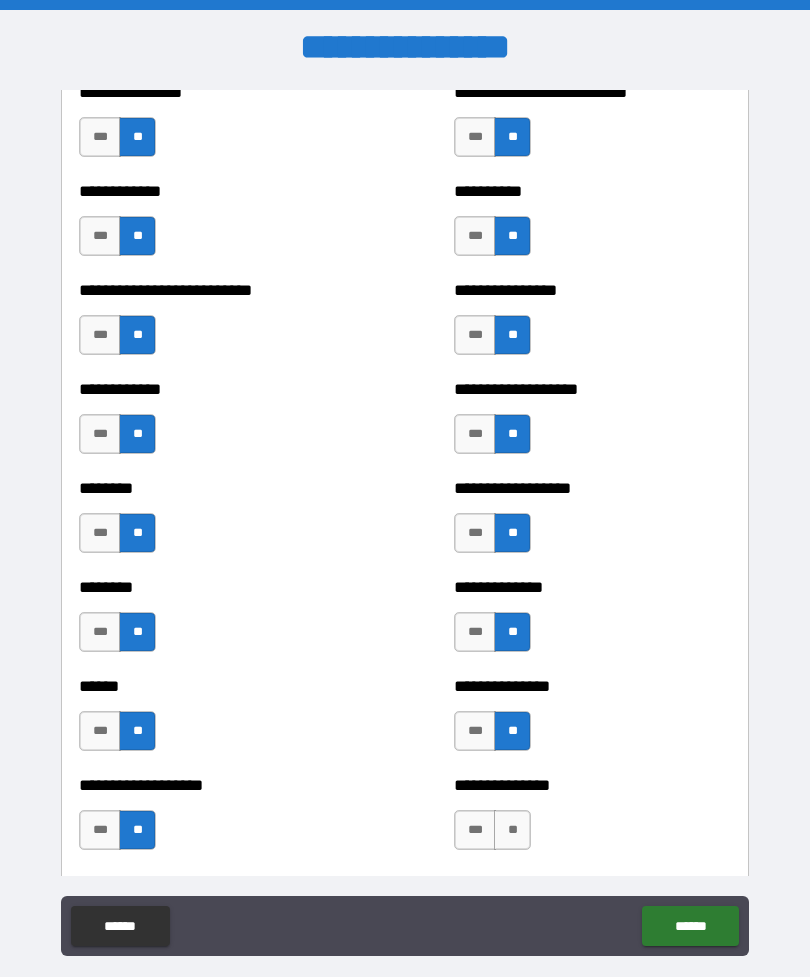 click on "**" at bounding box center [512, 830] 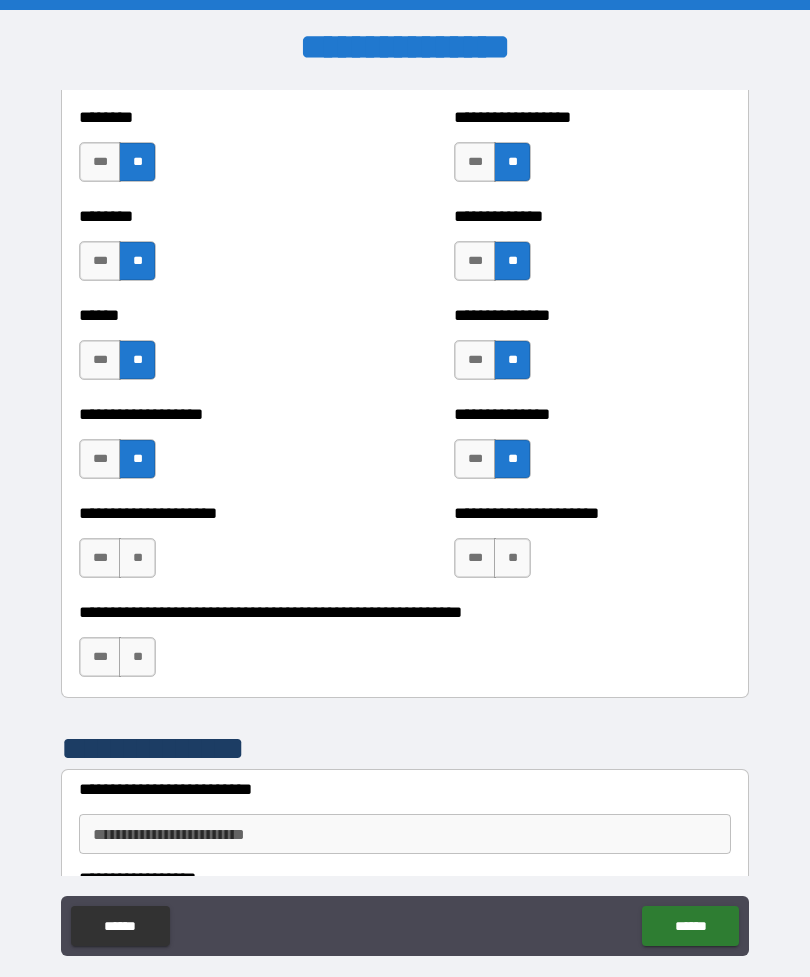scroll, scrollTop: 4448, scrollLeft: 0, axis: vertical 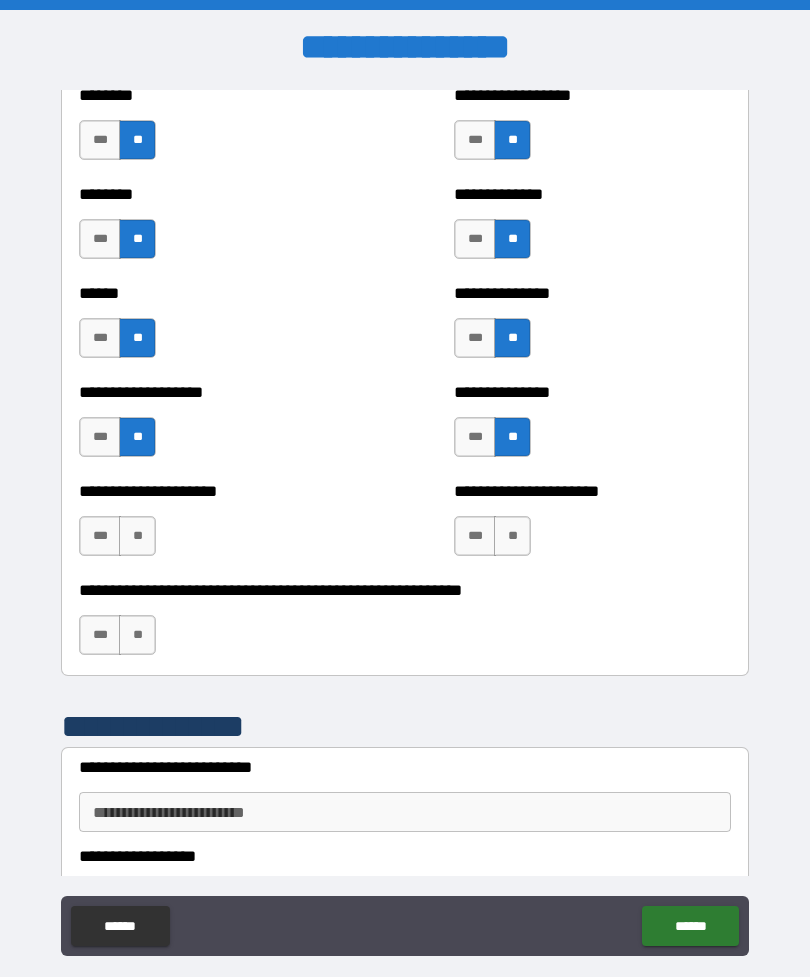 click on "**" at bounding box center [137, 536] 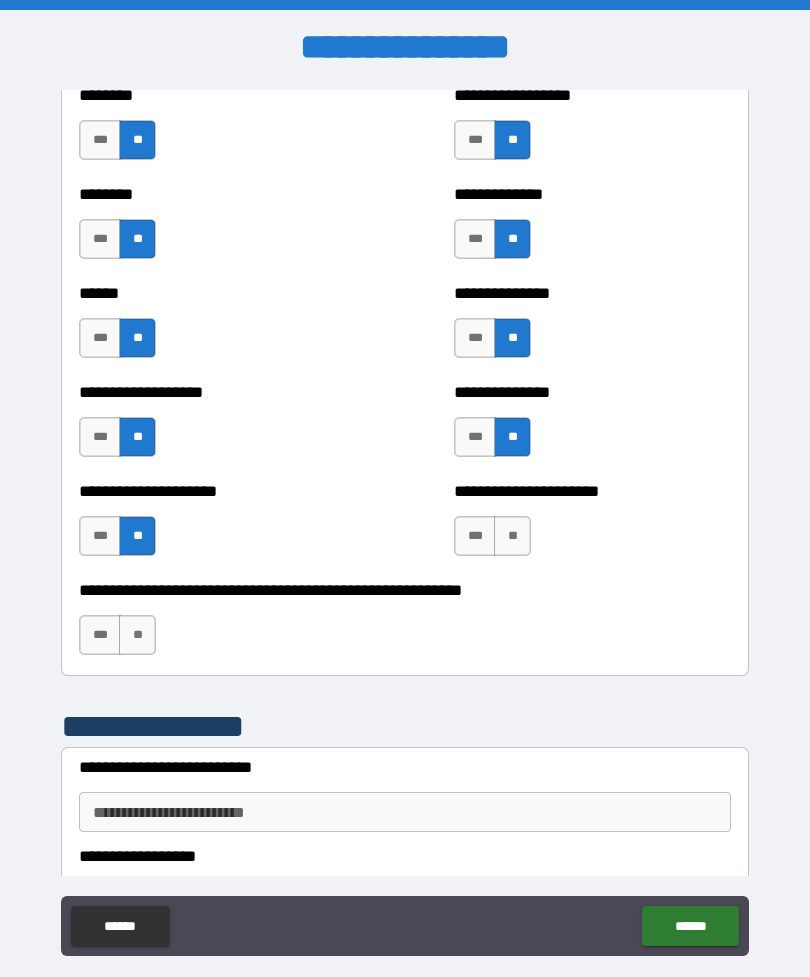 click on "**" at bounding box center [512, 536] 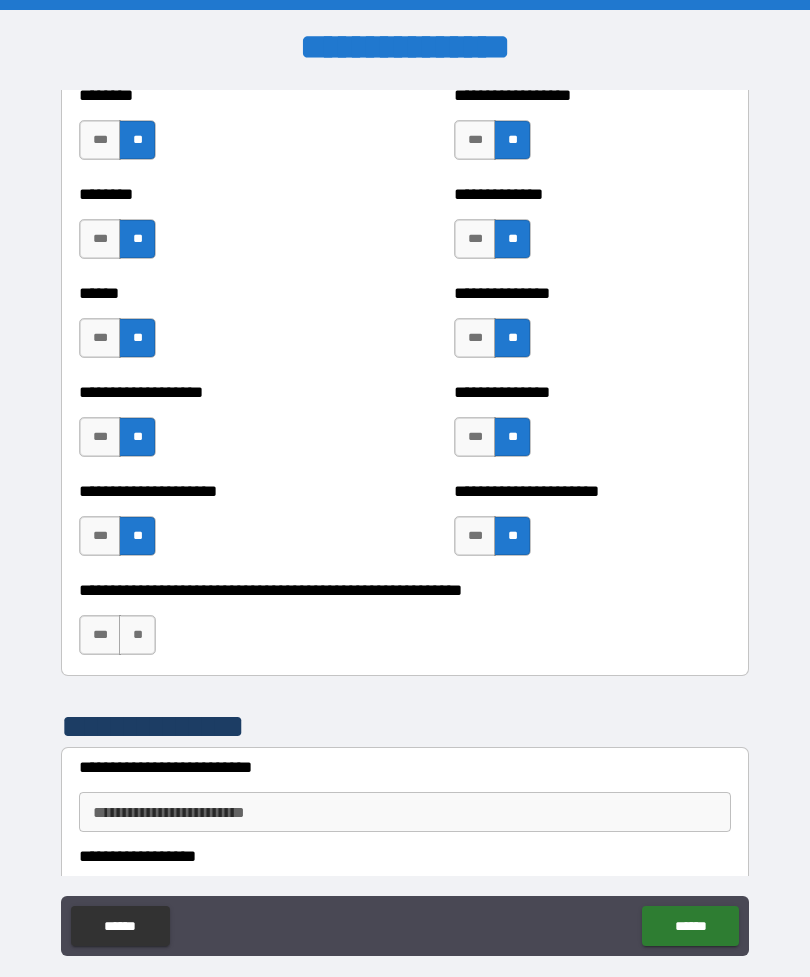 click on "**" at bounding box center (137, 635) 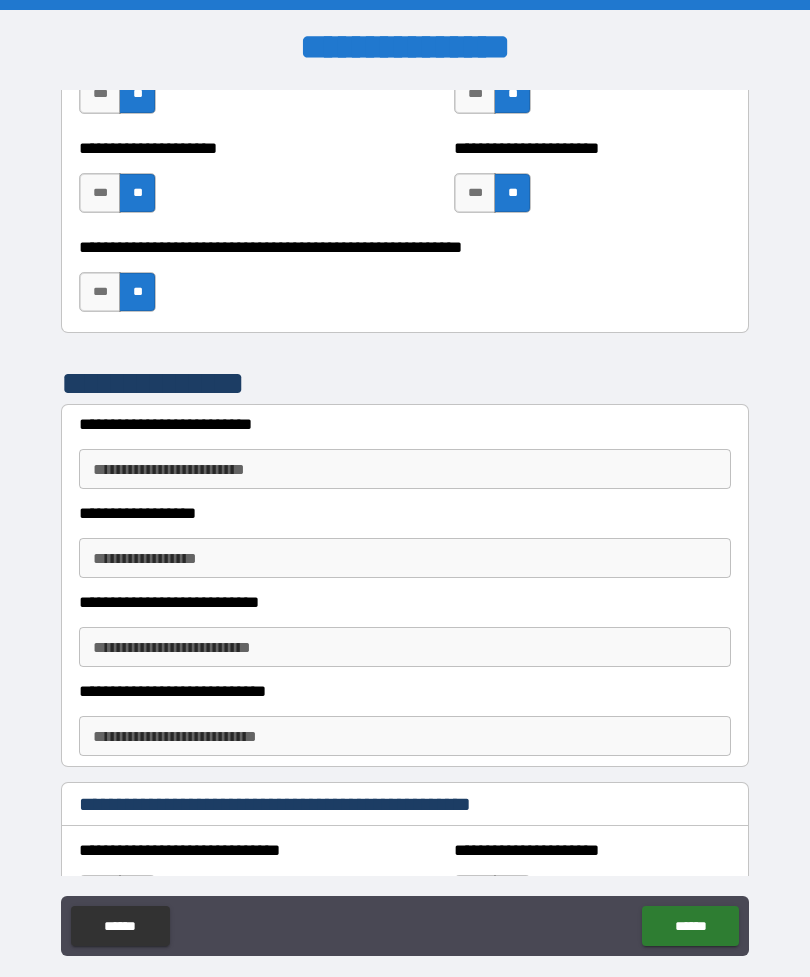 scroll, scrollTop: 4797, scrollLeft: 0, axis: vertical 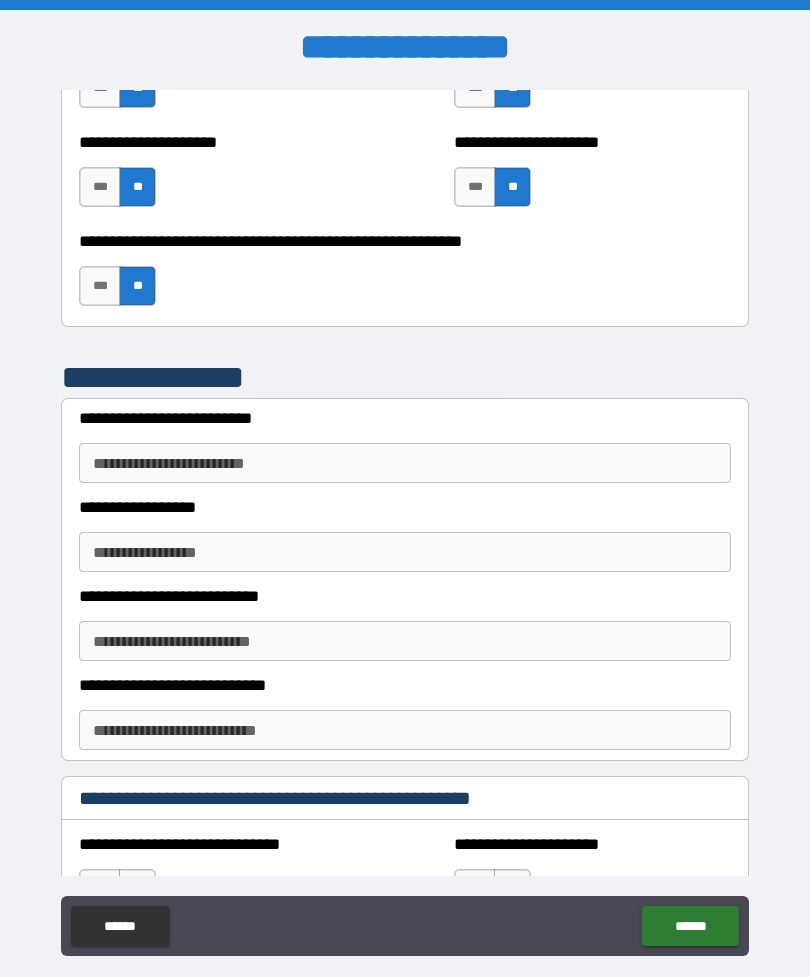 click on "**********" at bounding box center (405, 463) 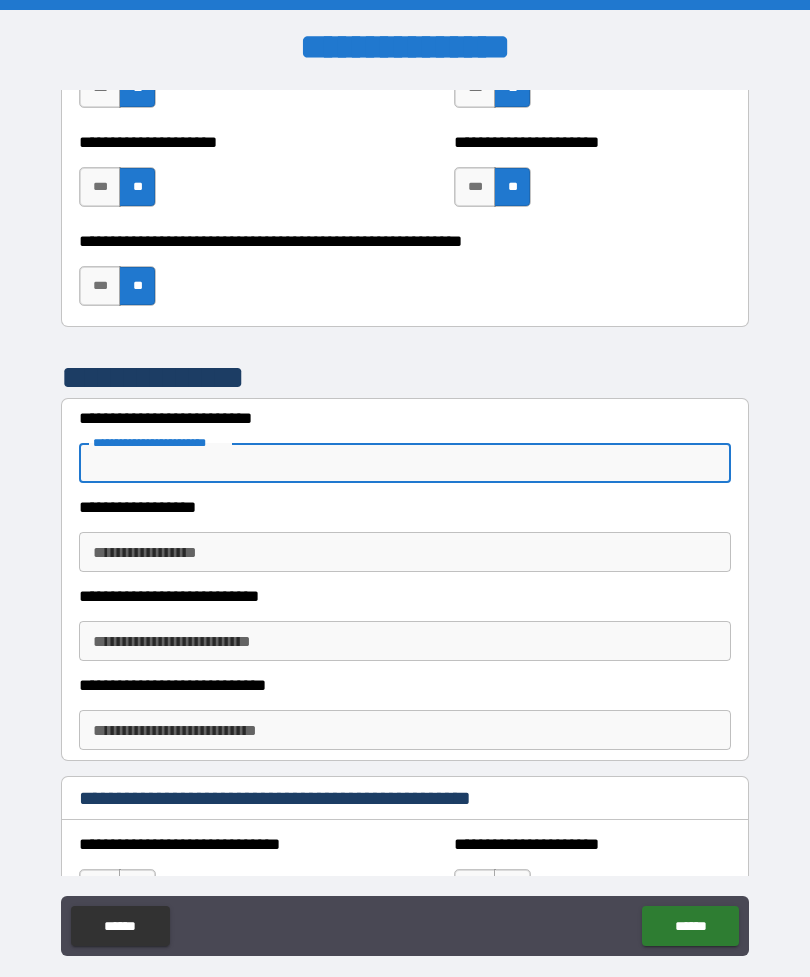 type on "*" 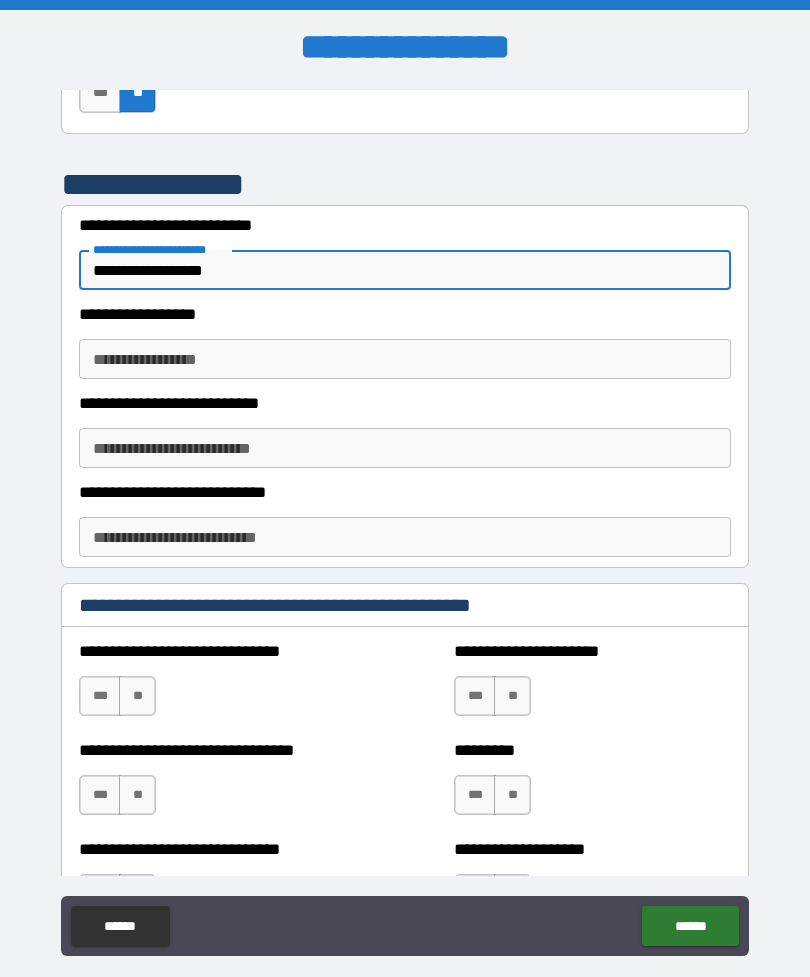 scroll, scrollTop: 4998, scrollLeft: 0, axis: vertical 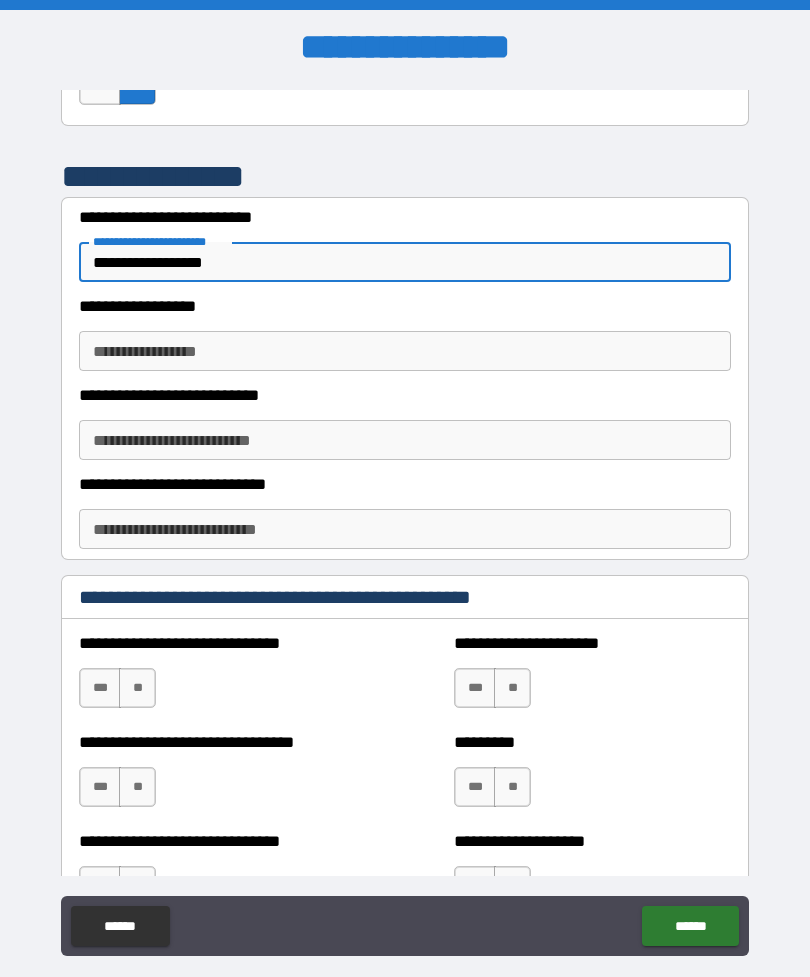 type on "**********" 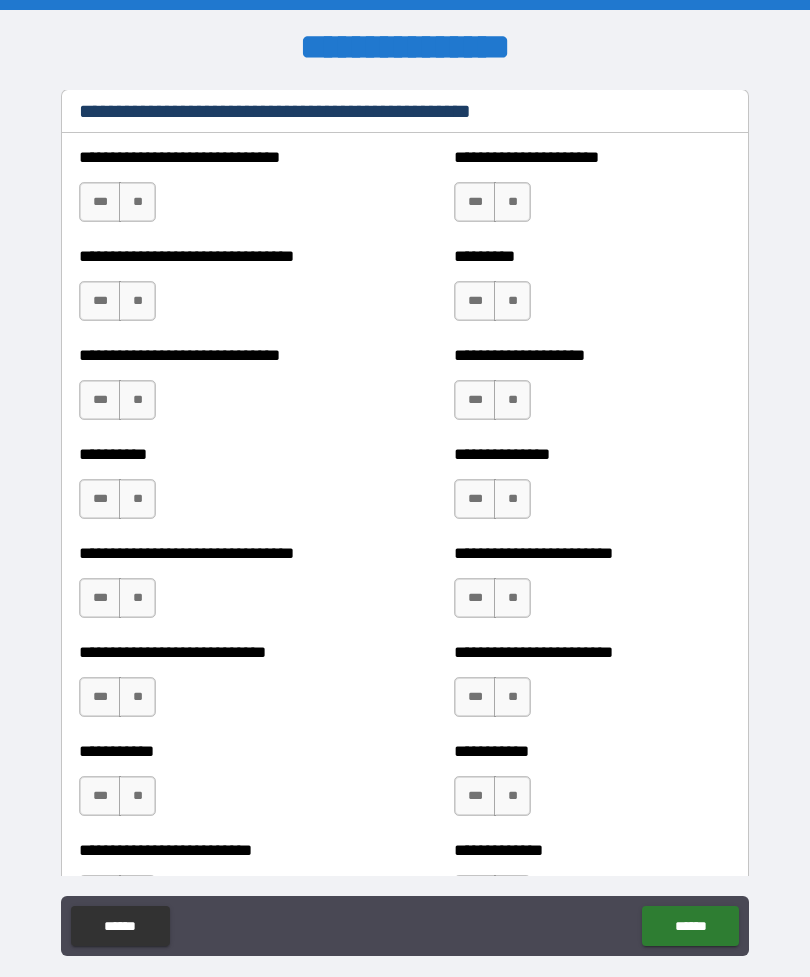 scroll, scrollTop: 5496, scrollLeft: 0, axis: vertical 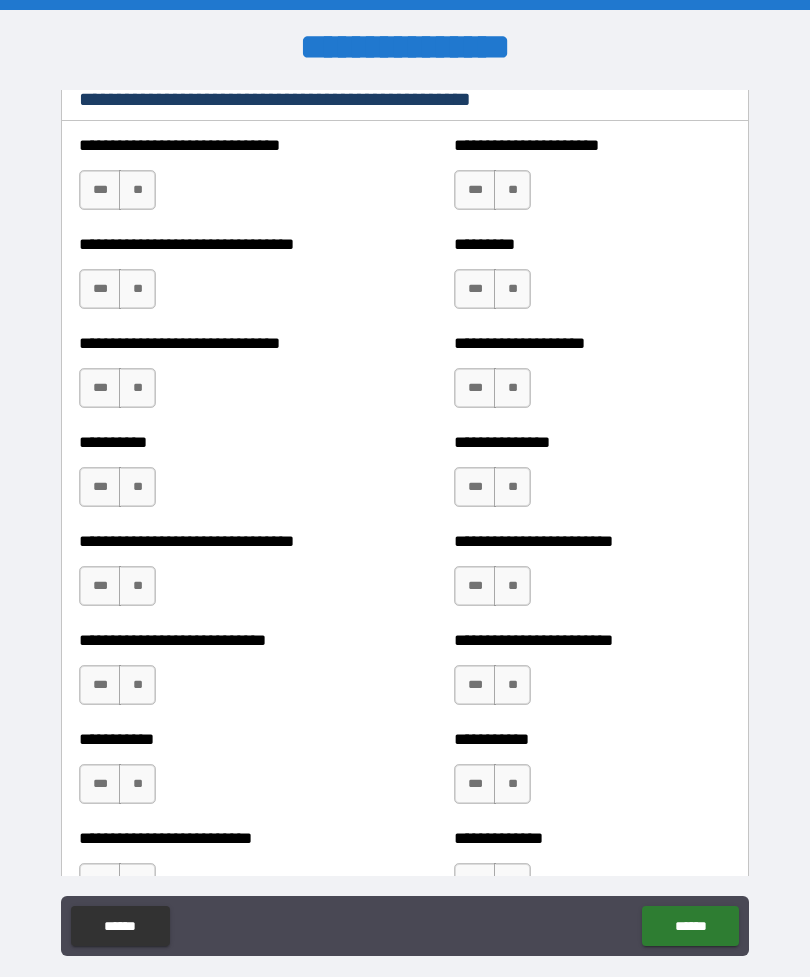 type on "*****" 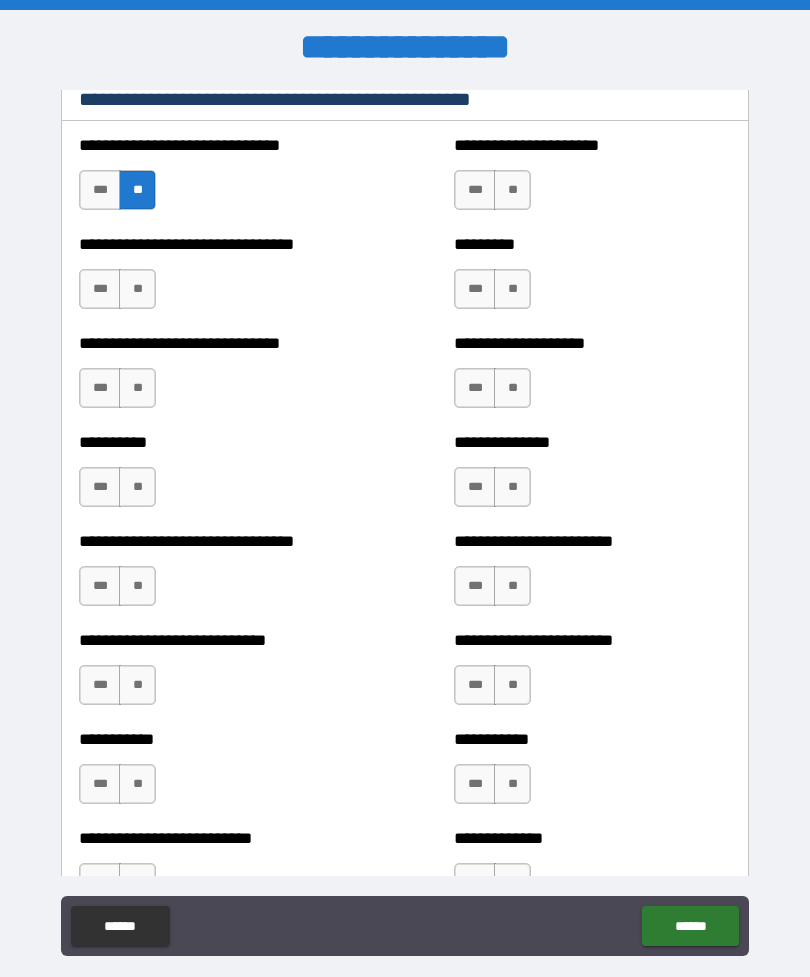 click on "**" at bounding box center (137, 289) 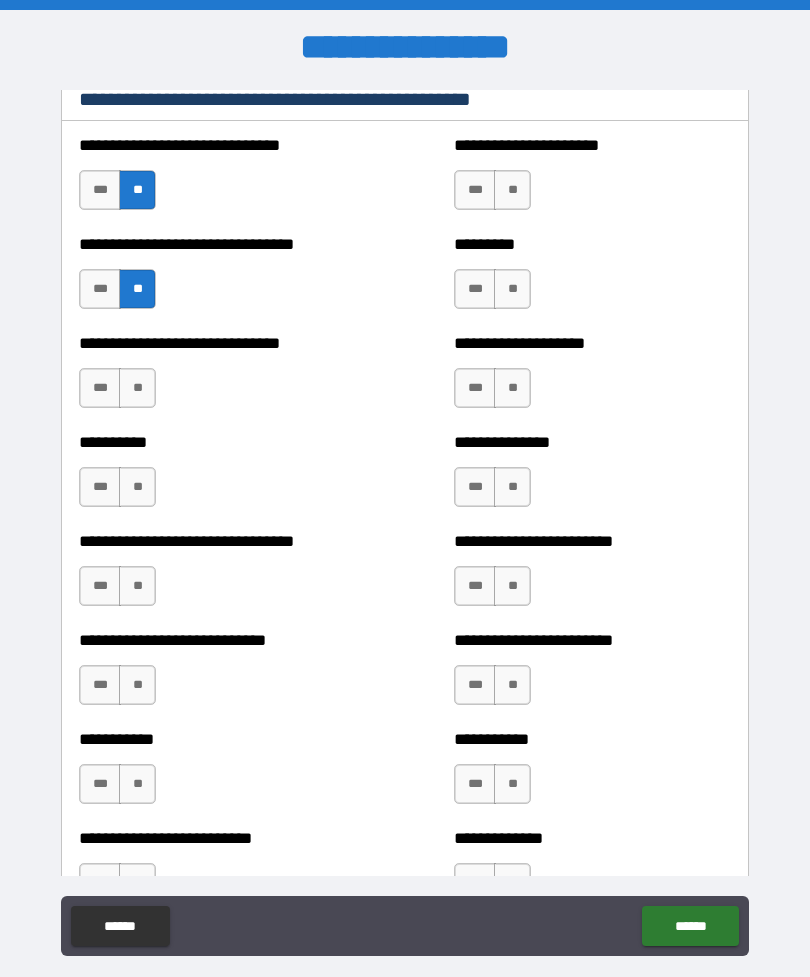 click on "**" at bounding box center (137, 388) 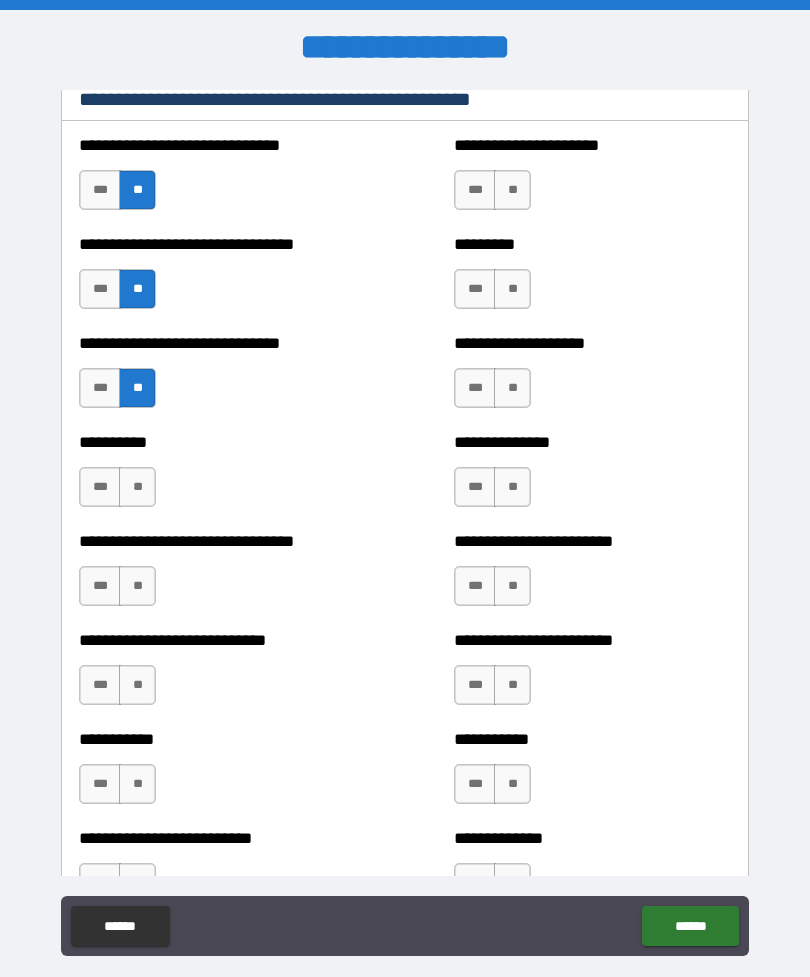 click on "**" at bounding box center (137, 487) 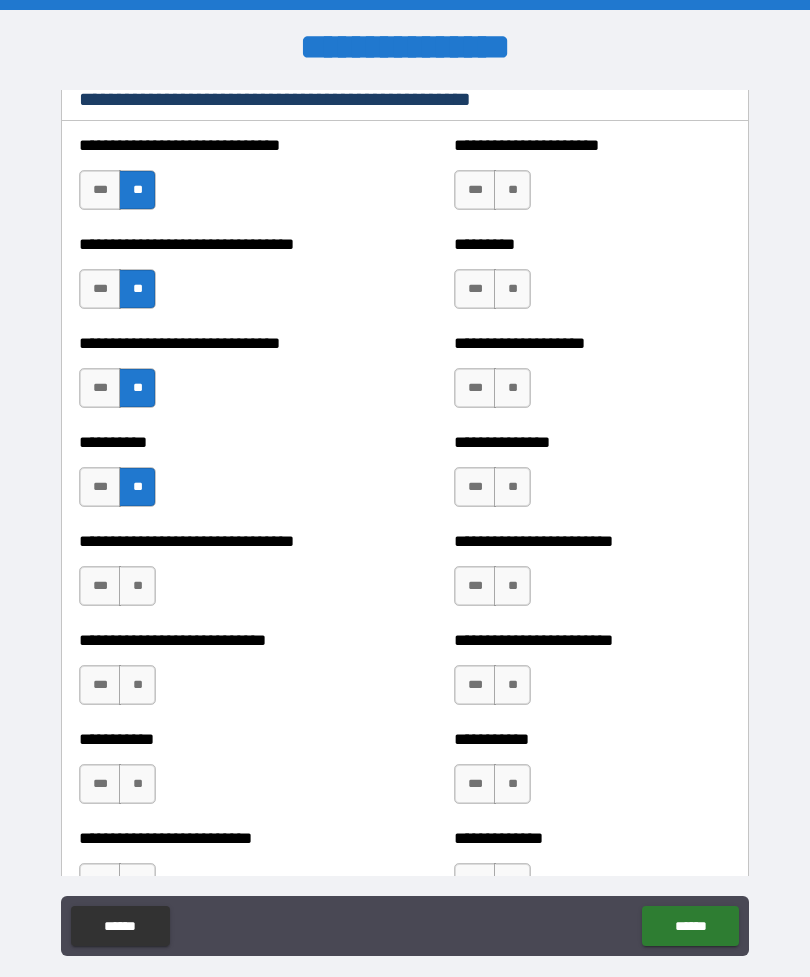 click on "**" at bounding box center [137, 586] 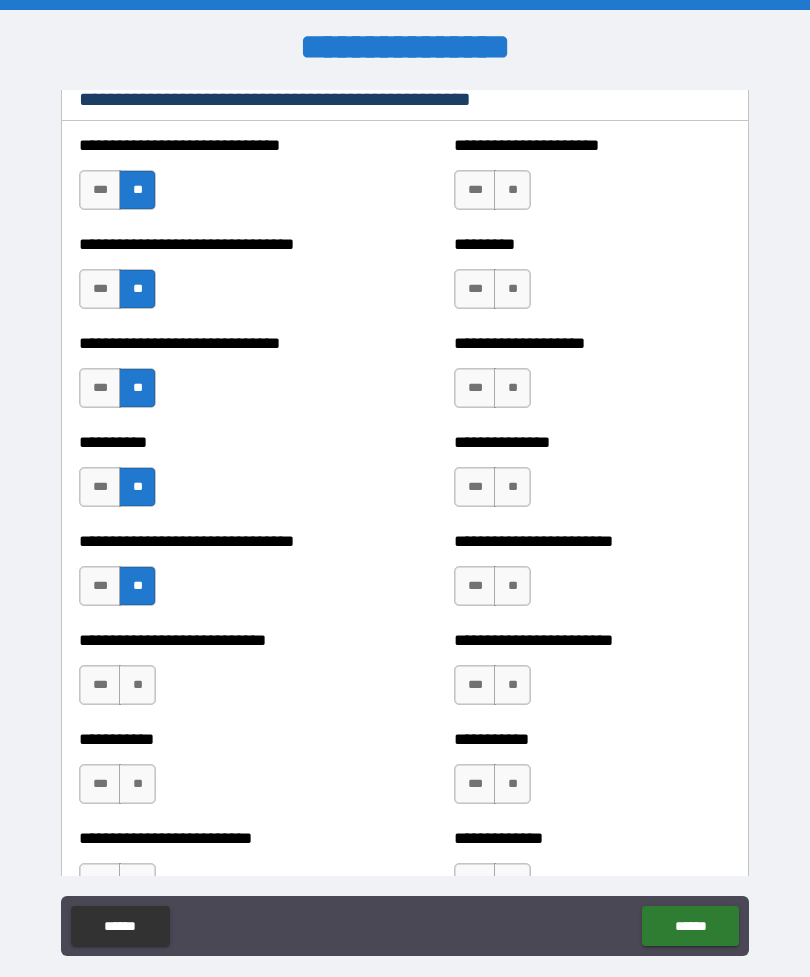 click on "**" at bounding box center (137, 685) 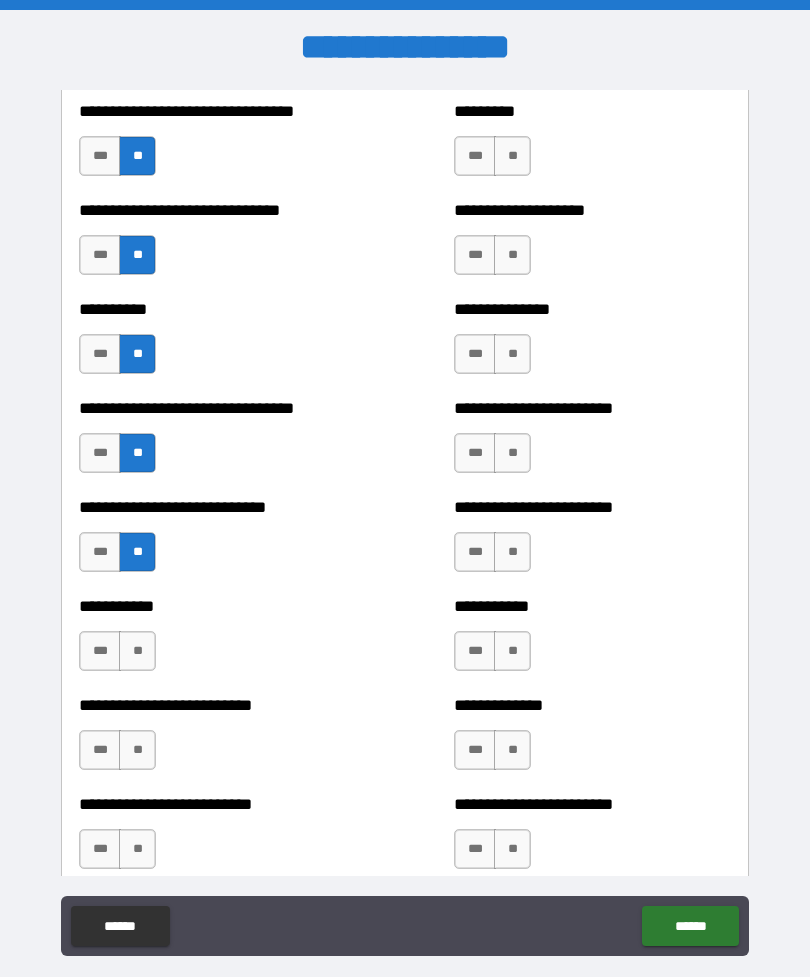 scroll, scrollTop: 5630, scrollLeft: 0, axis: vertical 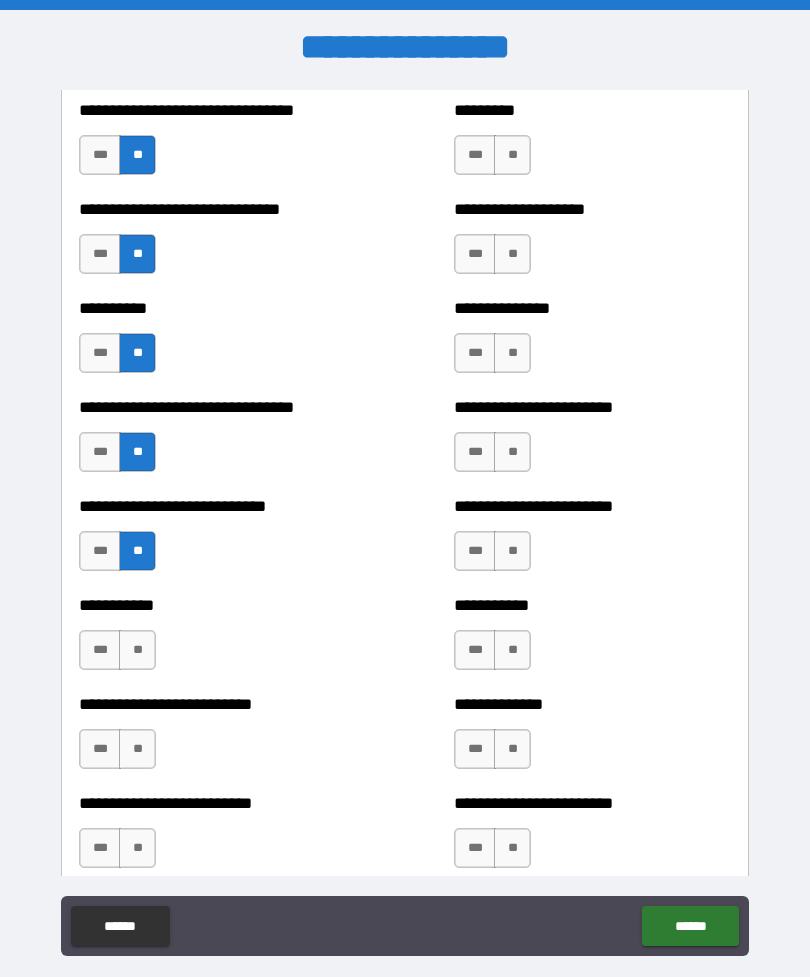 click on "**********" at bounding box center [217, 640] 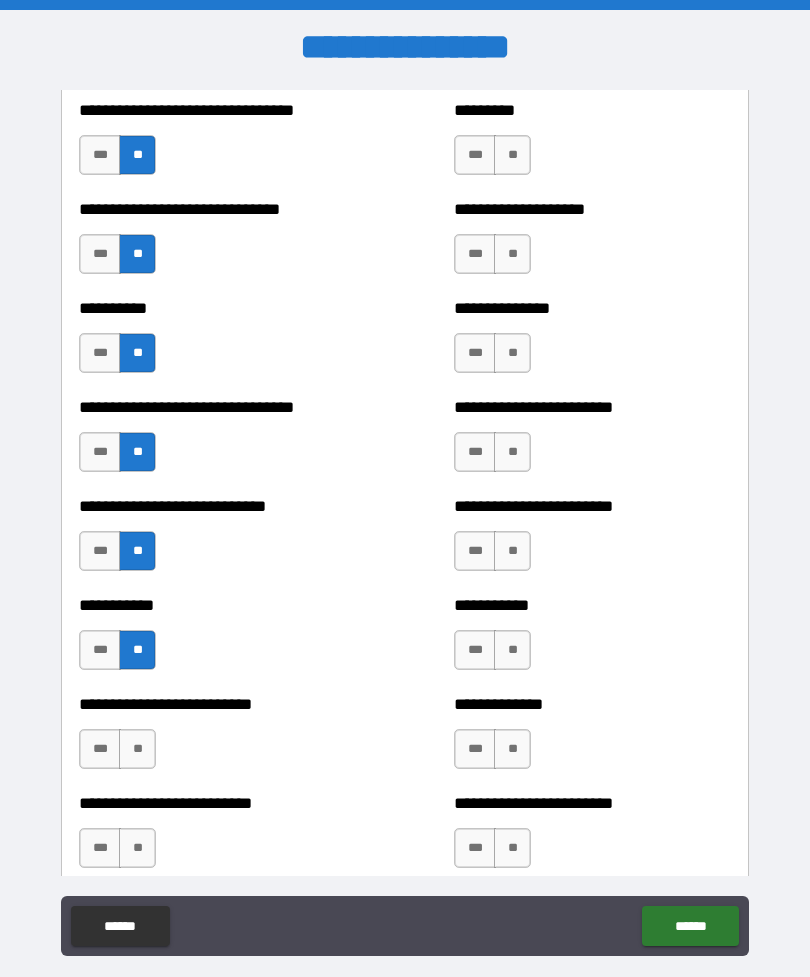 click on "**" at bounding box center (137, 749) 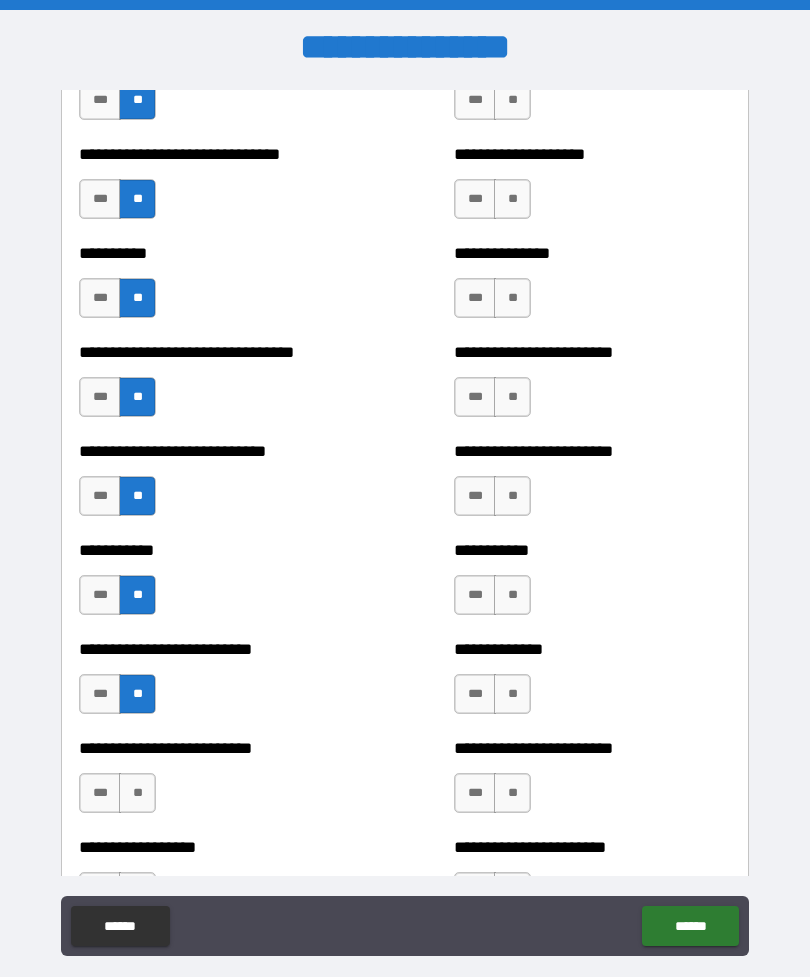 scroll, scrollTop: 5687, scrollLeft: 0, axis: vertical 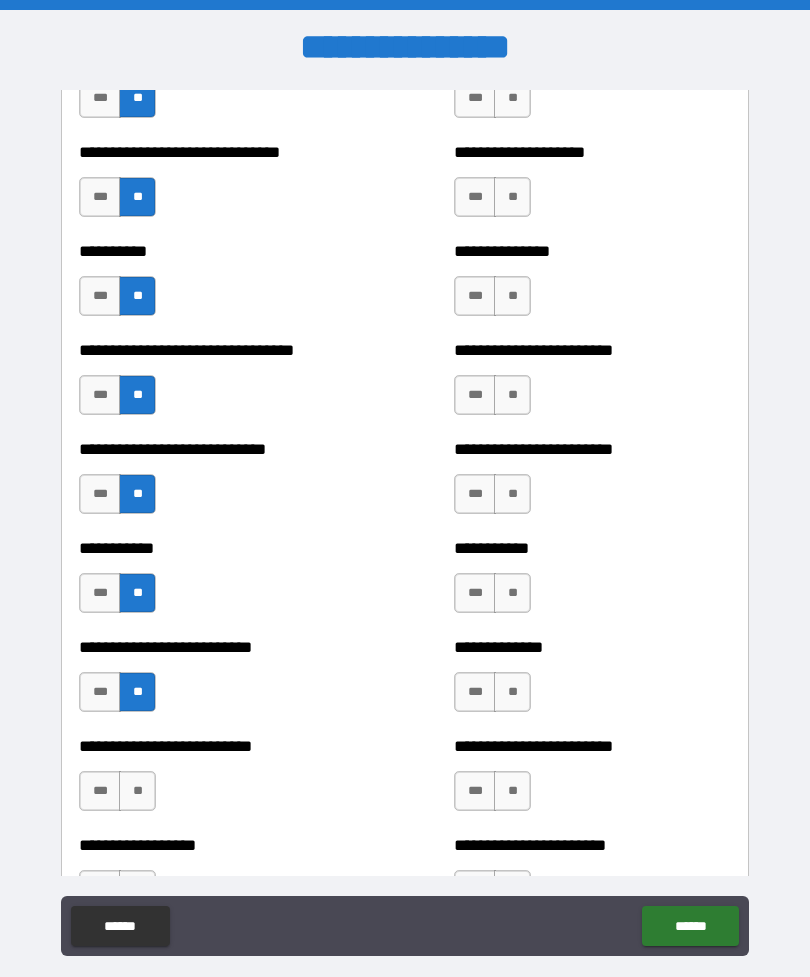 click on "**" at bounding box center [137, 791] 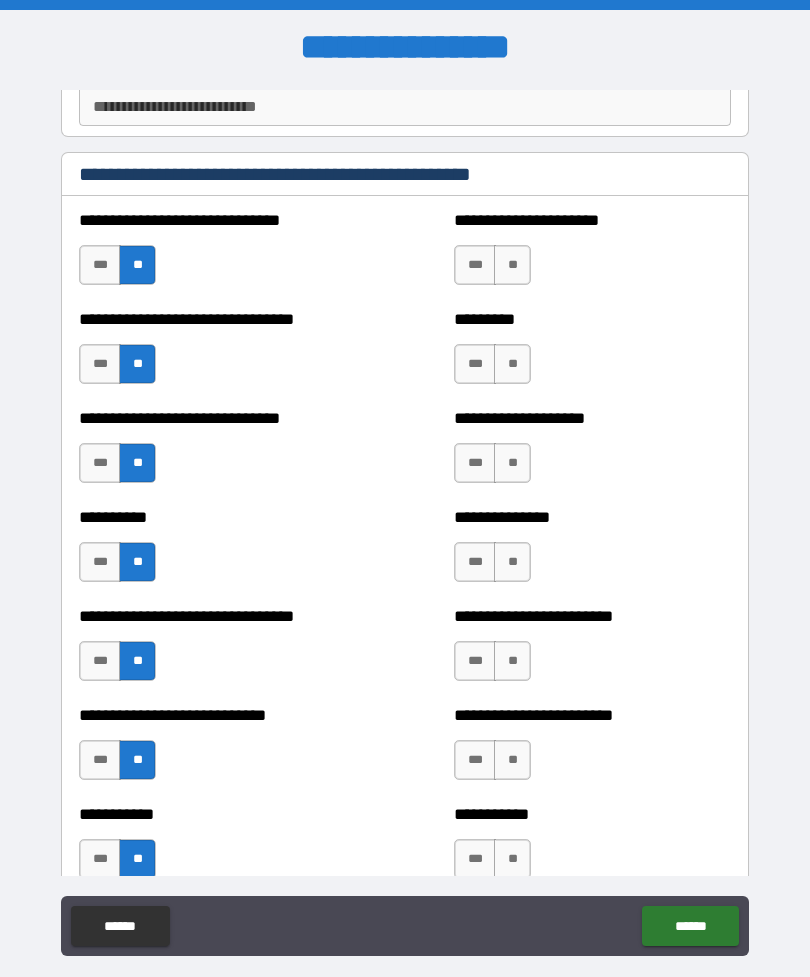 scroll, scrollTop: 5428, scrollLeft: 0, axis: vertical 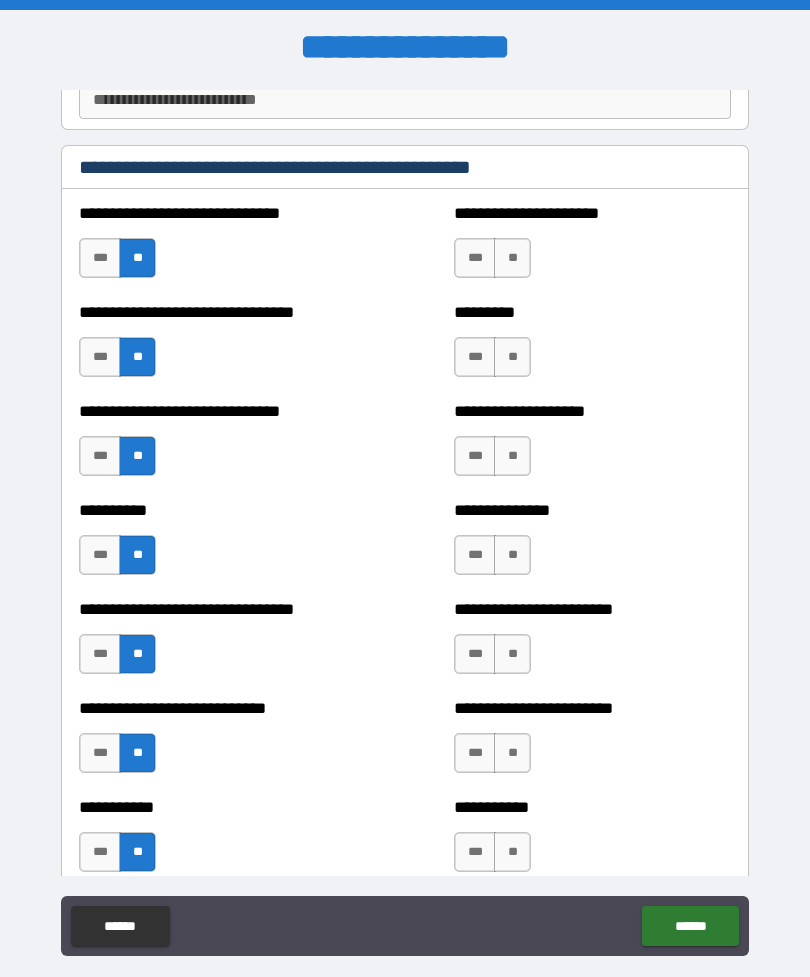 click on "**" at bounding box center (512, 258) 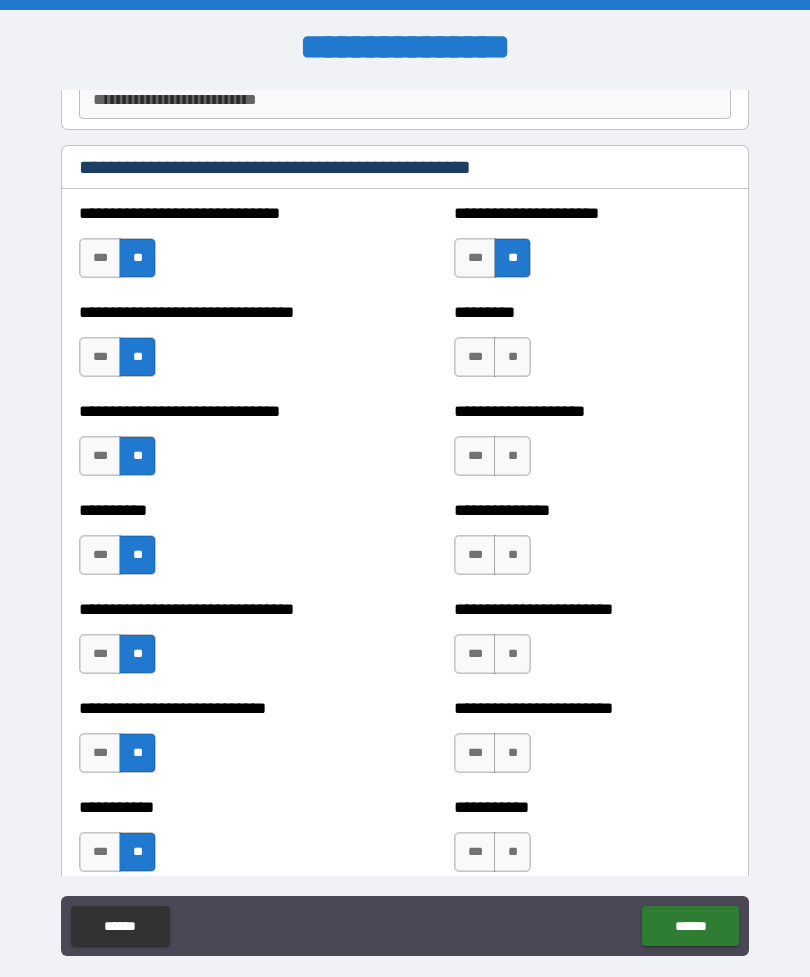 click on "**" at bounding box center (512, 357) 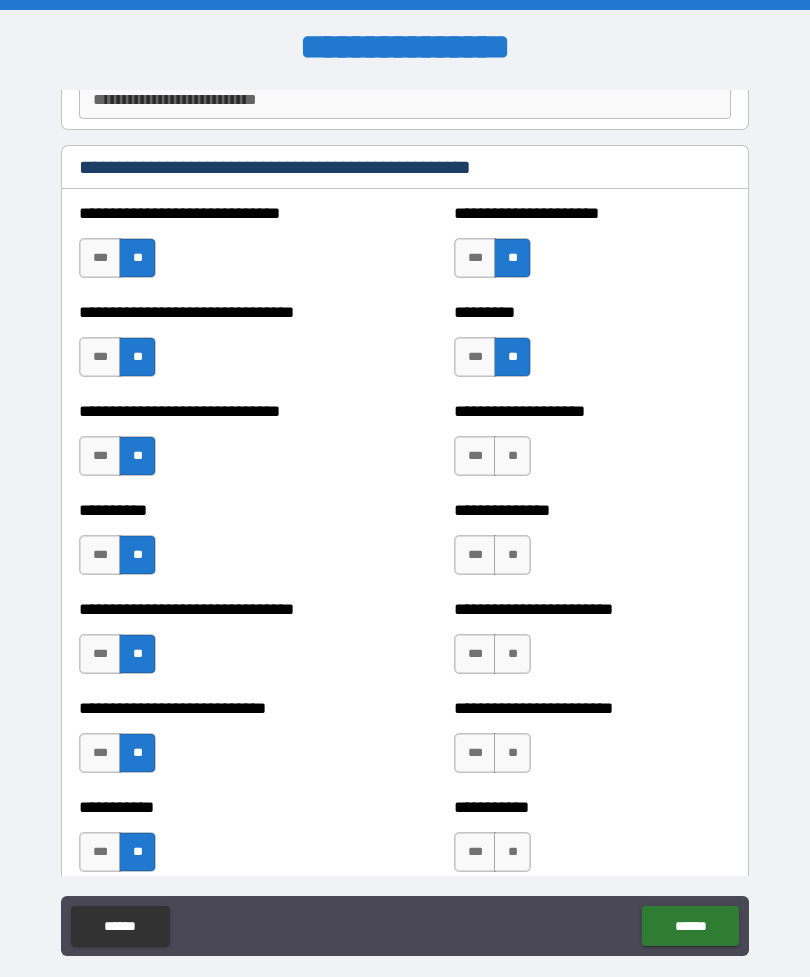 click on "**" at bounding box center [512, 456] 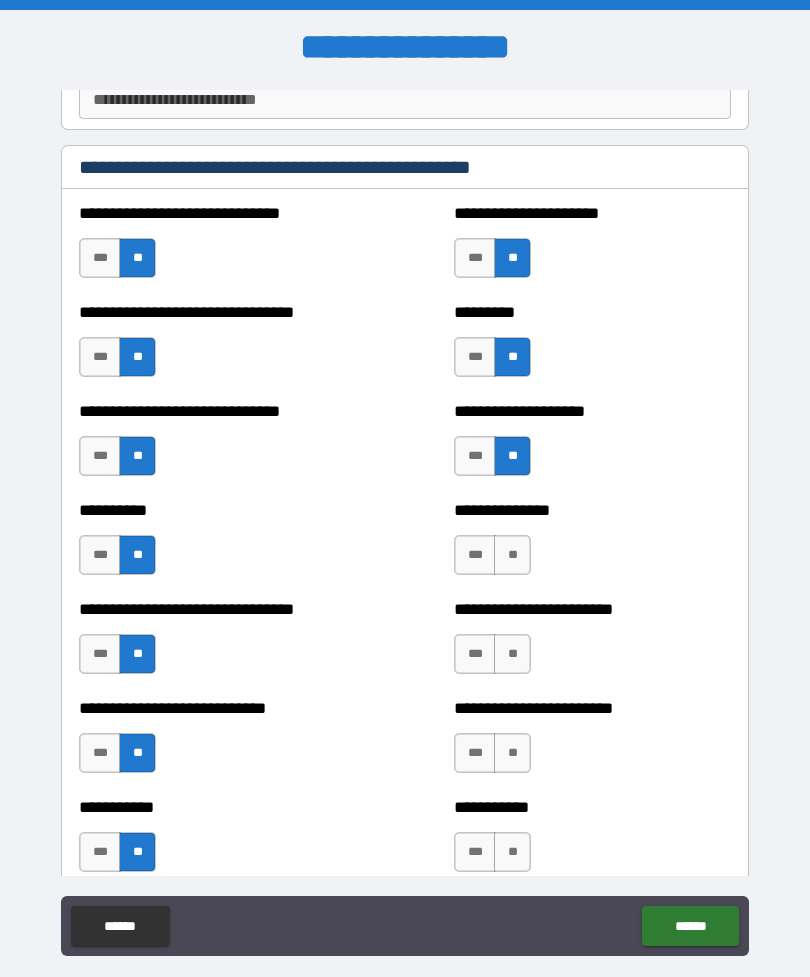 click on "**" at bounding box center (512, 555) 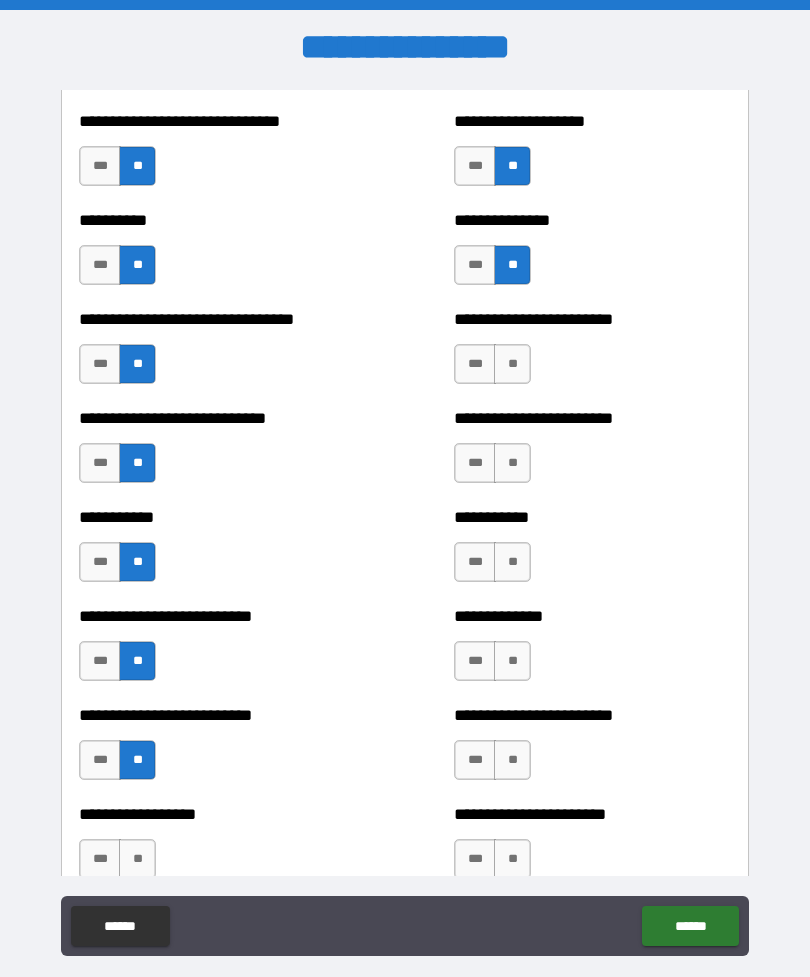 scroll, scrollTop: 5719, scrollLeft: 0, axis: vertical 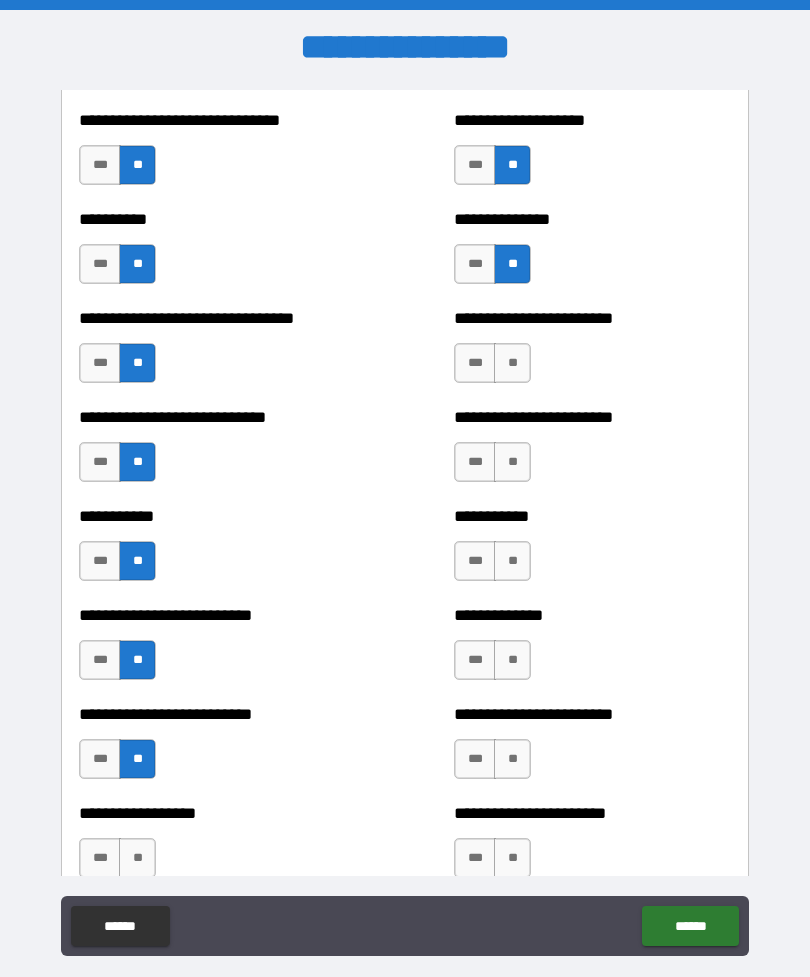 click on "**" at bounding box center (512, 363) 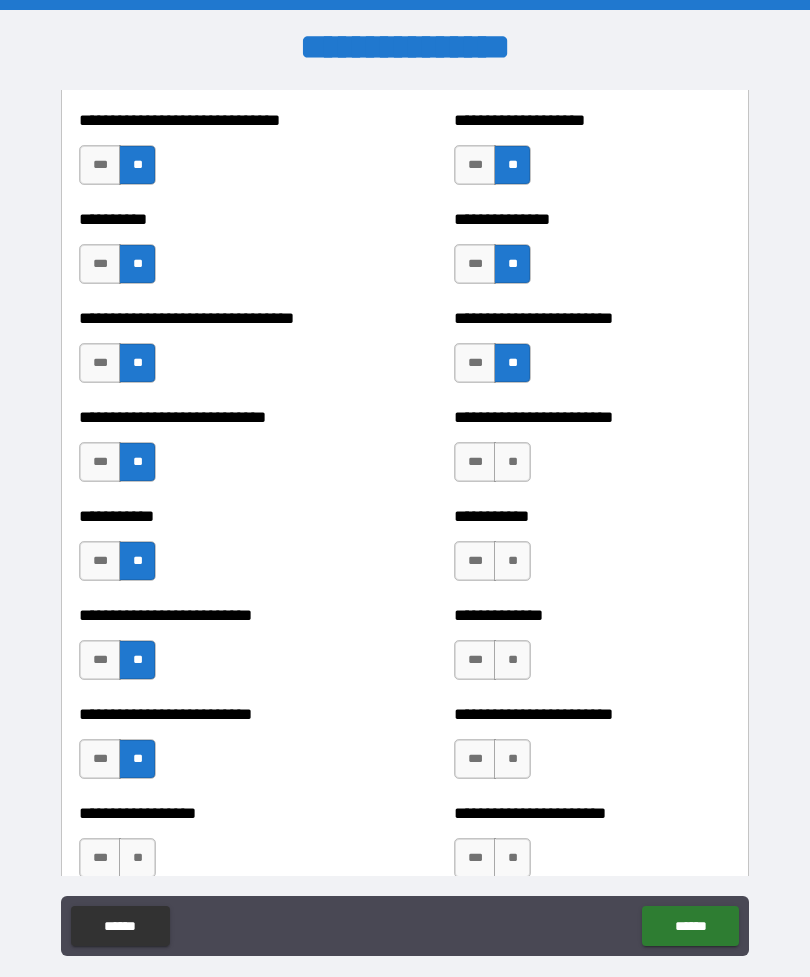 click on "**" at bounding box center (512, 462) 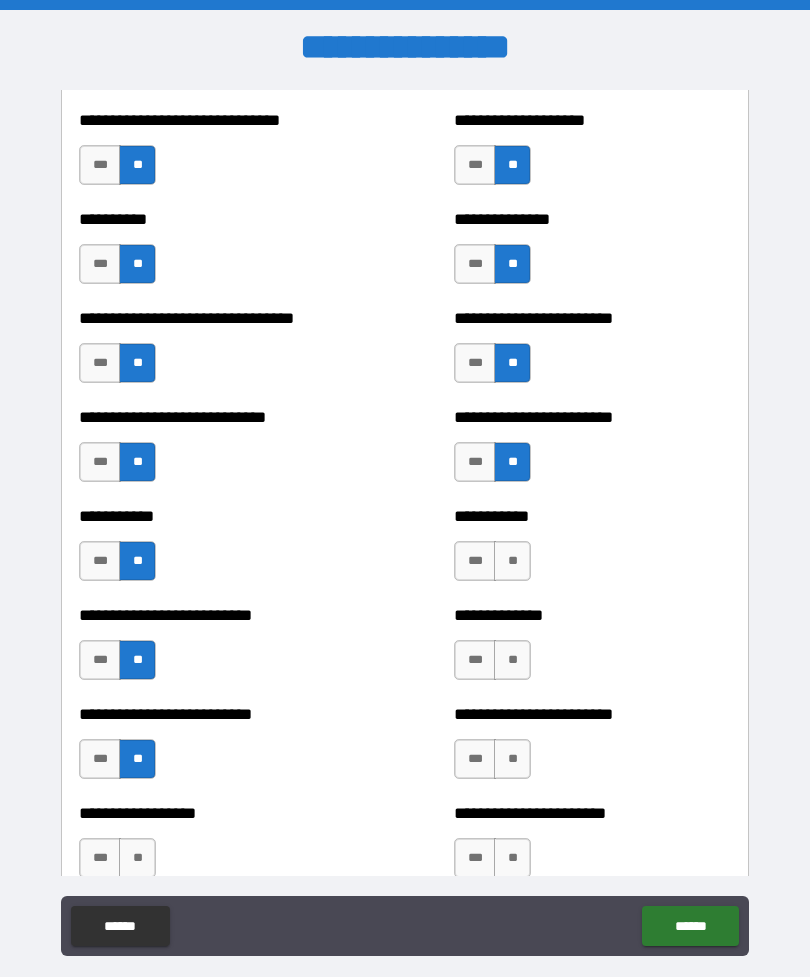 click on "**" at bounding box center (512, 561) 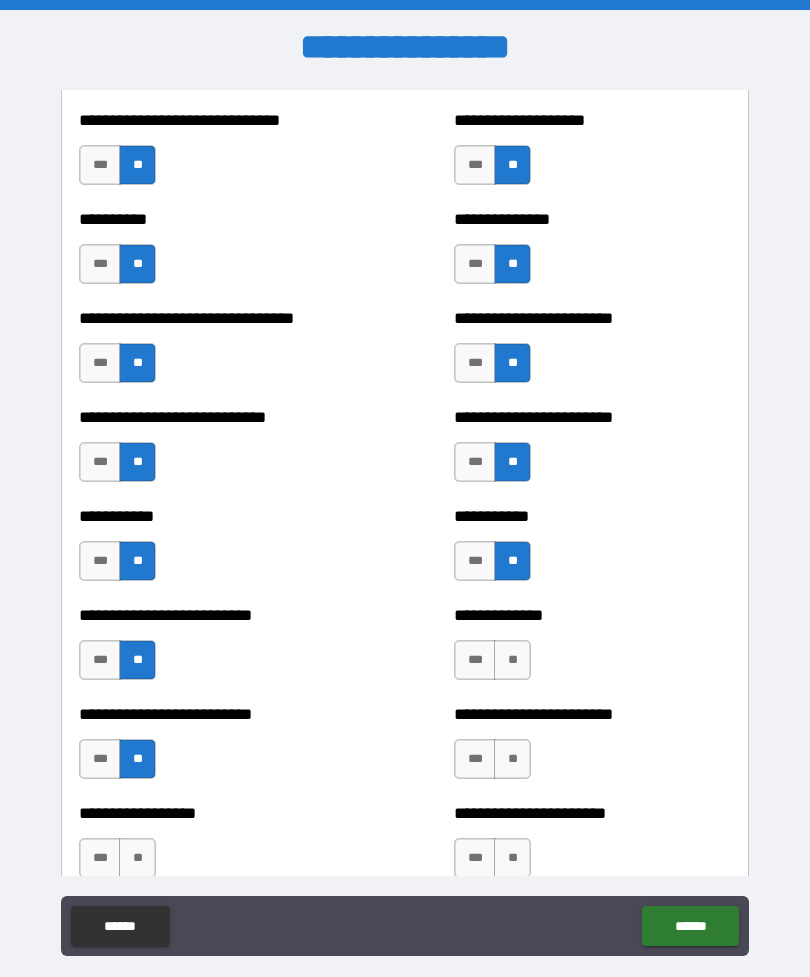 click on "***" at bounding box center (475, 561) 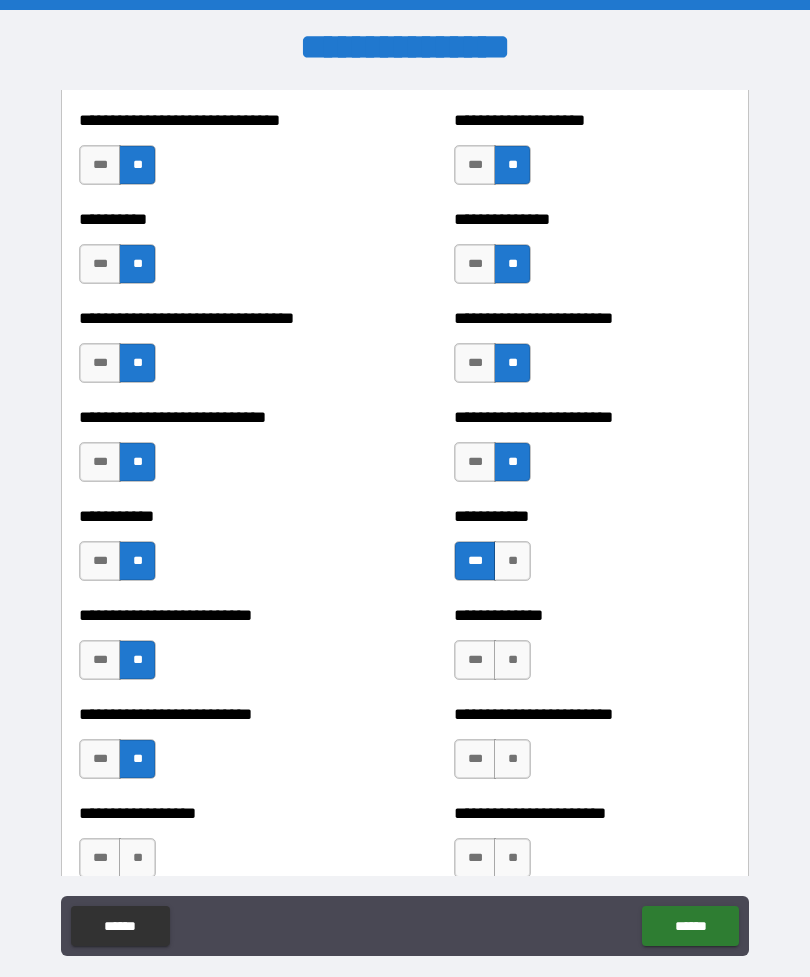 click on "**" at bounding box center (512, 660) 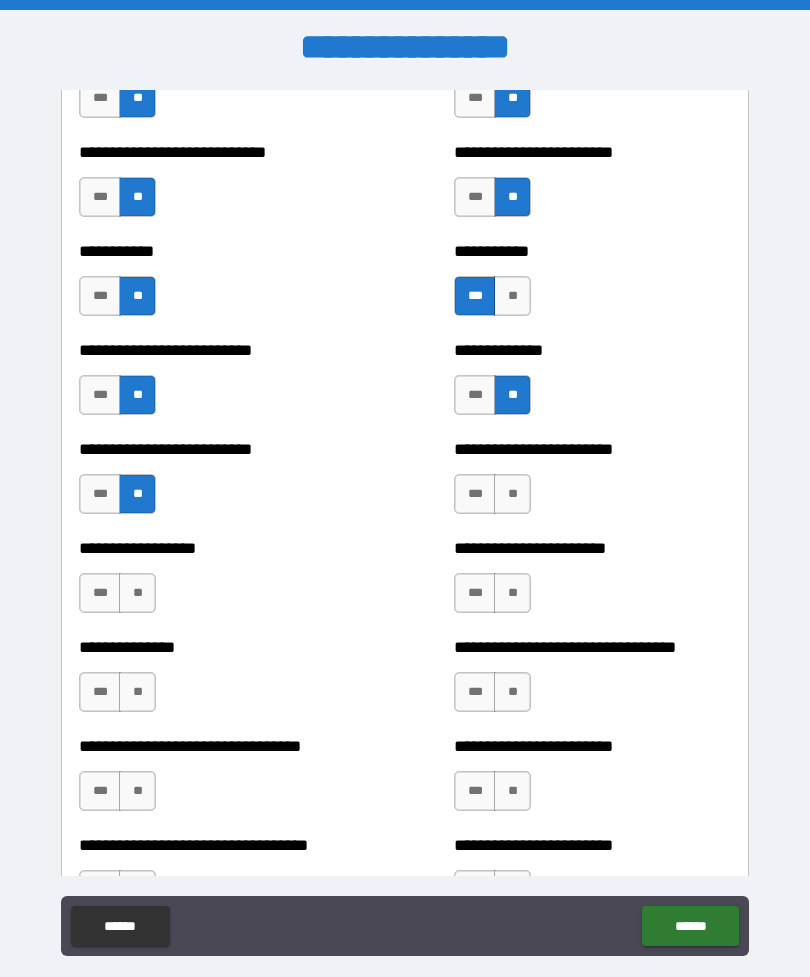 scroll, scrollTop: 5987, scrollLeft: 0, axis: vertical 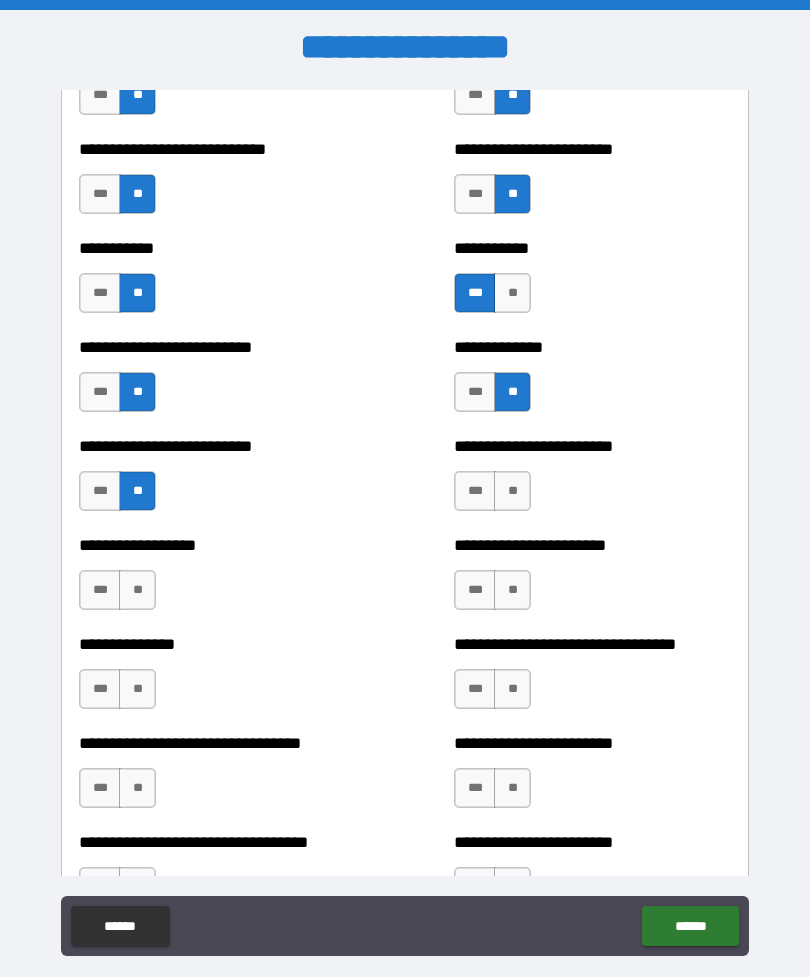 click on "**" at bounding box center [512, 491] 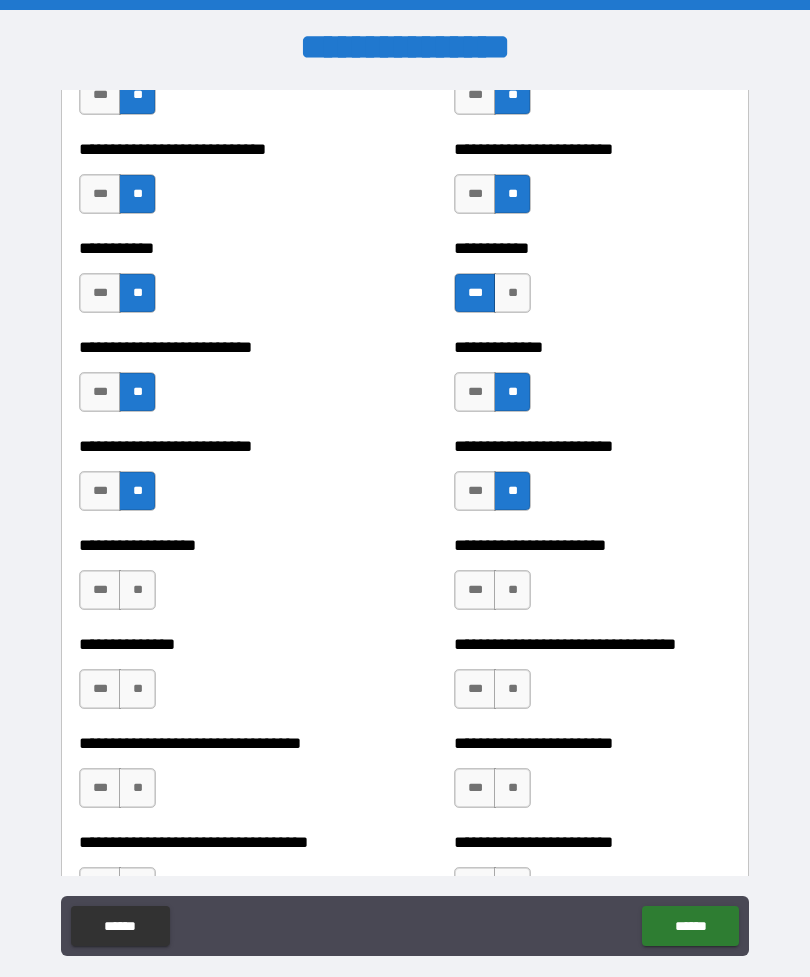click on "**" at bounding box center [512, 590] 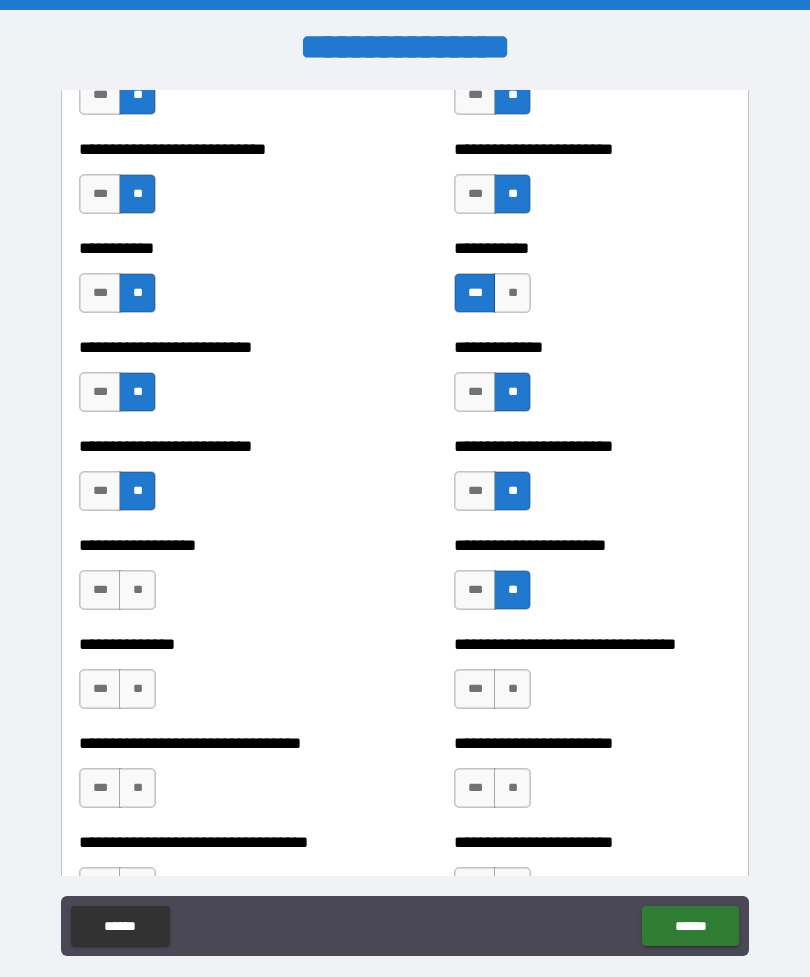 click on "**" at bounding box center [137, 590] 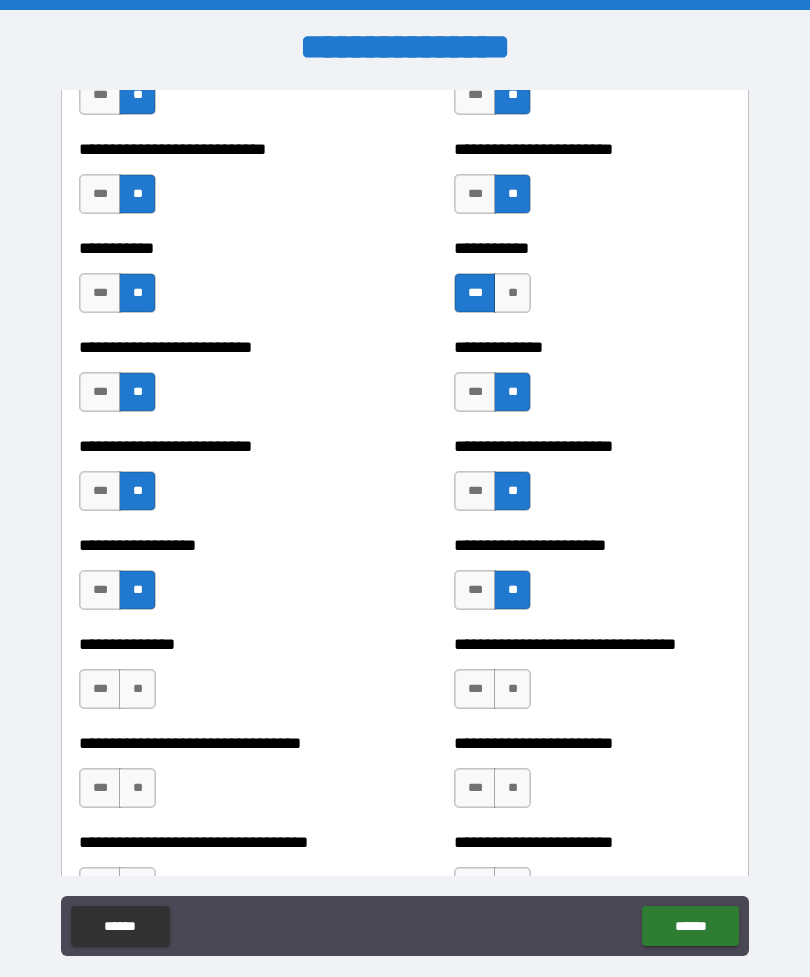 click on "**" at bounding box center (137, 689) 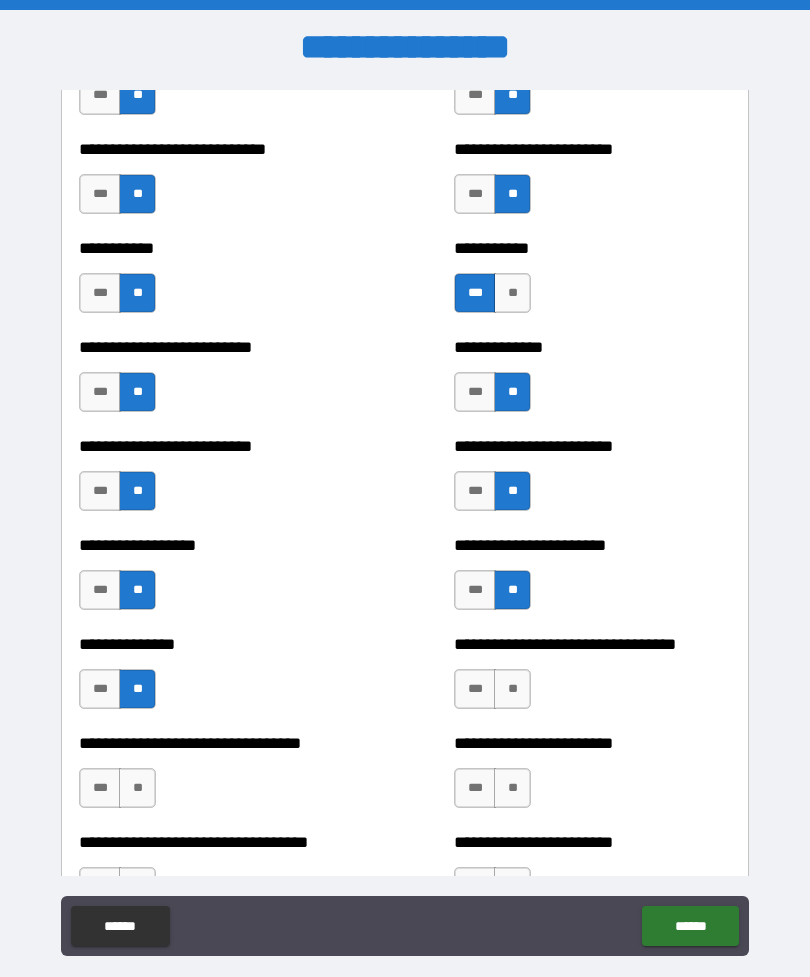 click on "***" at bounding box center (475, 689) 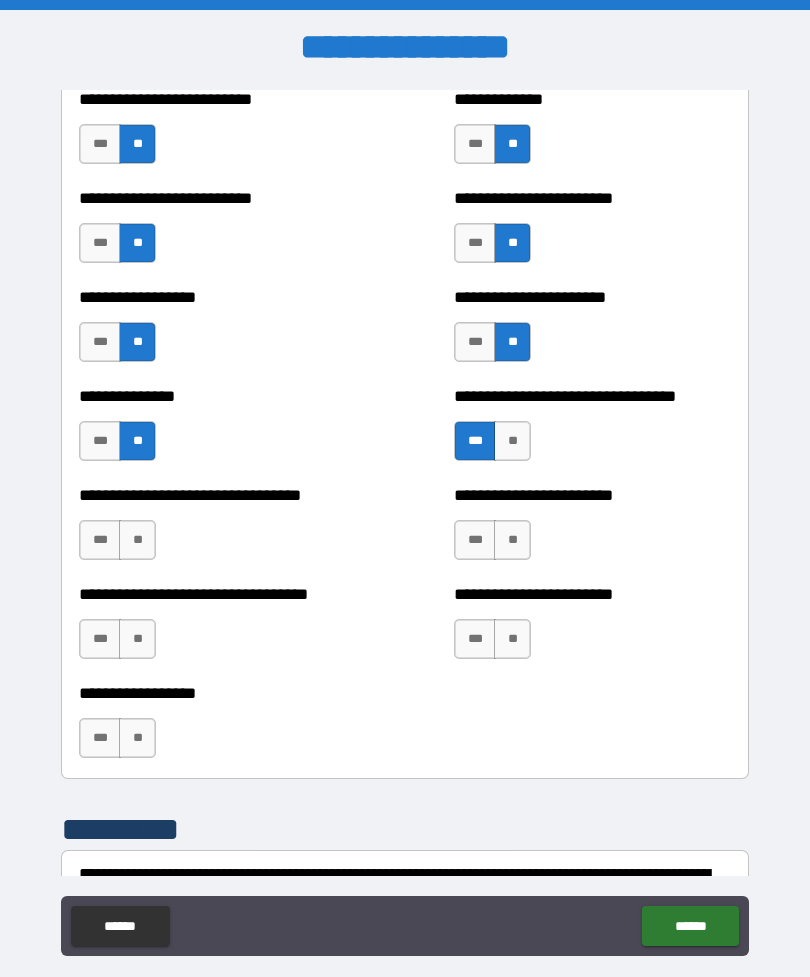 scroll, scrollTop: 6241, scrollLeft: 0, axis: vertical 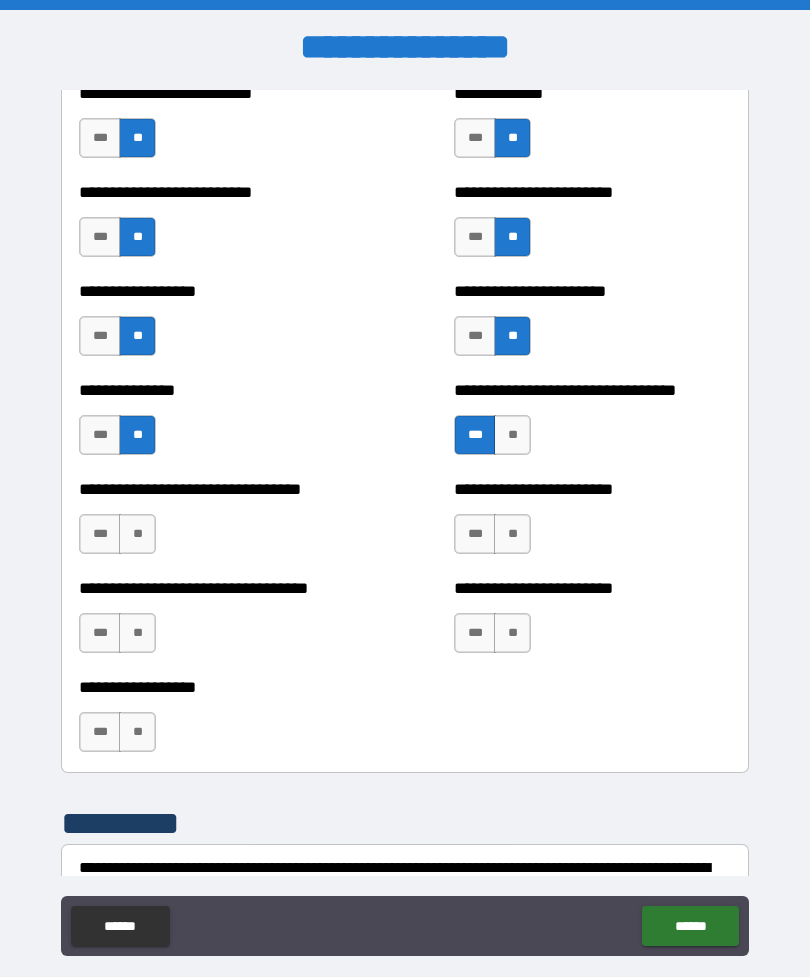 click on "**" at bounding box center [137, 534] 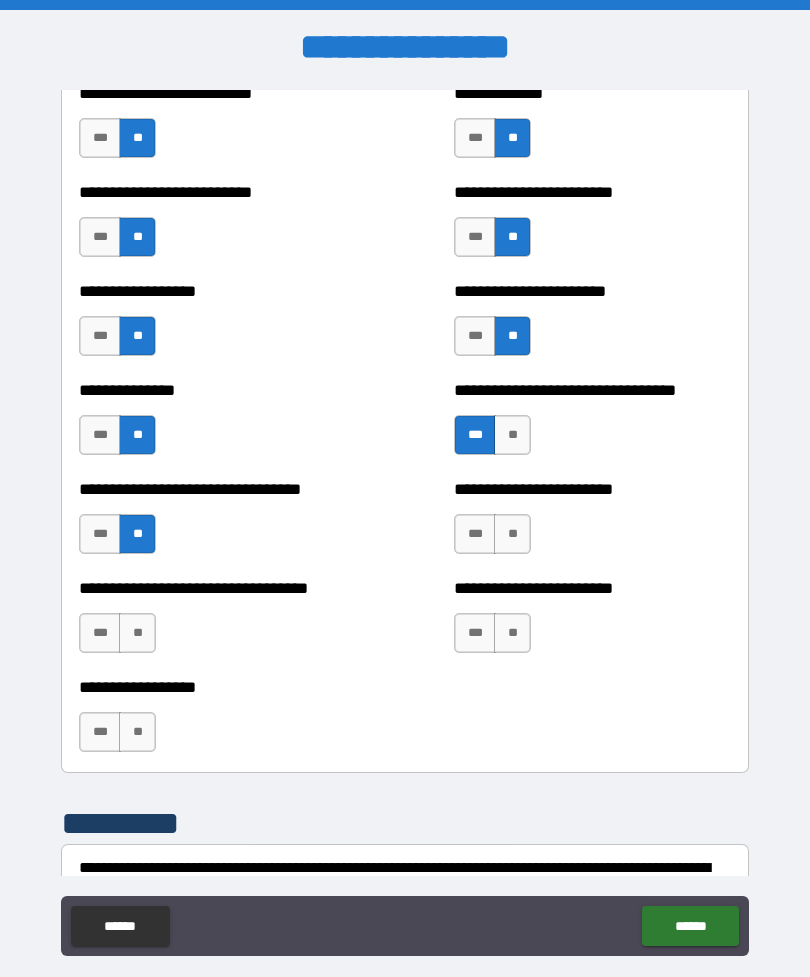click on "**" at bounding box center [137, 633] 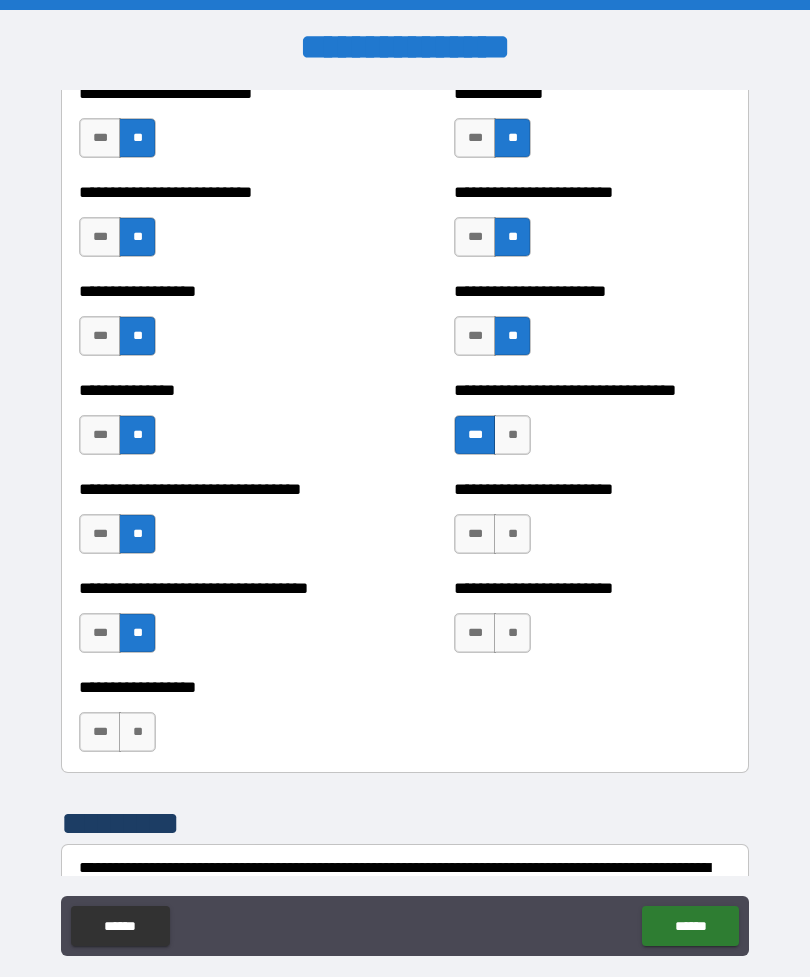 click on "**" at bounding box center (137, 732) 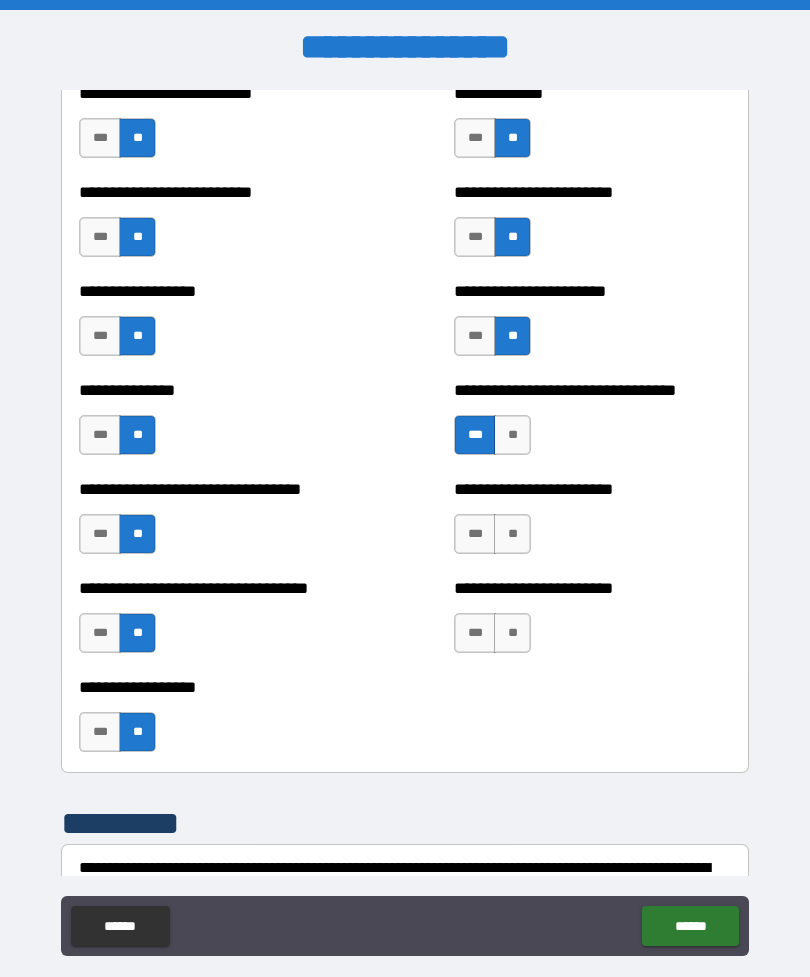 click on "**" at bounding box center [512, 534] 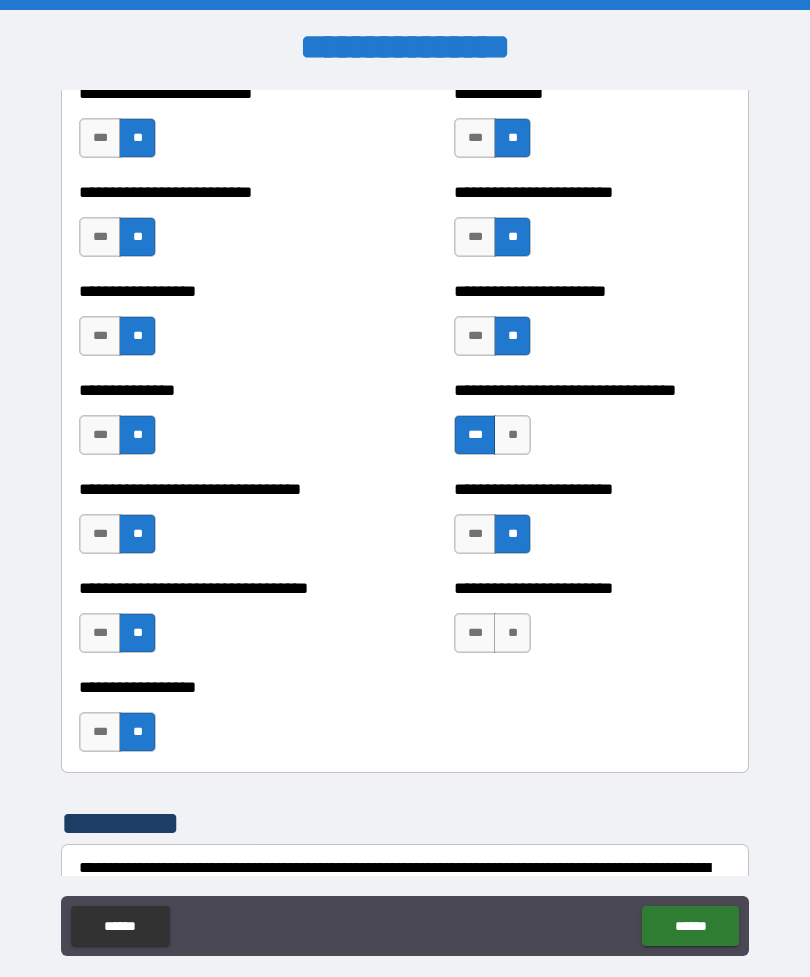 click on "**" at bounding box center (512, 633) 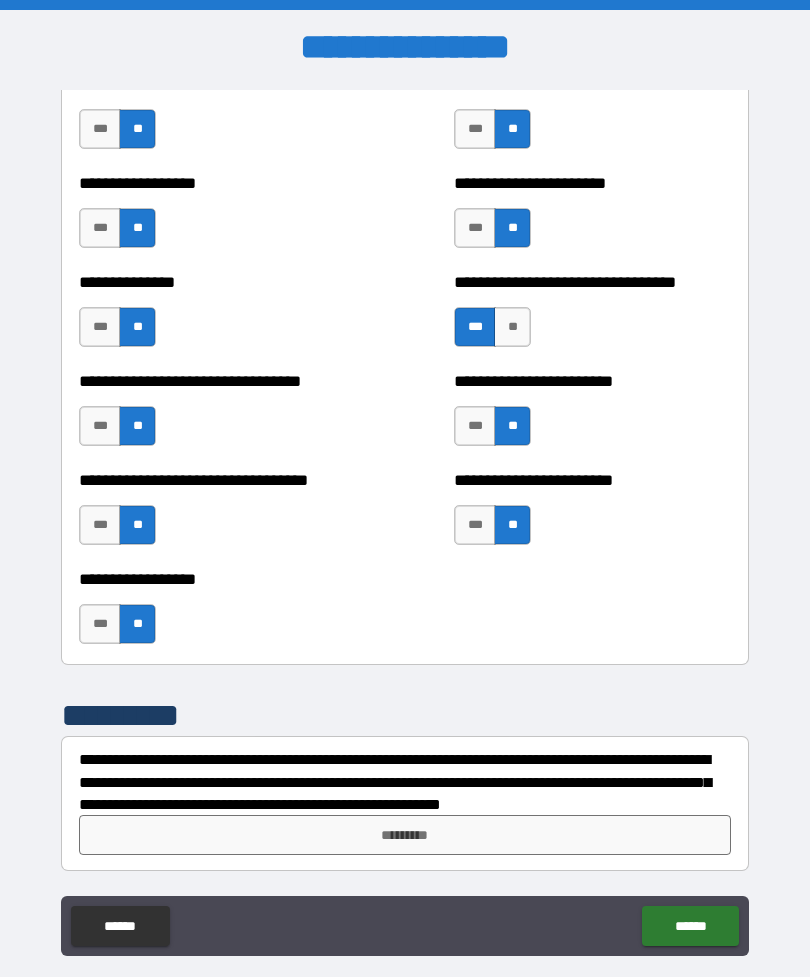 scroll, scrollTop: 6349, scrollLeft: 0, axis: vertical 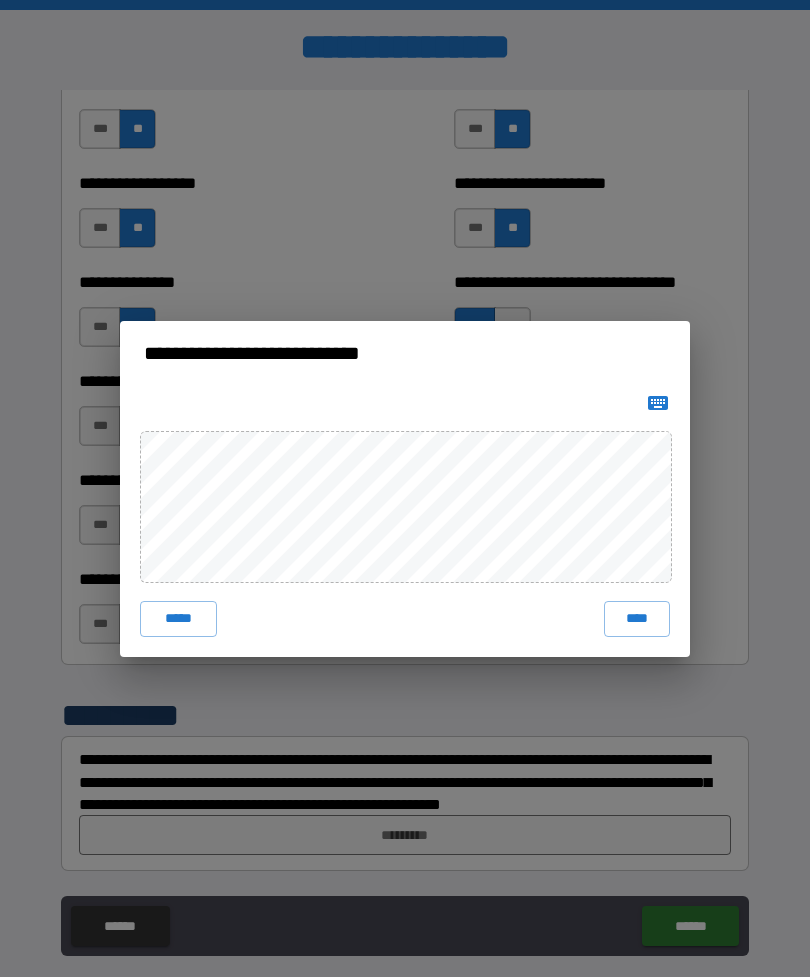 click on "****" at bounding box center (637, 619) 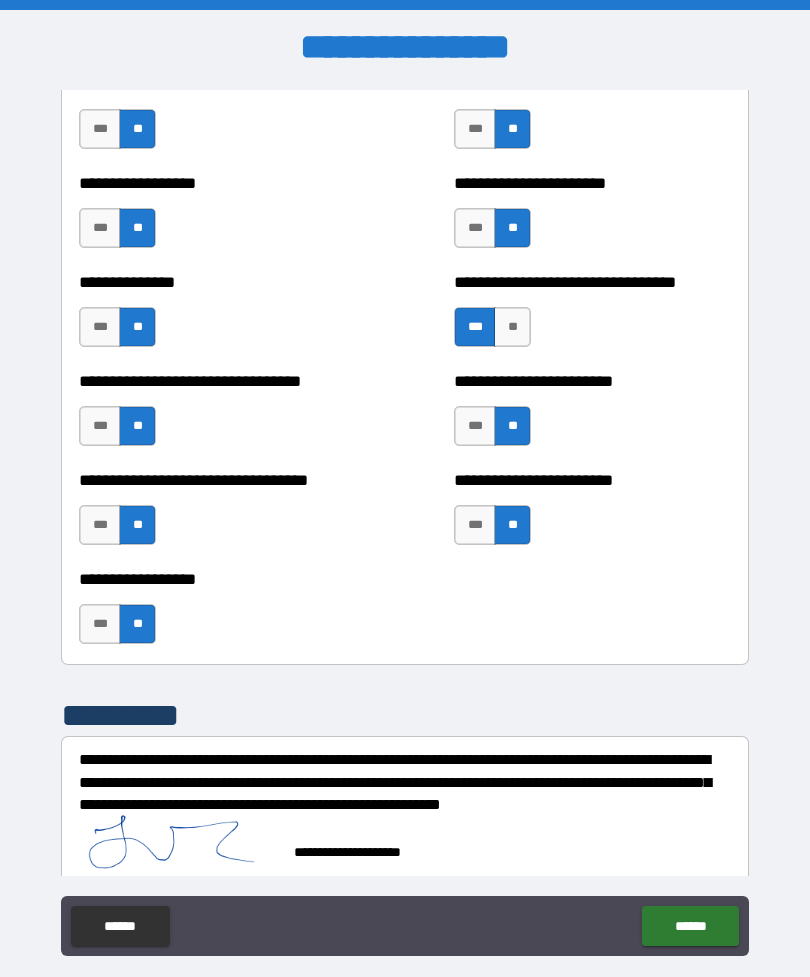 click on "******" at bounding box center [690, 926] 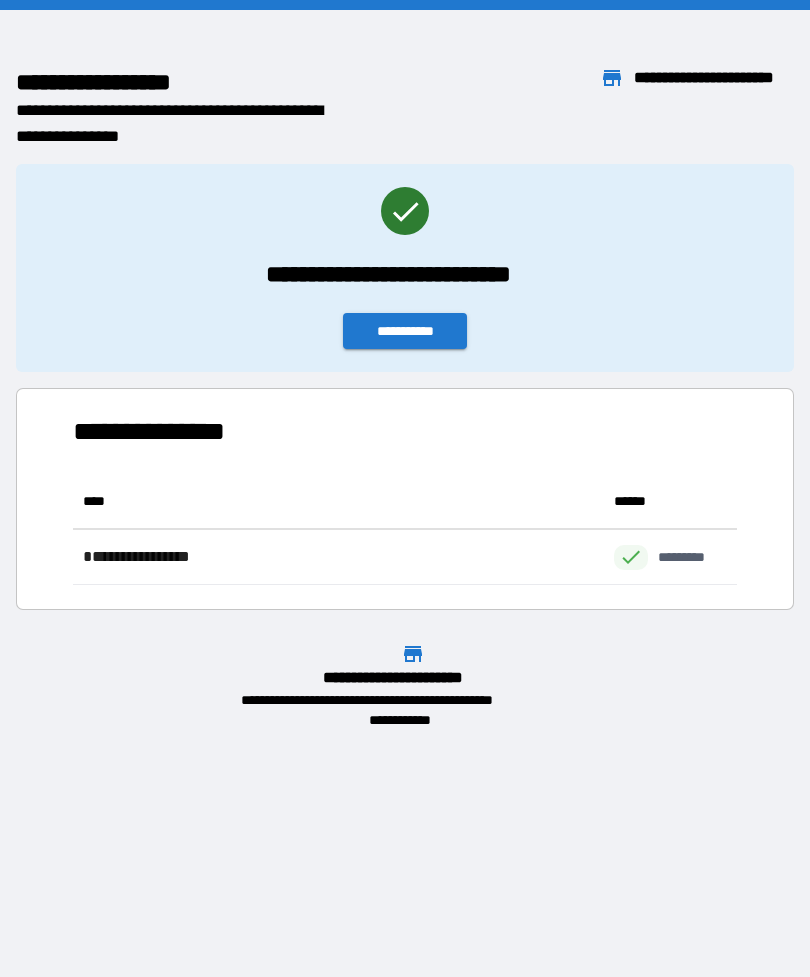 scroll, scrollTop: 1, scrollLeft: 1, axis: both 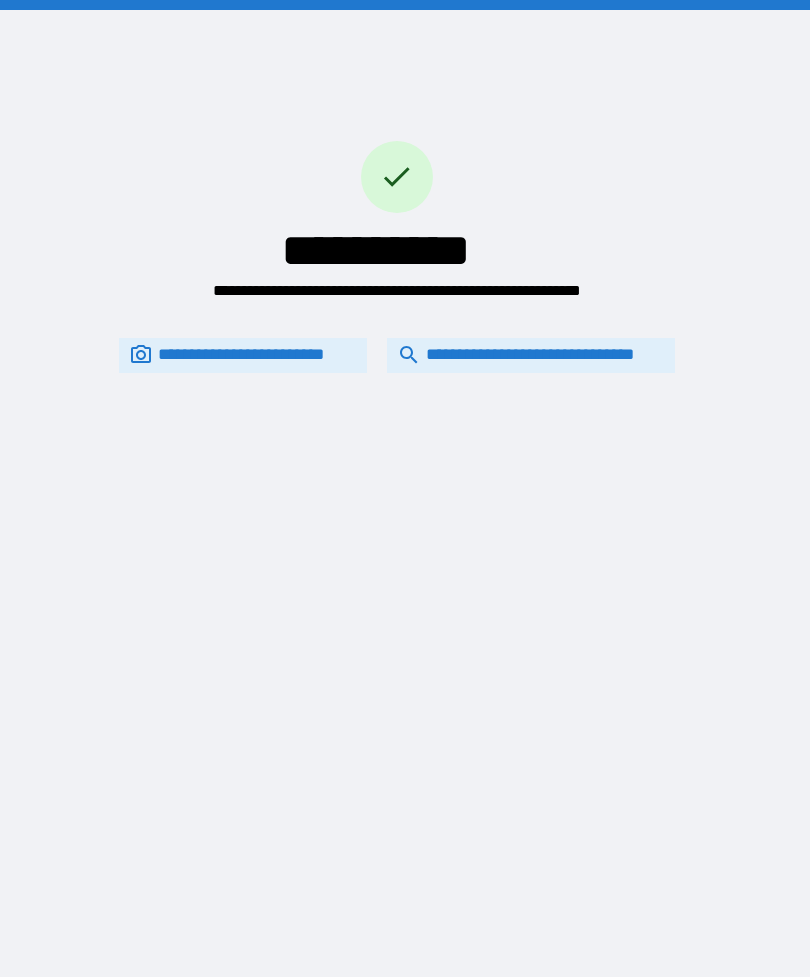 click on "**********" at bounding box center [531, 355] 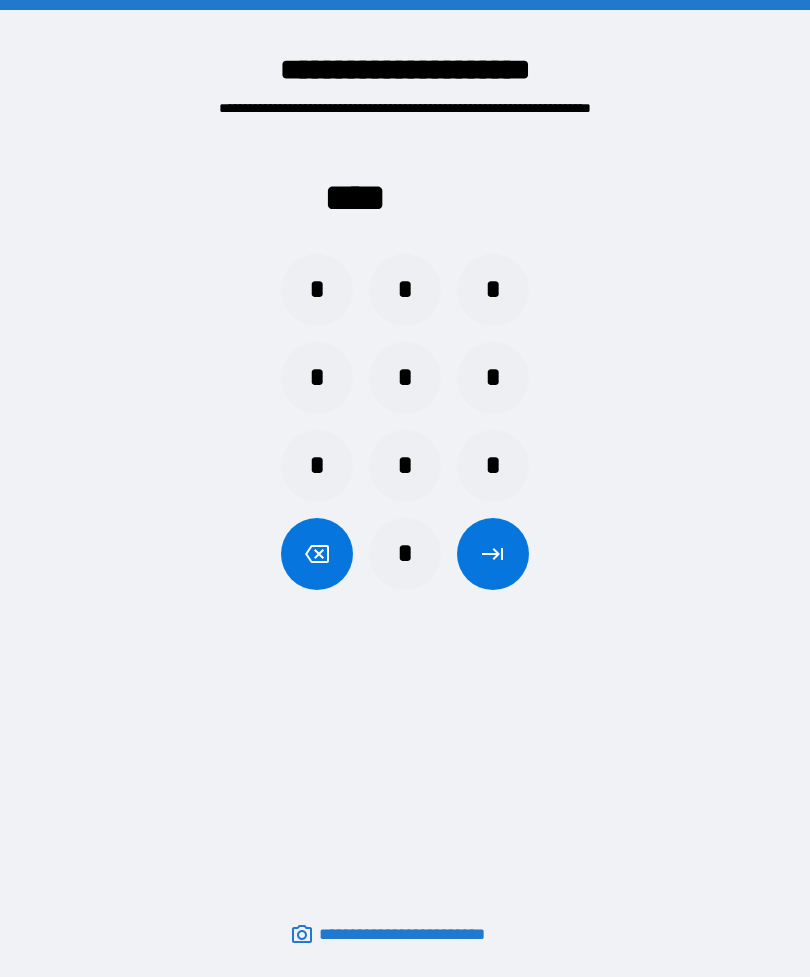 click on "*" at bounding box center (317, 290) 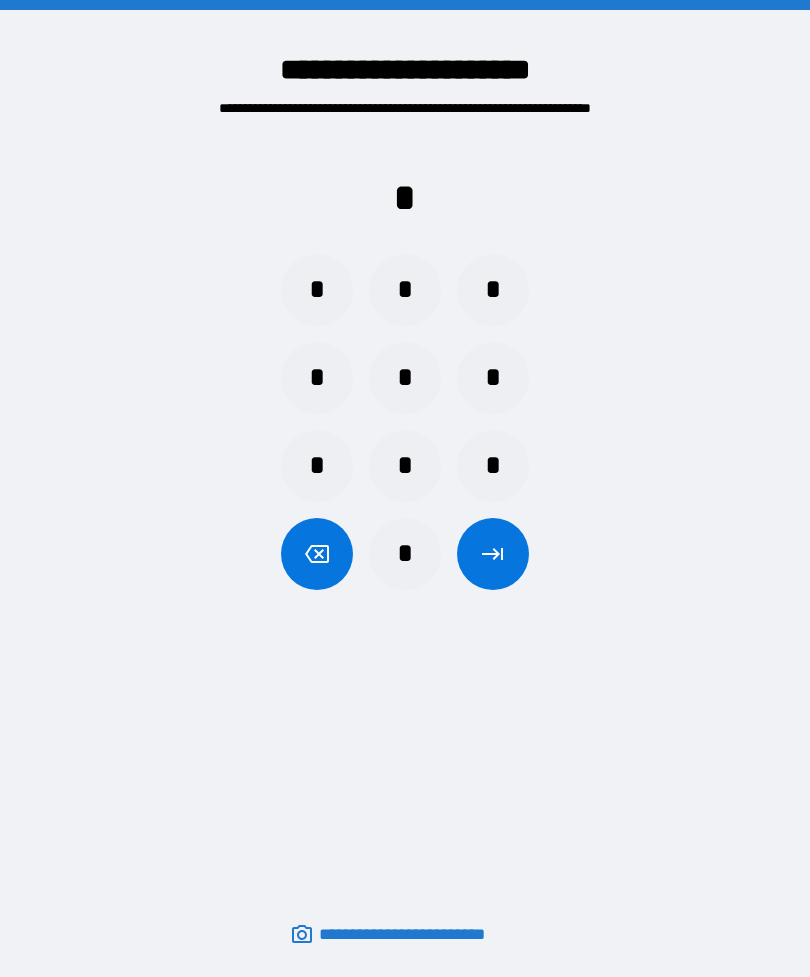 click on "*" at bounding box center [405, 554] 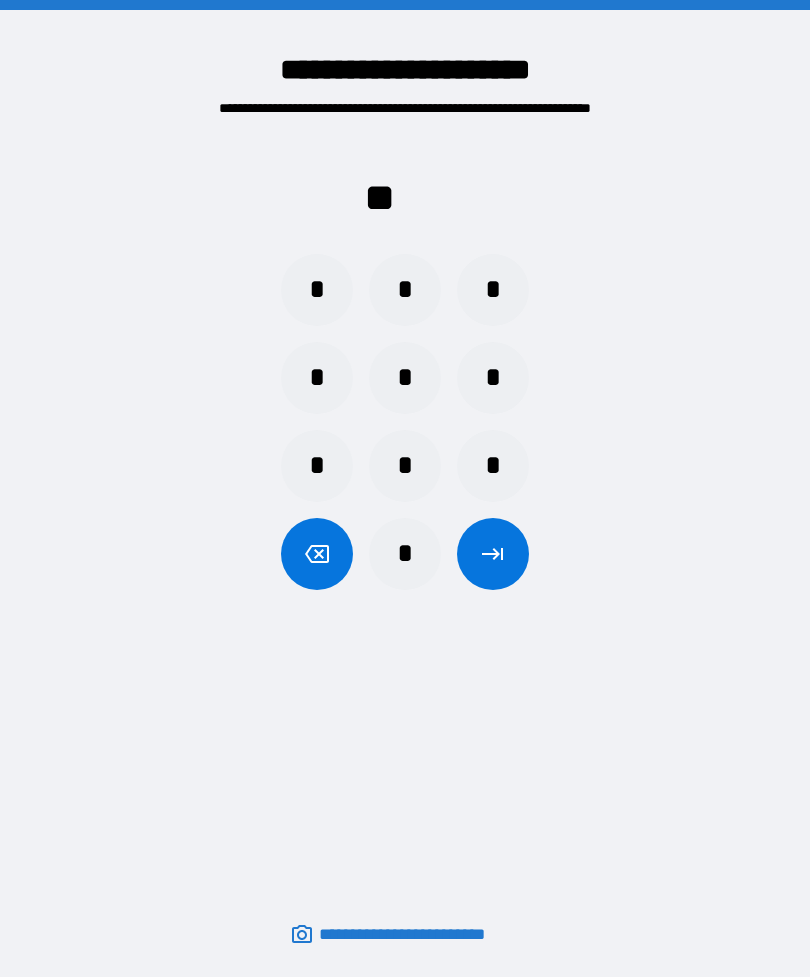 click on "*" at bounding box center [405, 378] 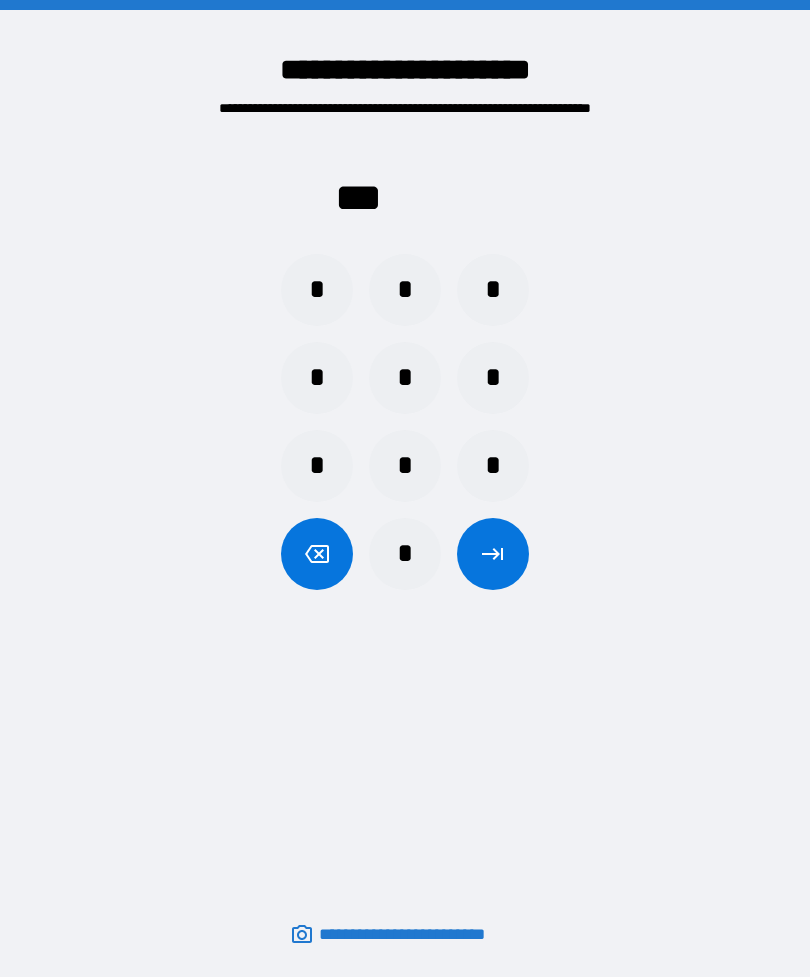 click 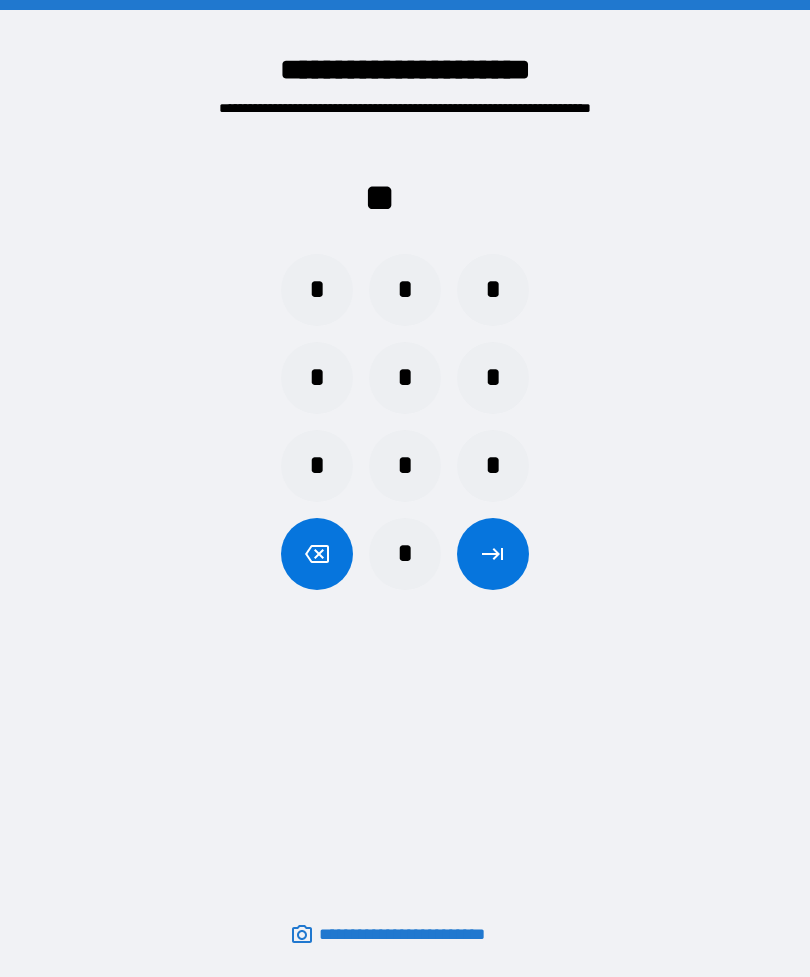 click on "*" at bounding box center (405, 554) 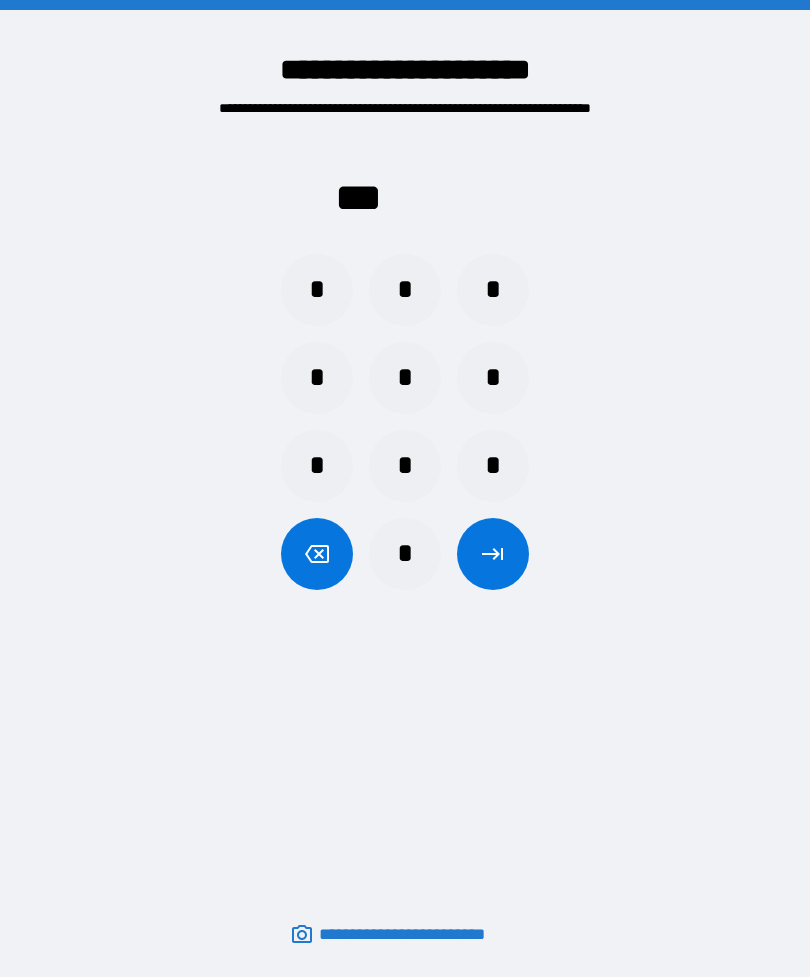 click on "*" at bounding box center [405, 378] 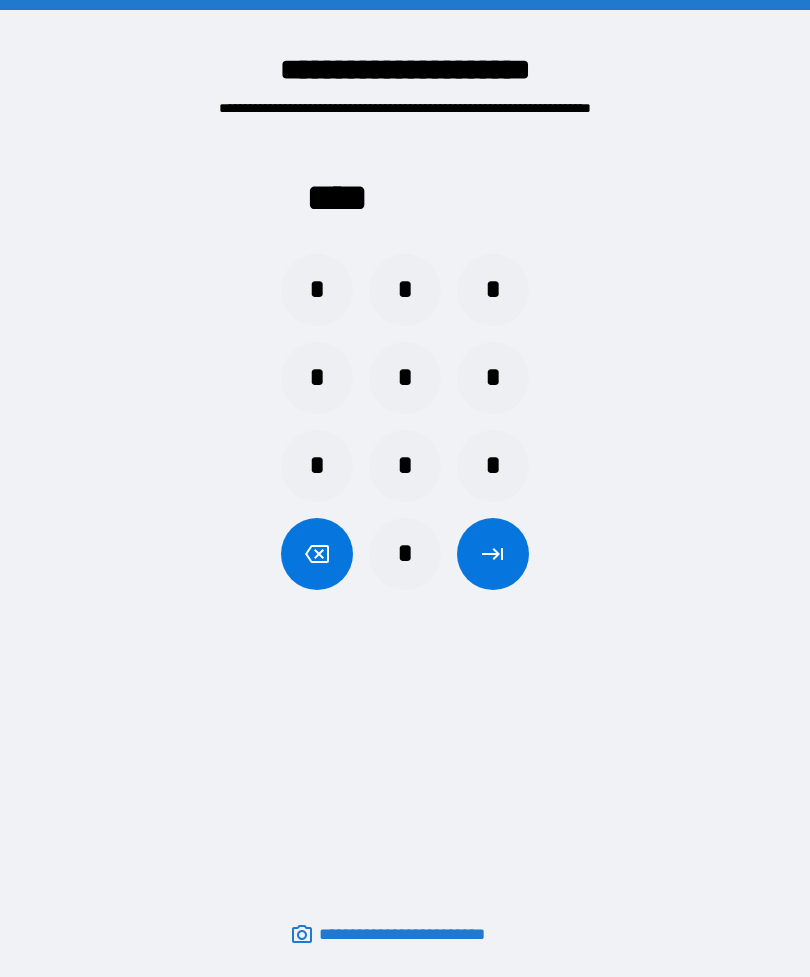 click at bounding box center [493, 554] 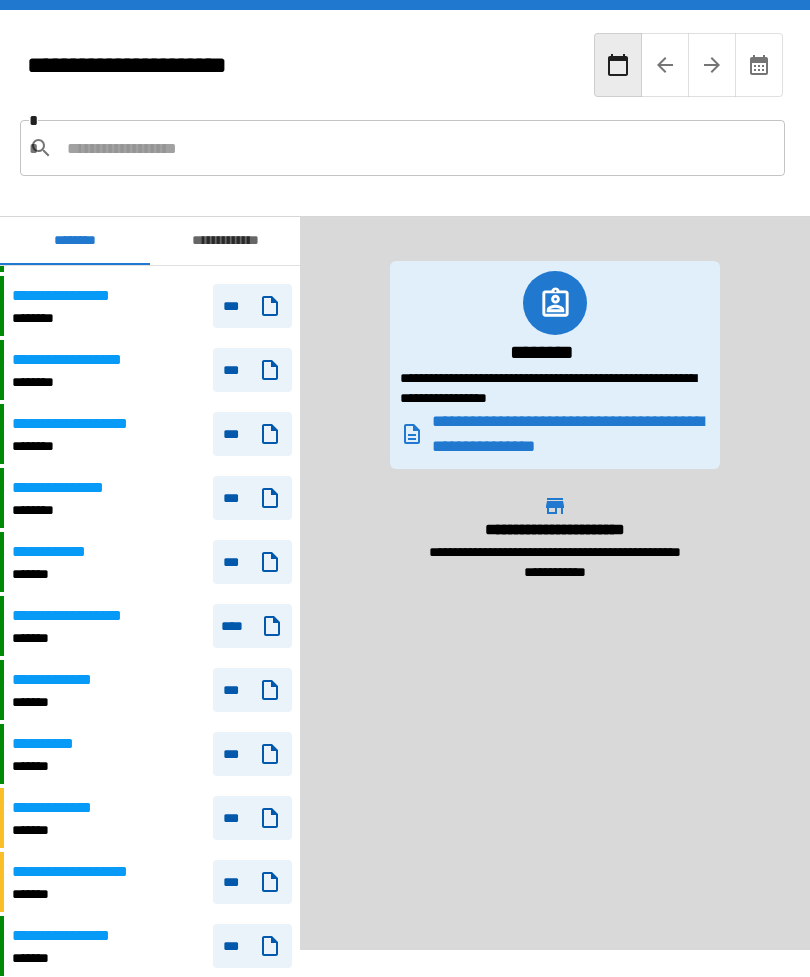 scroll, scrollTop: 736, scrollLeft: 0, axis: vertical 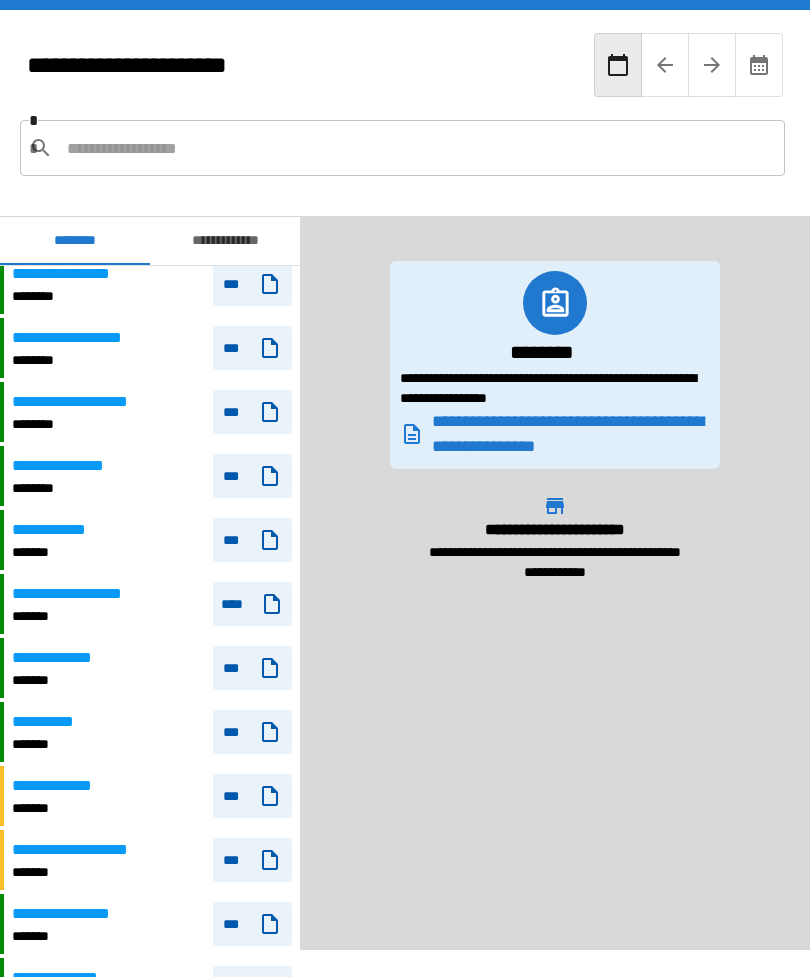 click on "**********" at bounding box center [152, 668] 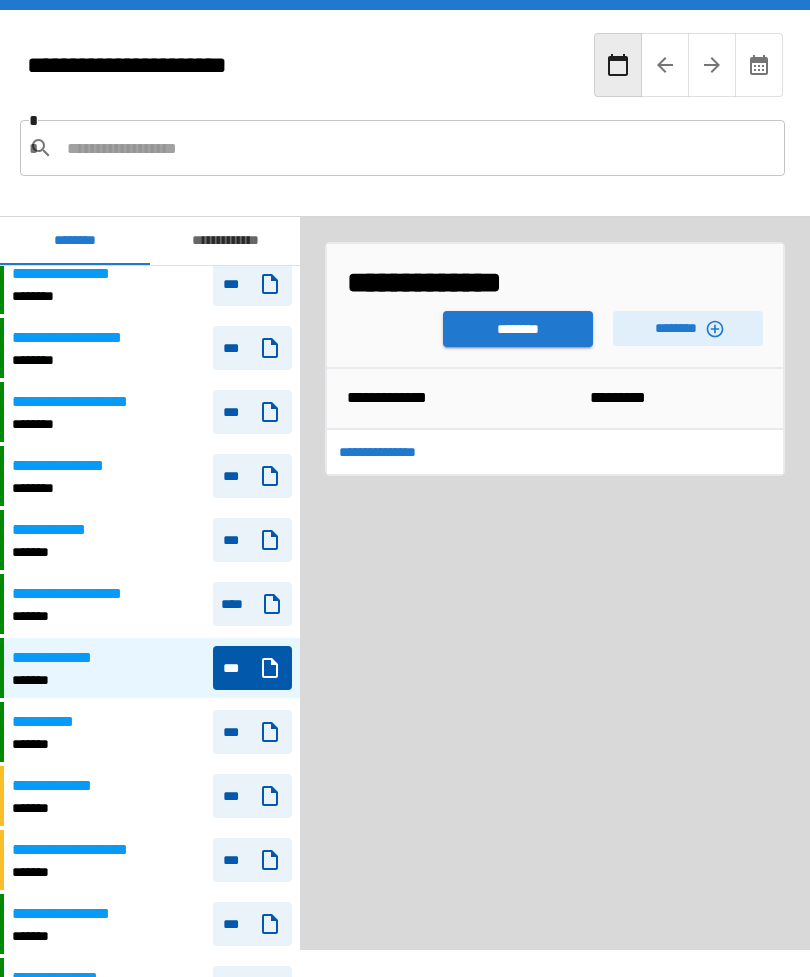 click on "********" at bounding box center [518, 329] 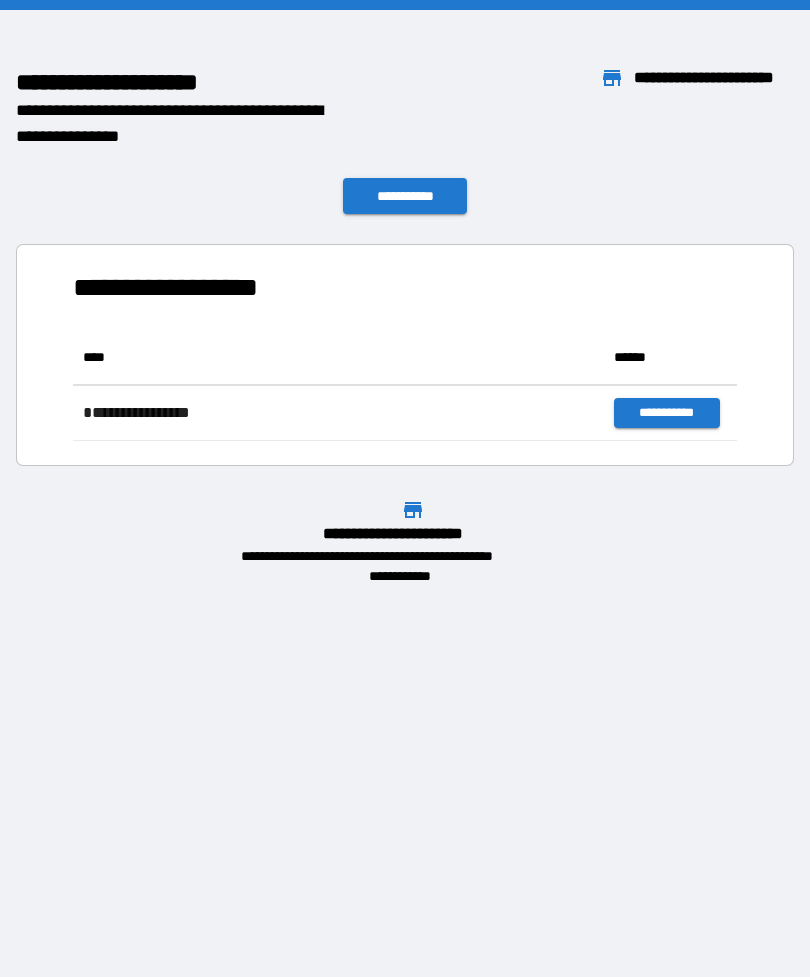 scroll, scrollTop: 1, scrollLeft: 1, axis: both 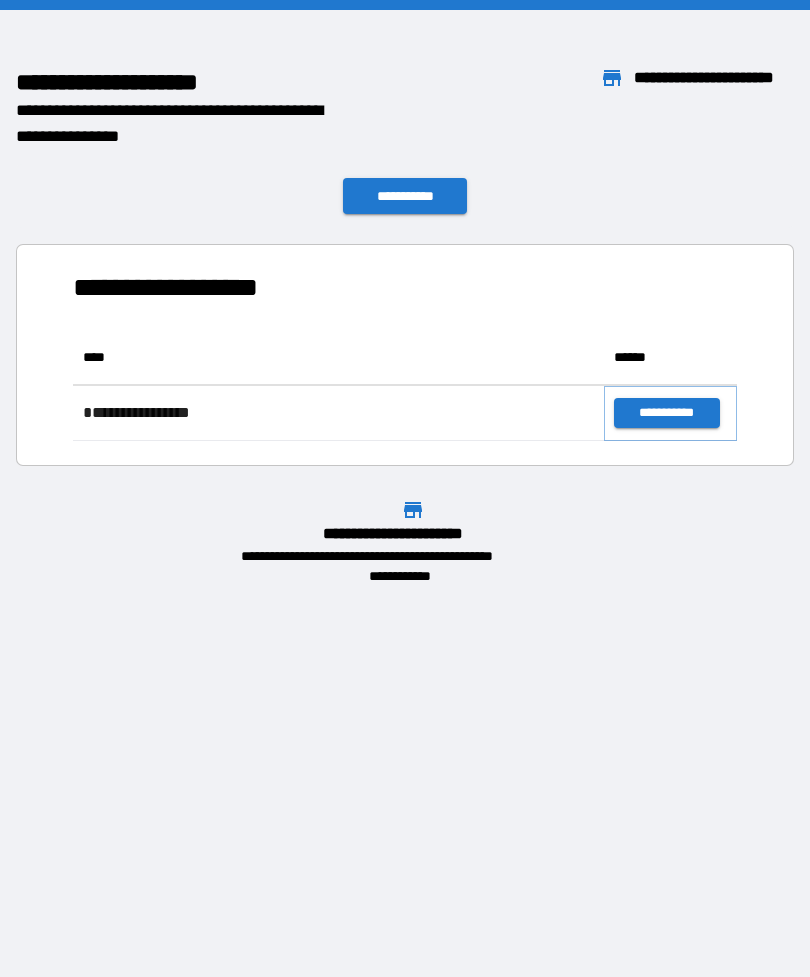 click on "**********" at bounding box center [666, 413] 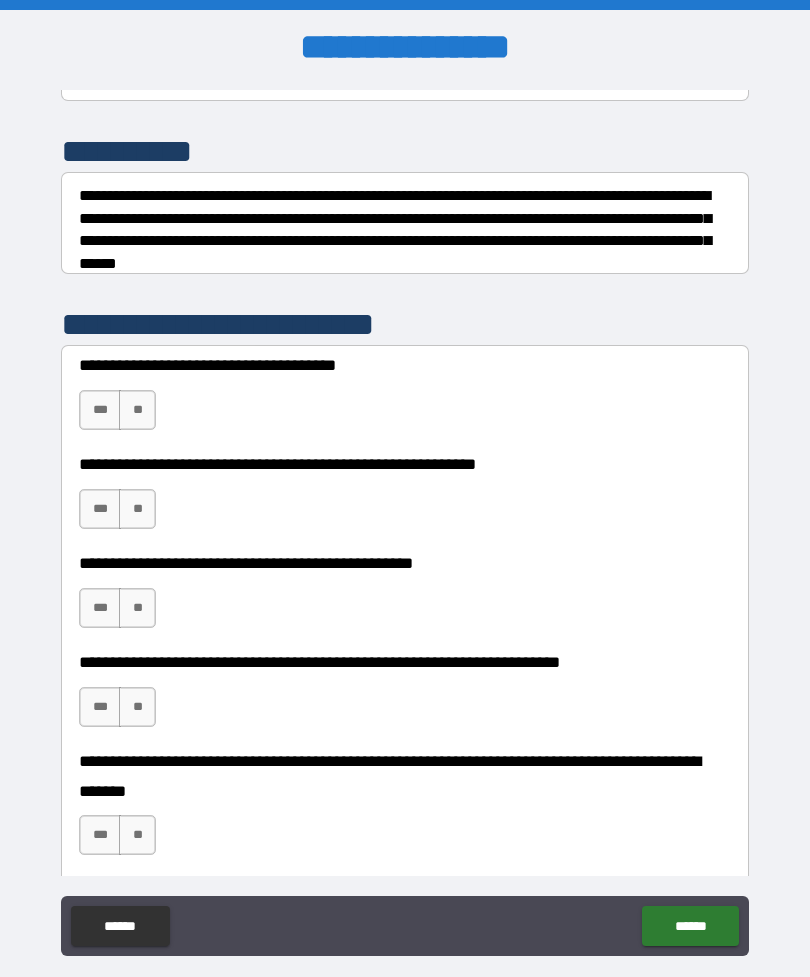 scroll, scrollTop: 235, scrollLeft: 0, axis: vertical 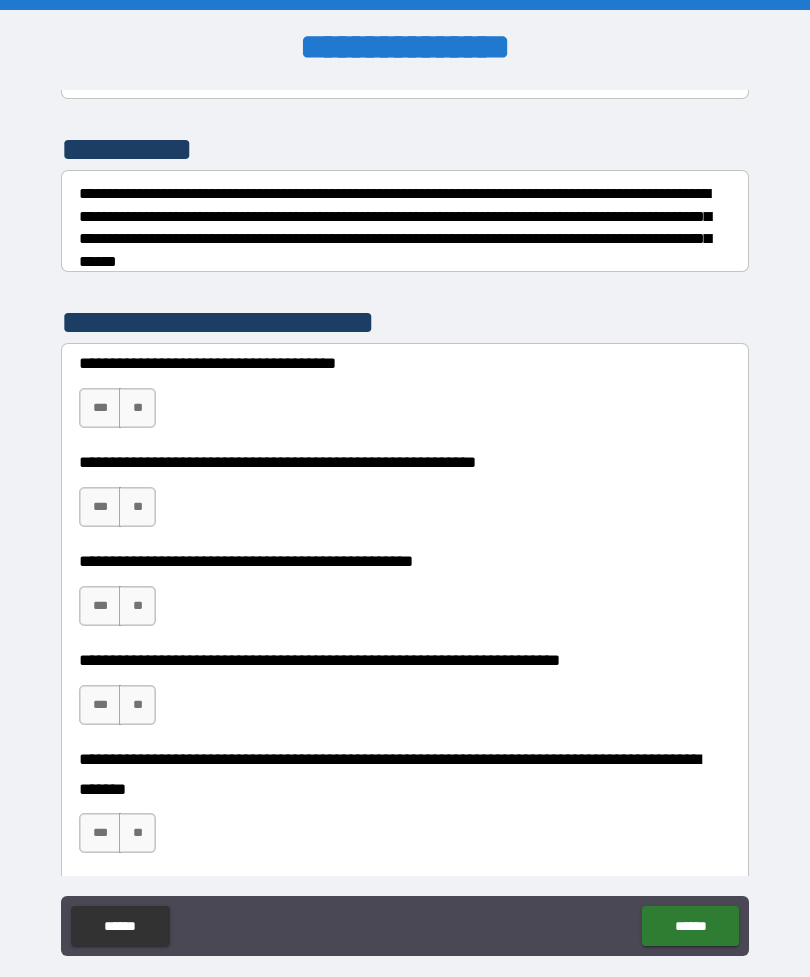 click on "**" at bounding box center [137, 408] 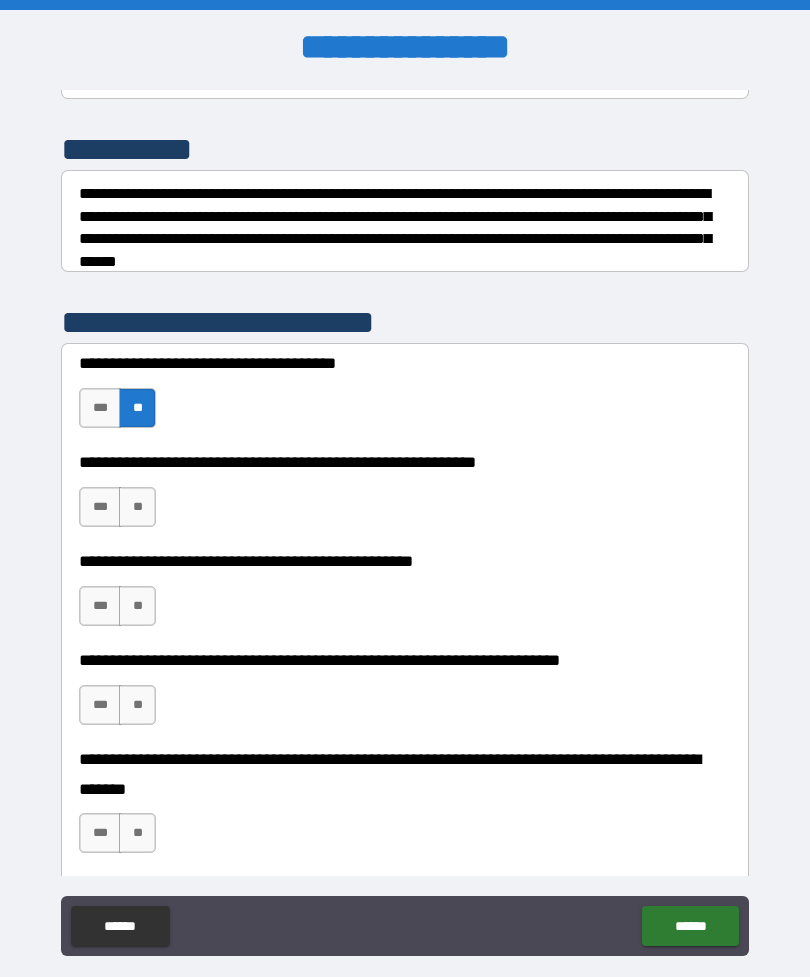 click on "**" at bounding box center (137, 507) 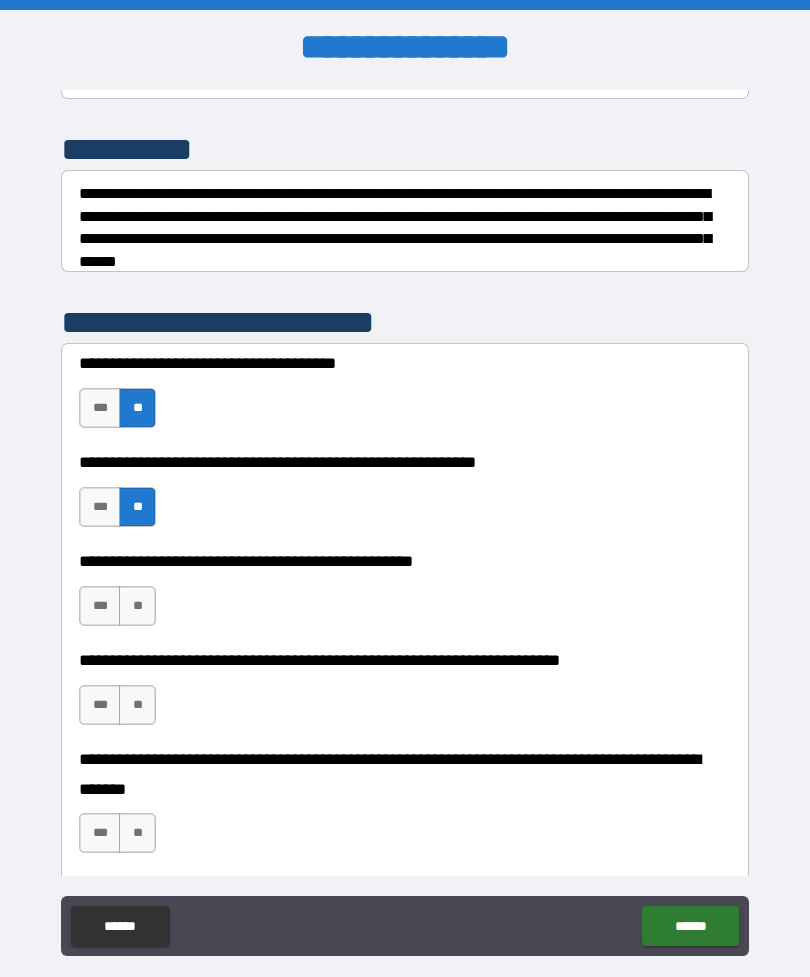 click on "**" at bounding box center (137, 606) 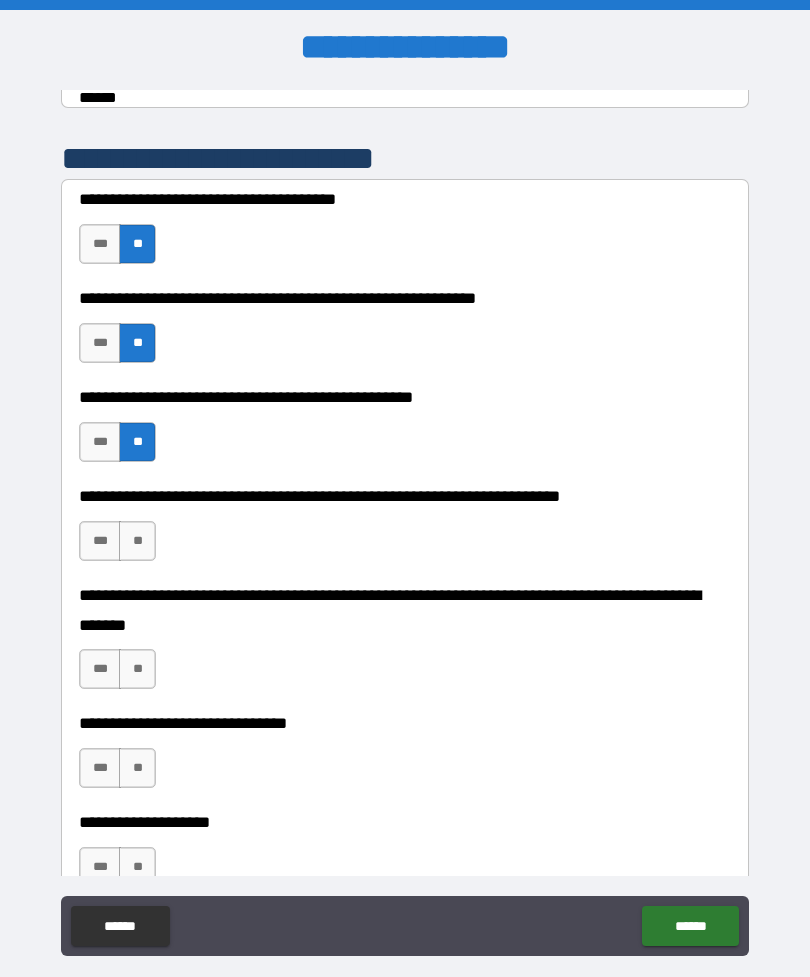 scroll, scrollTop: 412, scrollLeft: 0, axis: vertical 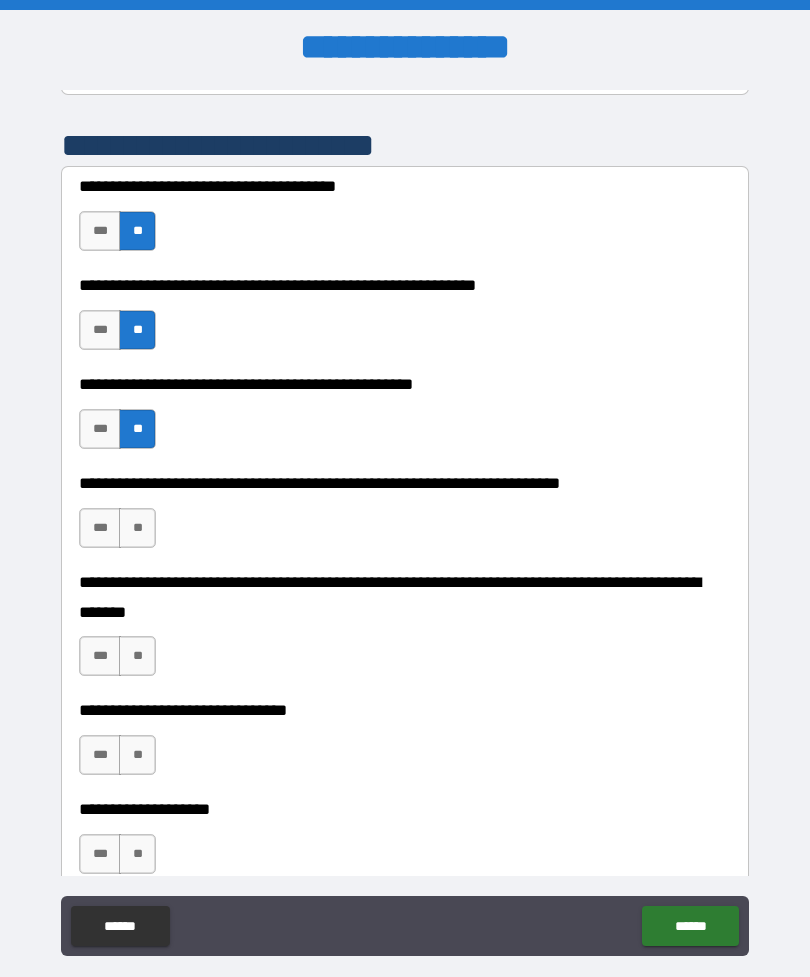 click on "**" at bounding box center [137, 528] 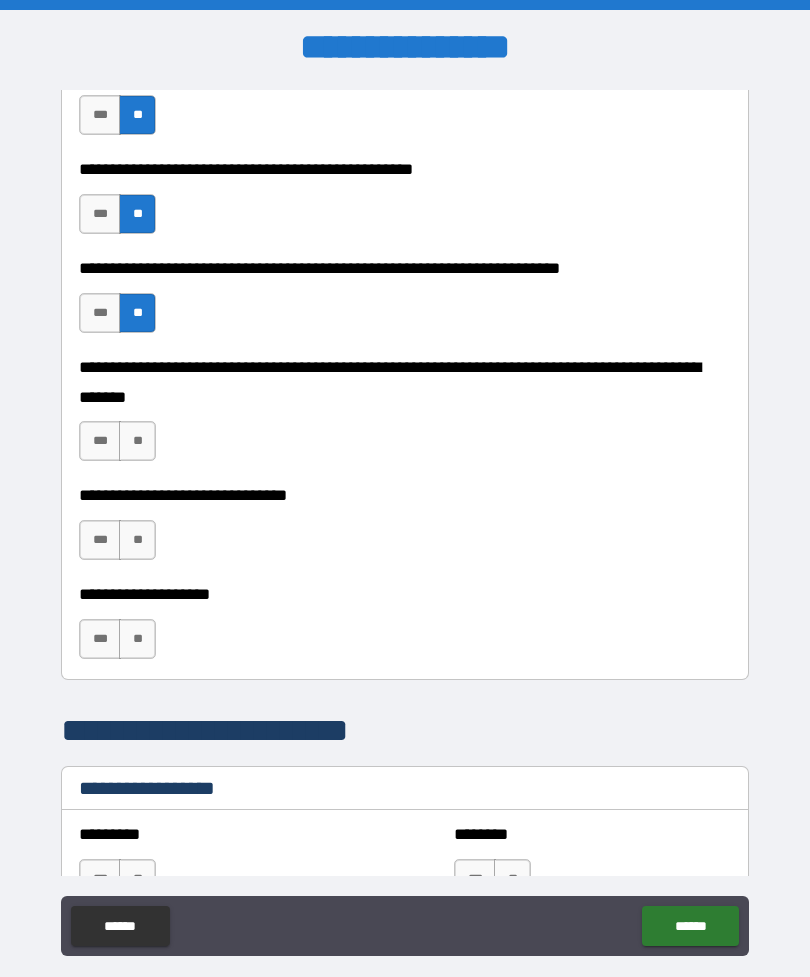 scroll, scrollTop: 632, scrollLeft: 0, axis: vertical 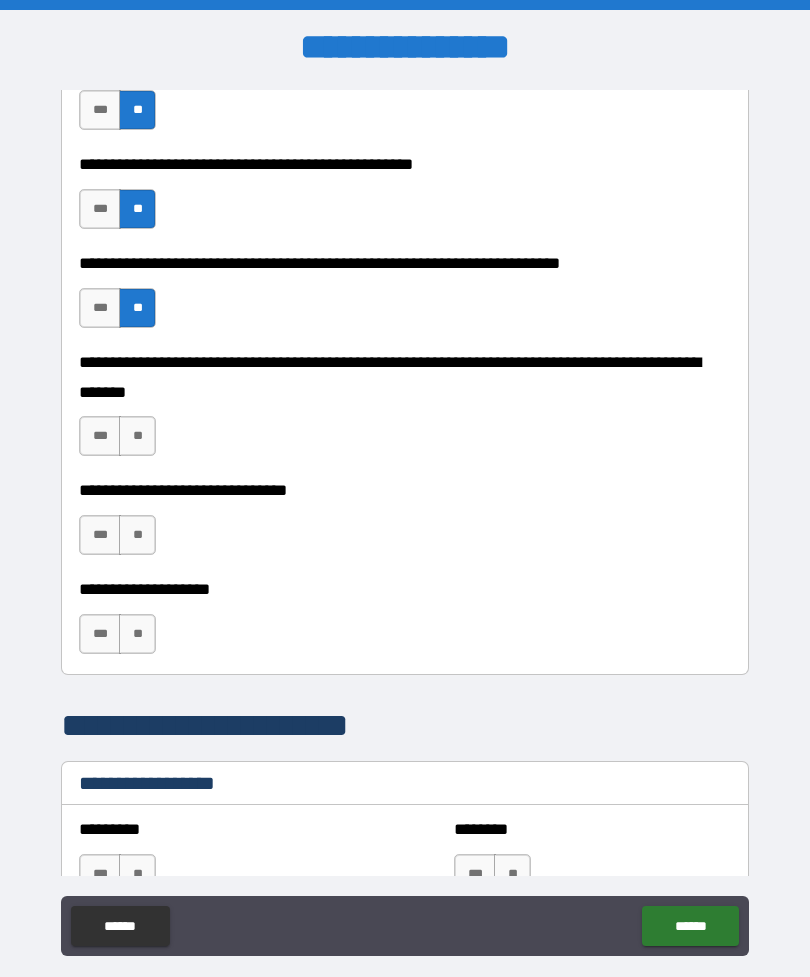 click on "**" at bounding box center (137, 436) 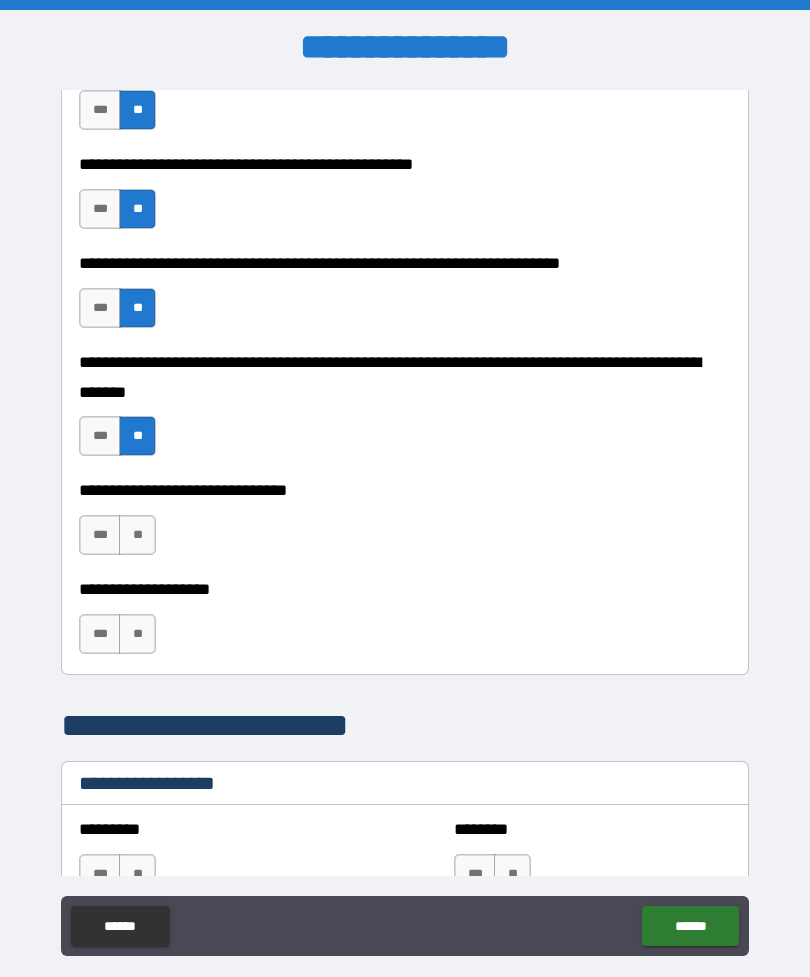 click on "**" at bounding box center (137, 535) 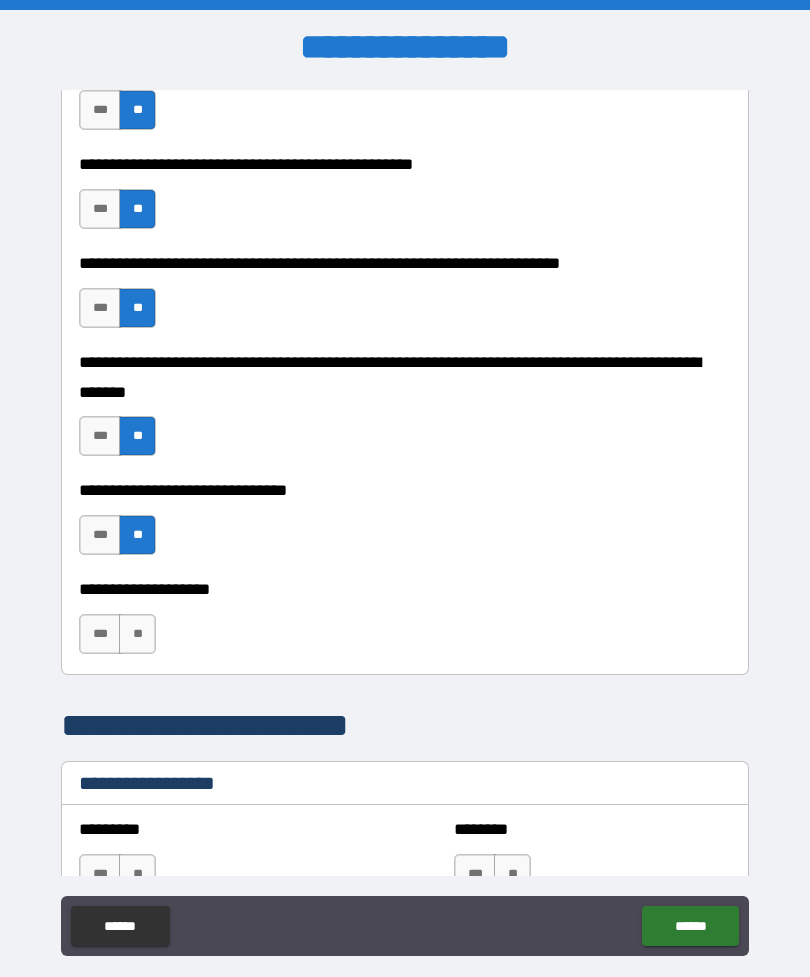 click on "**" at bounding box center (137, 634) 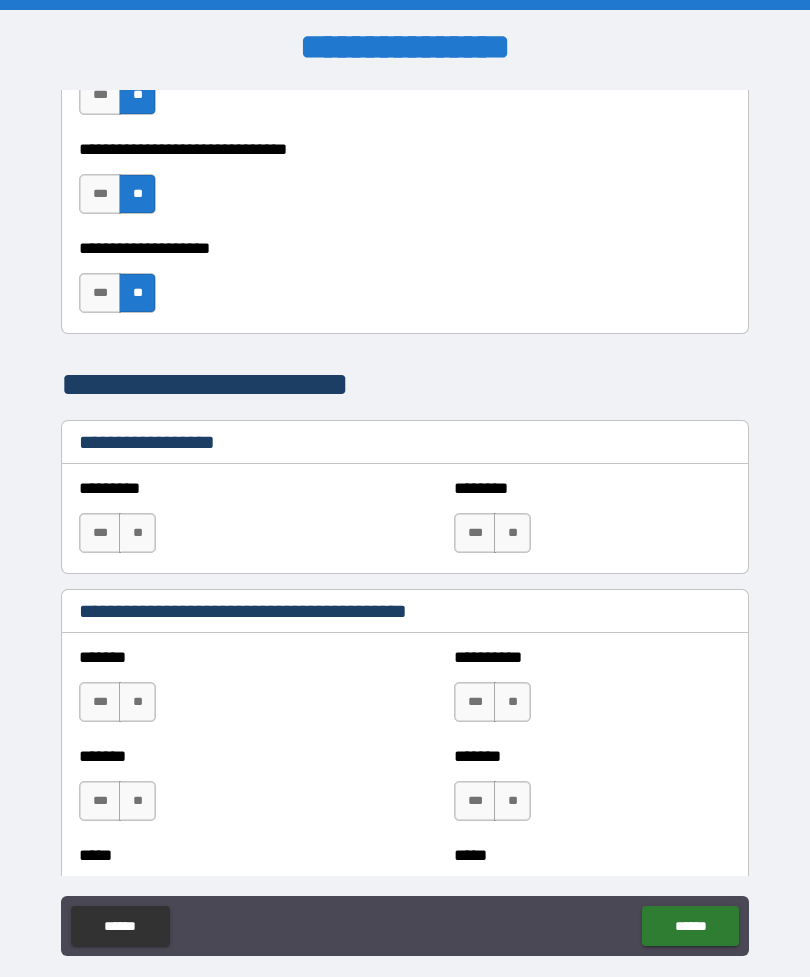 scroll, scrollTop: 978, scrollLeft: 0, axis: vertical 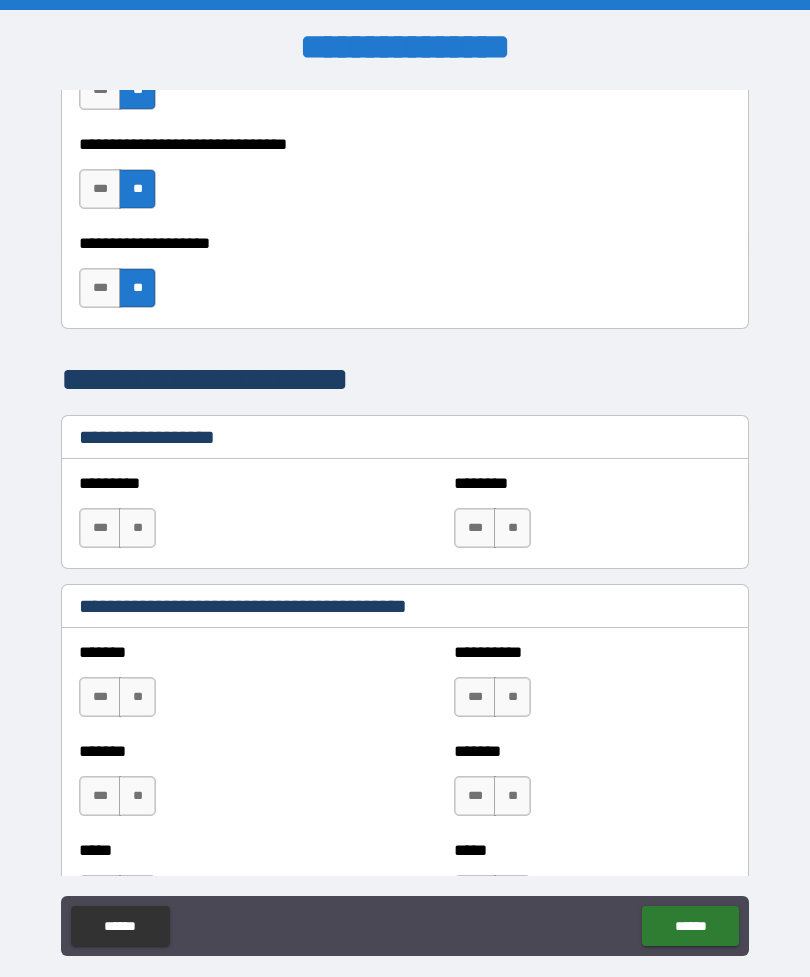 click on "**" at bounding box center (137, 528) 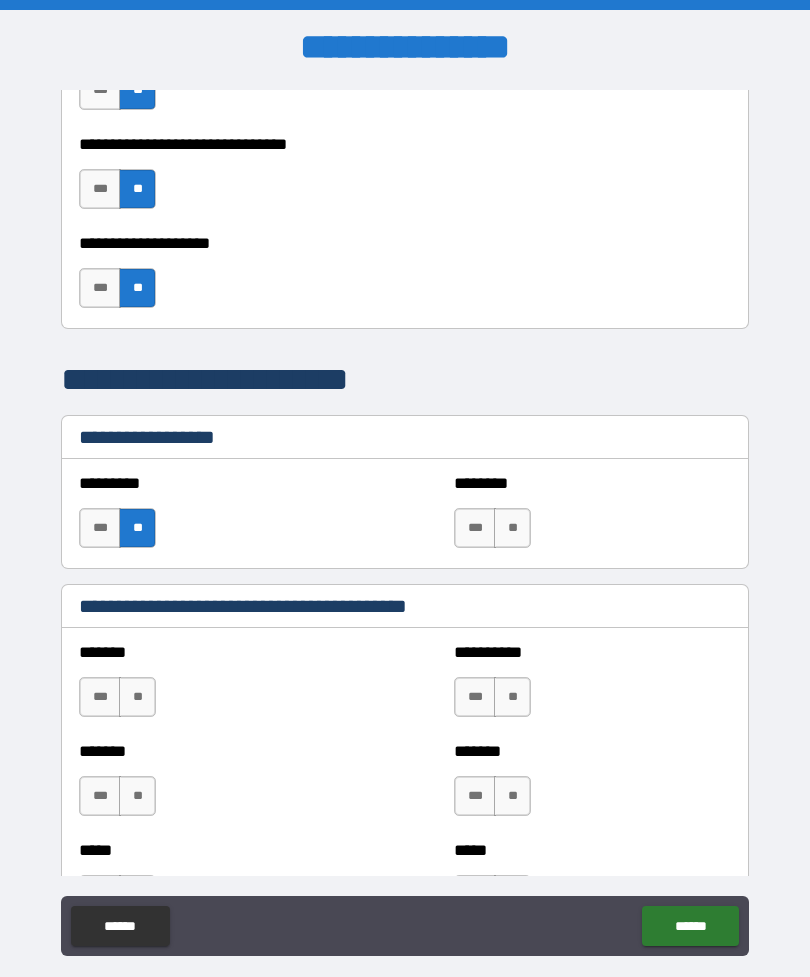 click on "**" at bounding box center [512, 528] 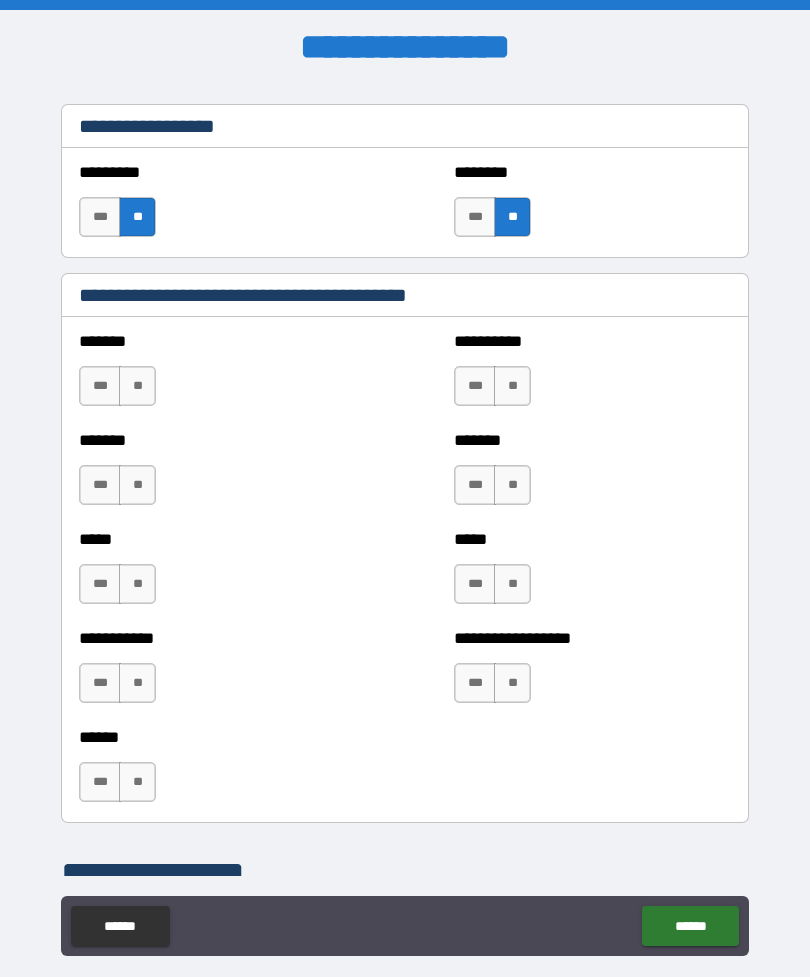 scroll, scrollTop: 1293, scrollLeft: 0, axis: vertical 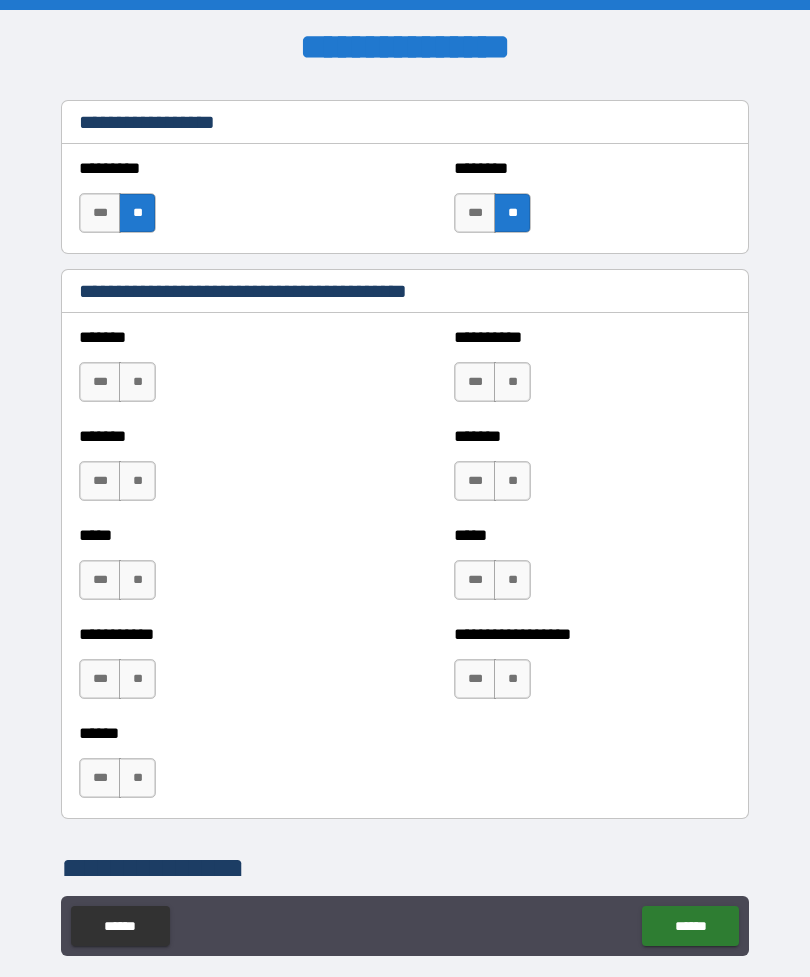 click on "**" at bounding box center [137, 382] 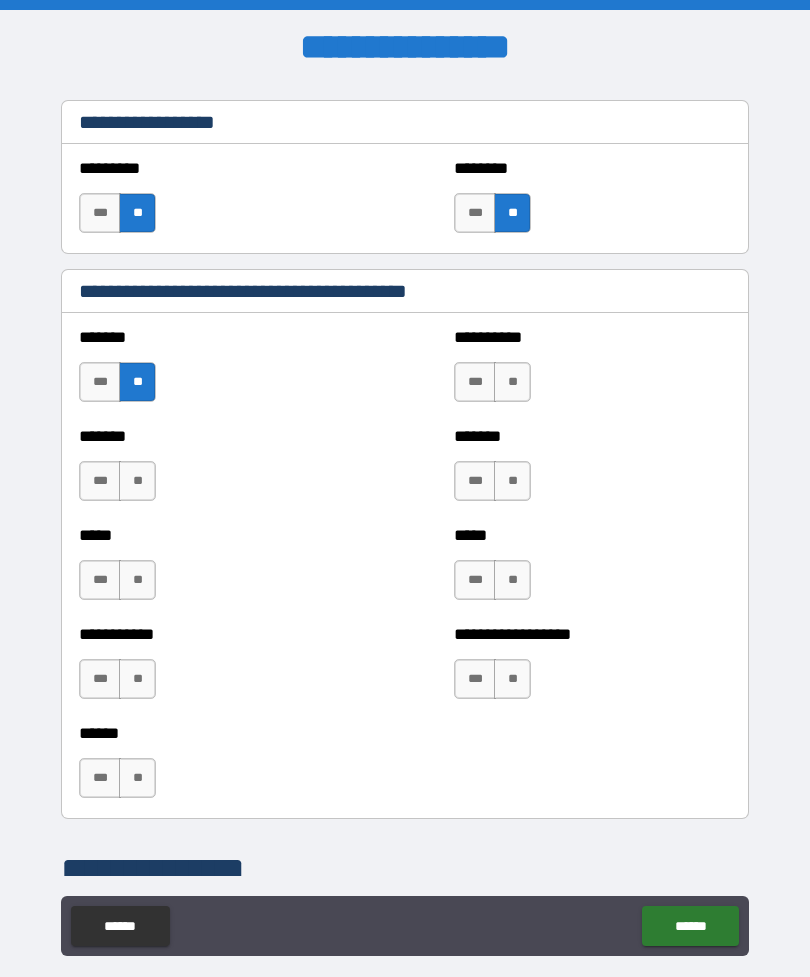 click on "**" at bounding box center (137, 481) 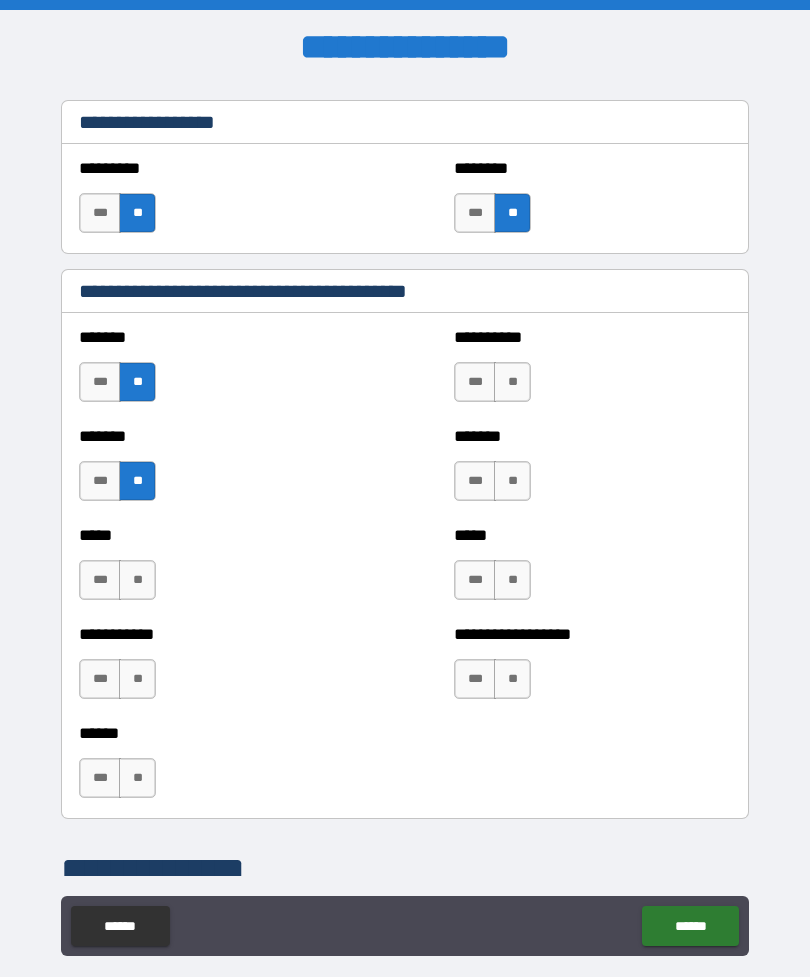 click on "**" at bounding box center (137, 580) 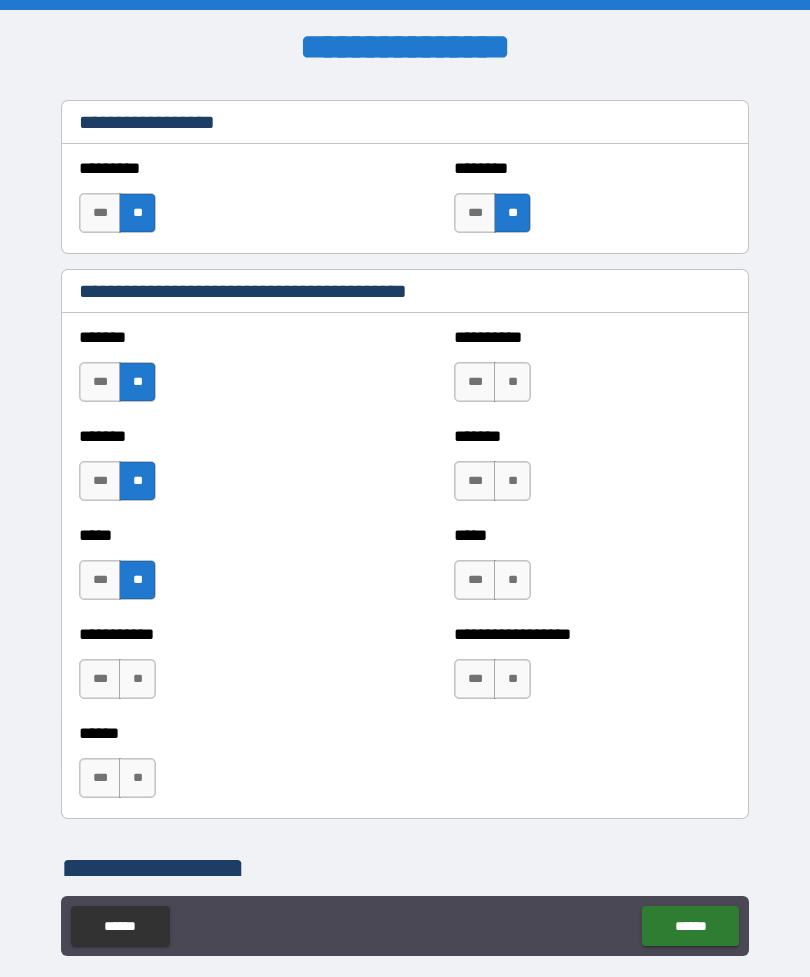 click on "**" at bounding box center (137, 679) 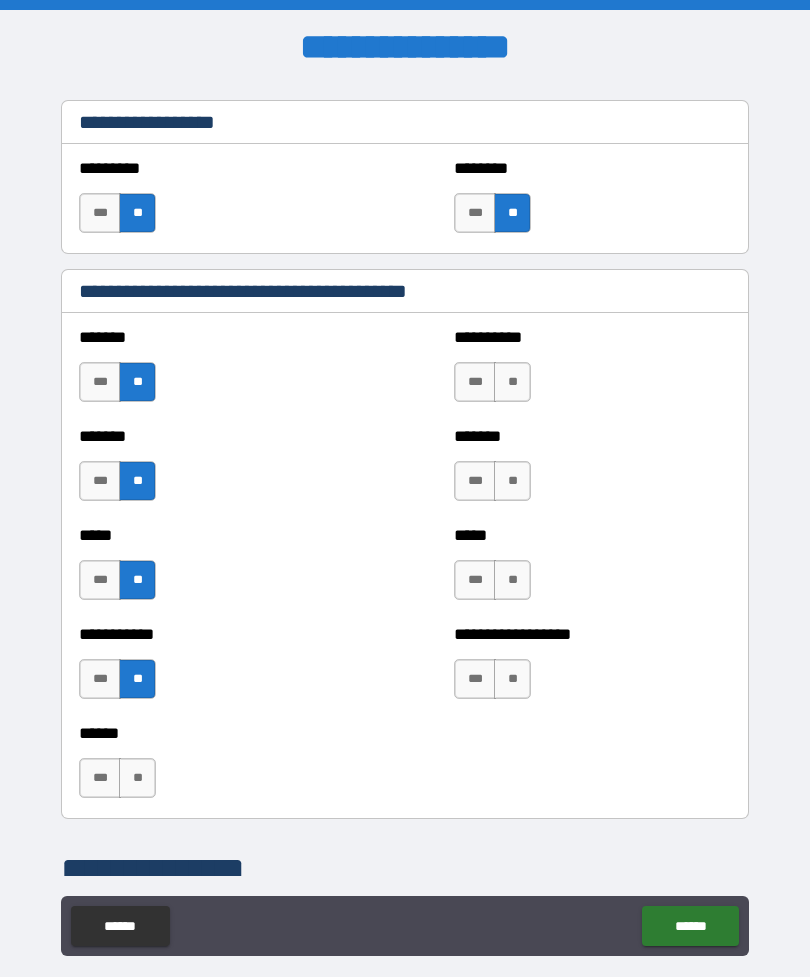 click on "**" at bounding box center (137, 778) 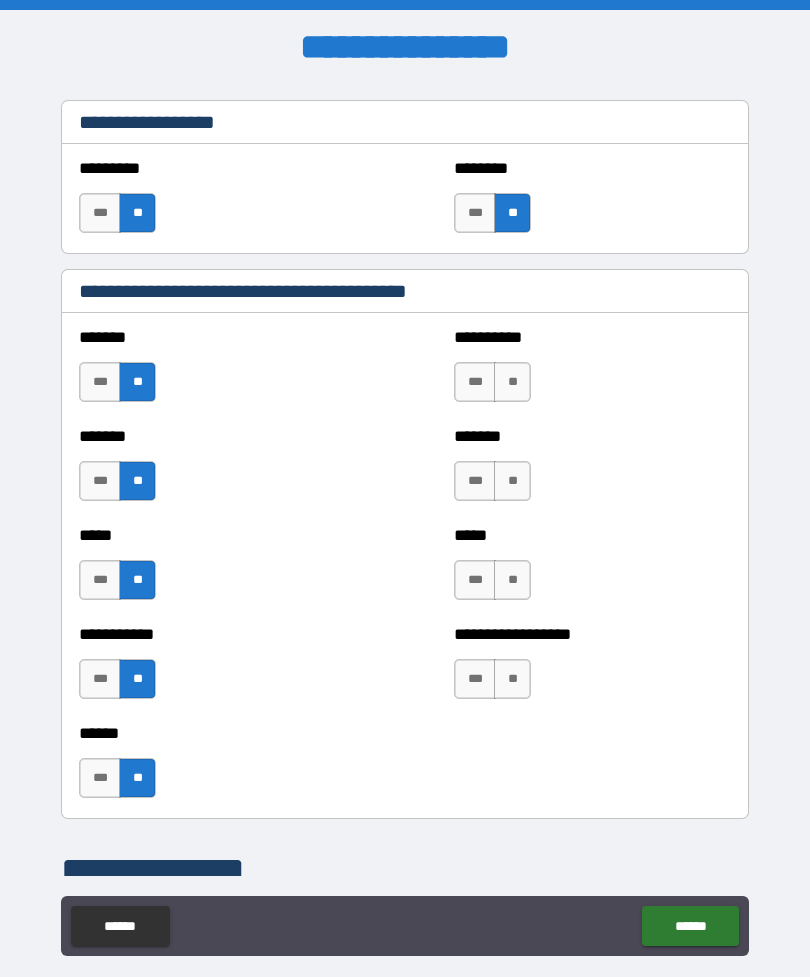 click on "**" at bounding box center [512, 382] 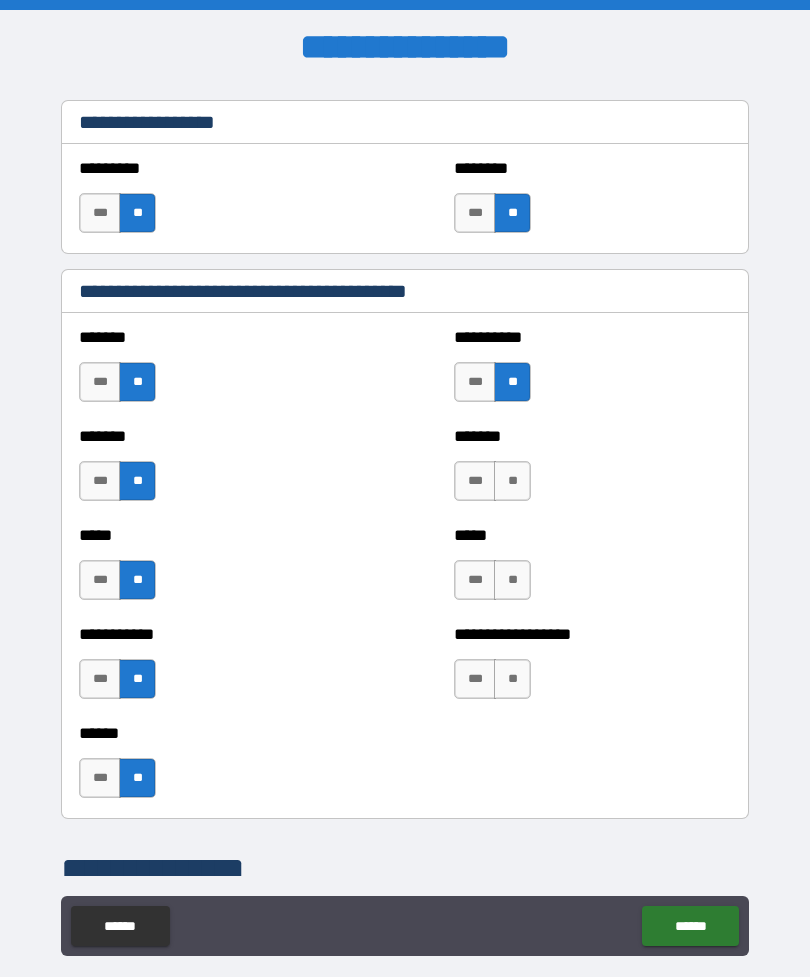 click on "***" at bounding box center (475, 481) 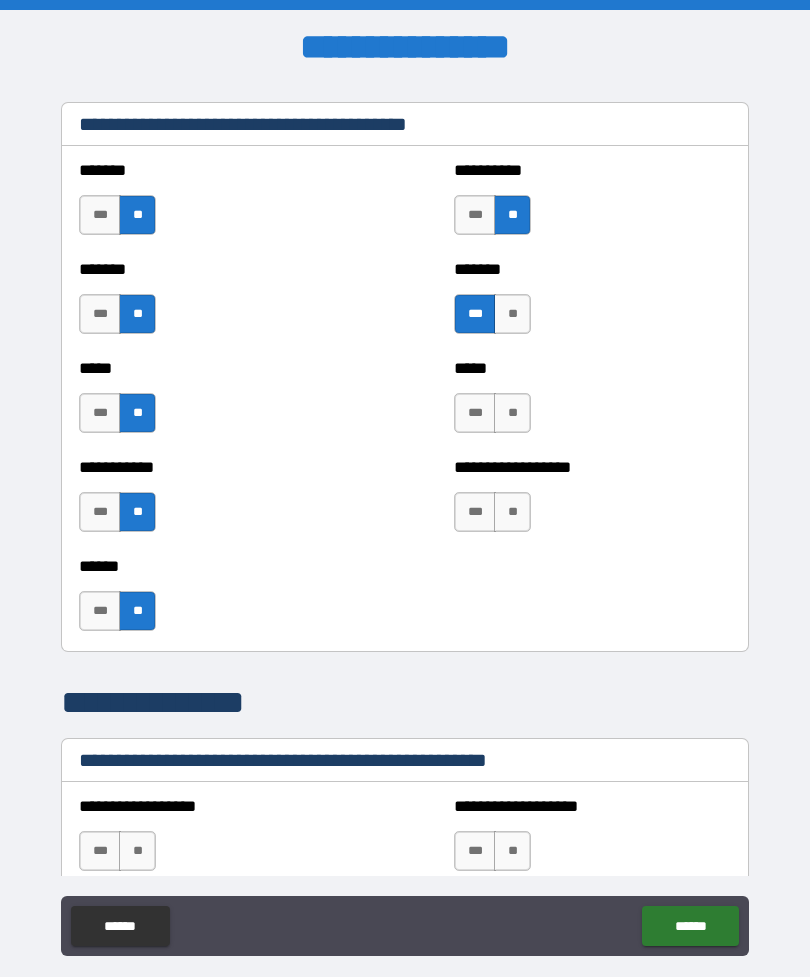 scroll, scrollTop: 1462, scrollLeft: 0, axis: vertical 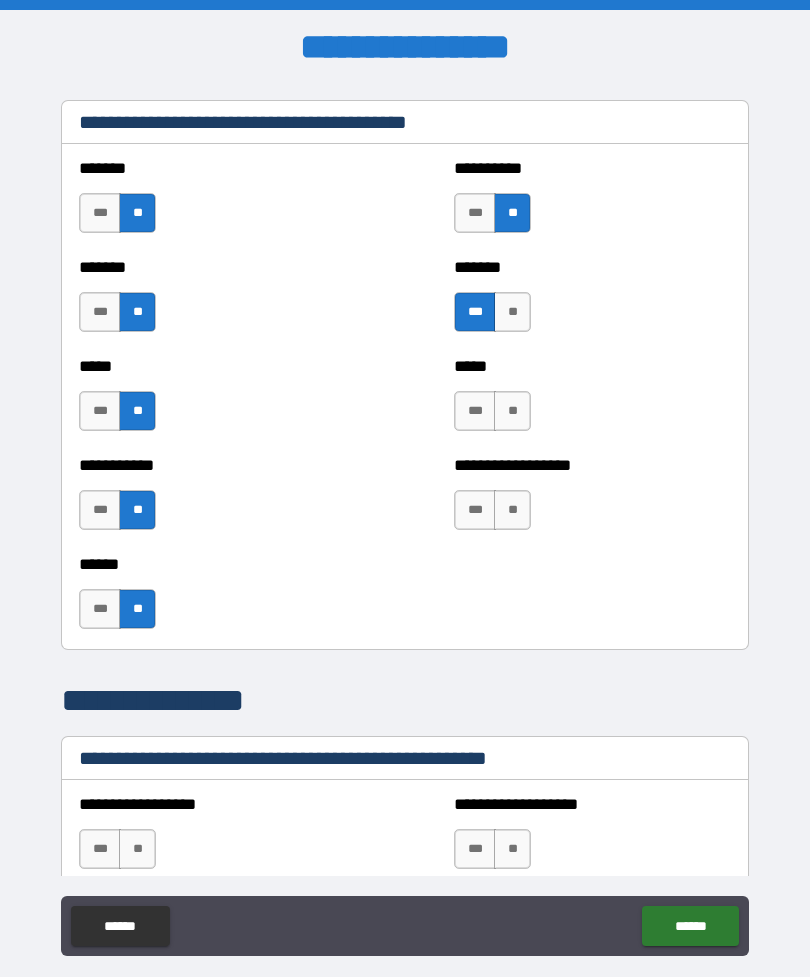 click on "**" at bounding box center [512, 411] 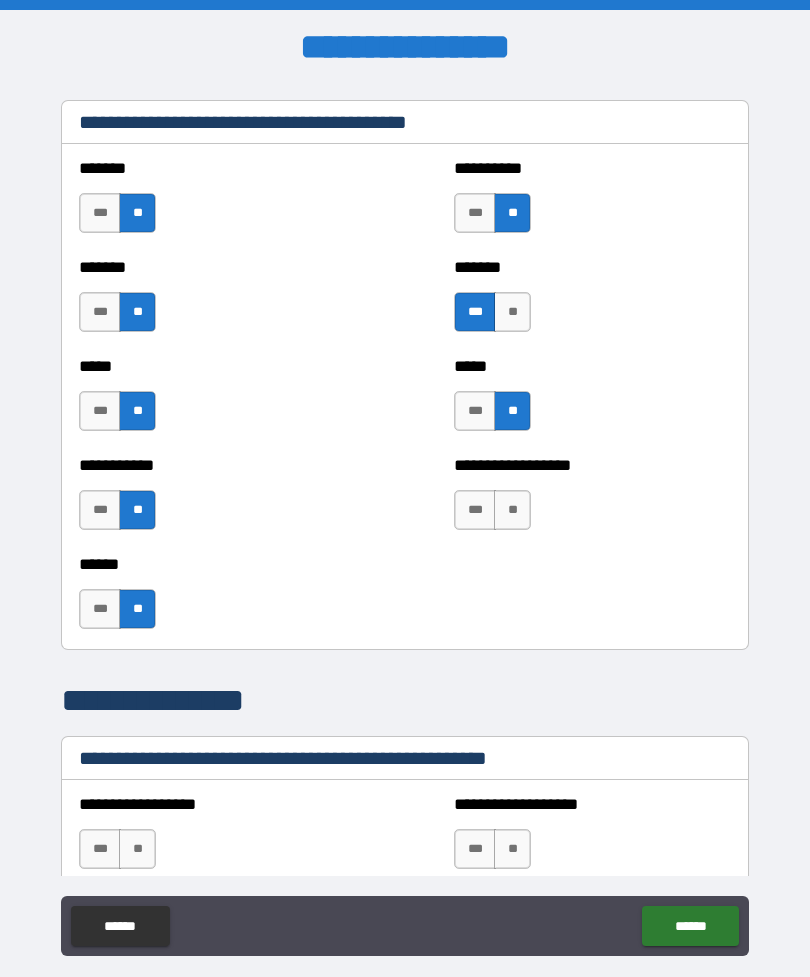 click on "**" at bounding box center [512, 510] 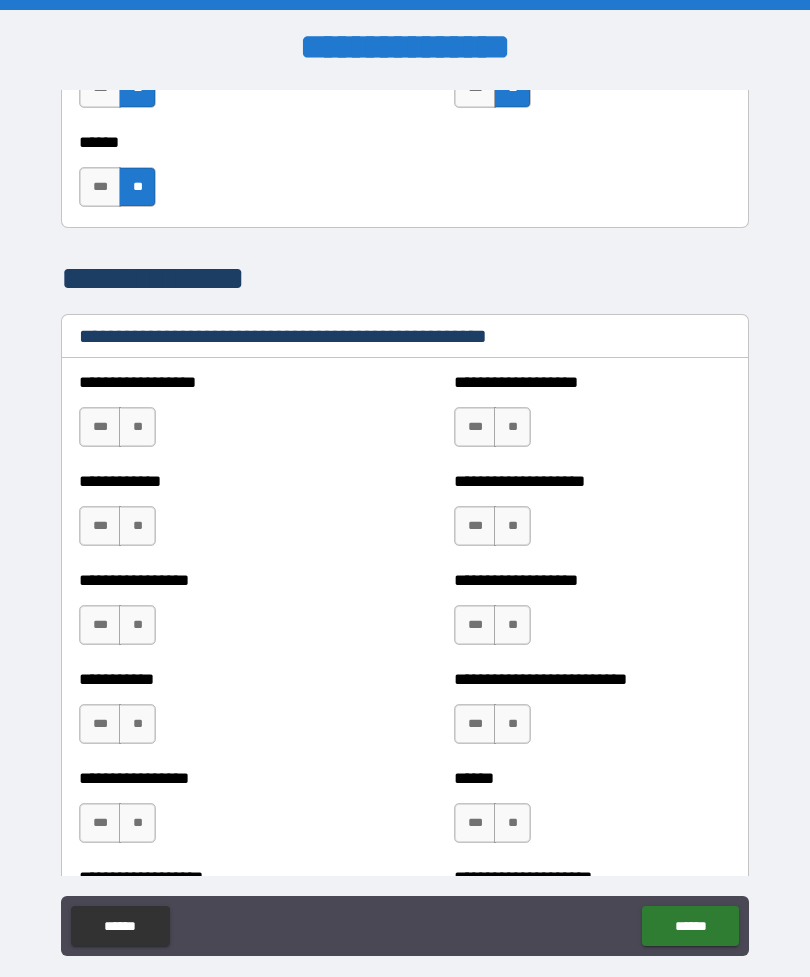 scroll, scrollTop: 1885, scrollLeft: 0, axis: vertical 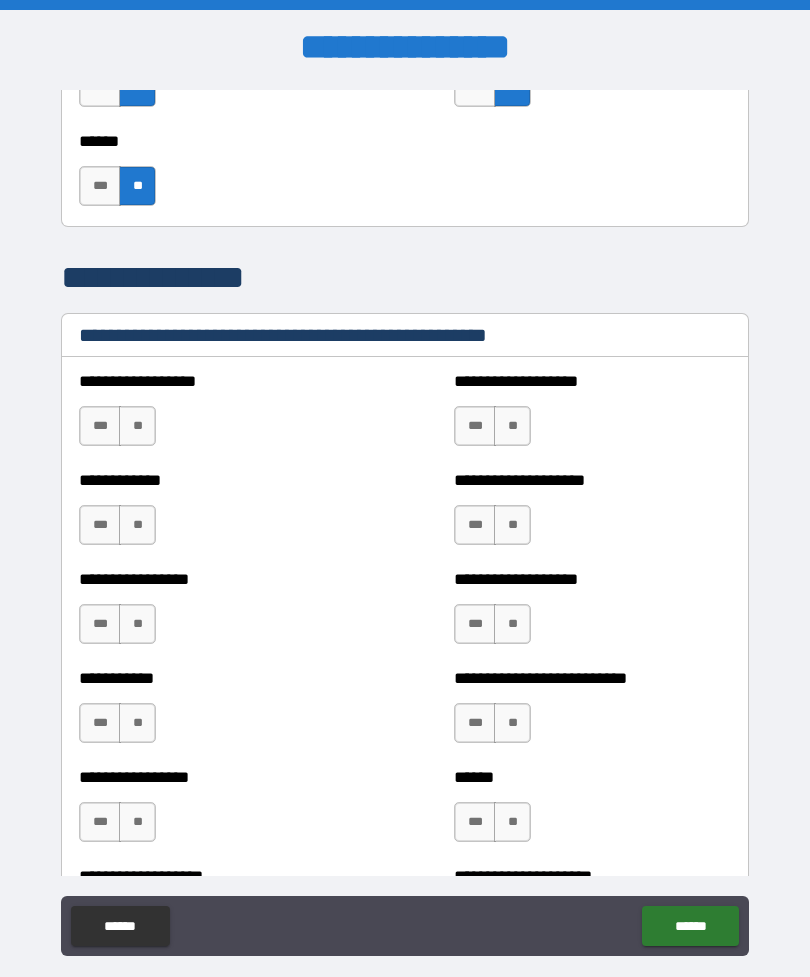 click on "**" at bounding box center (137, 426) 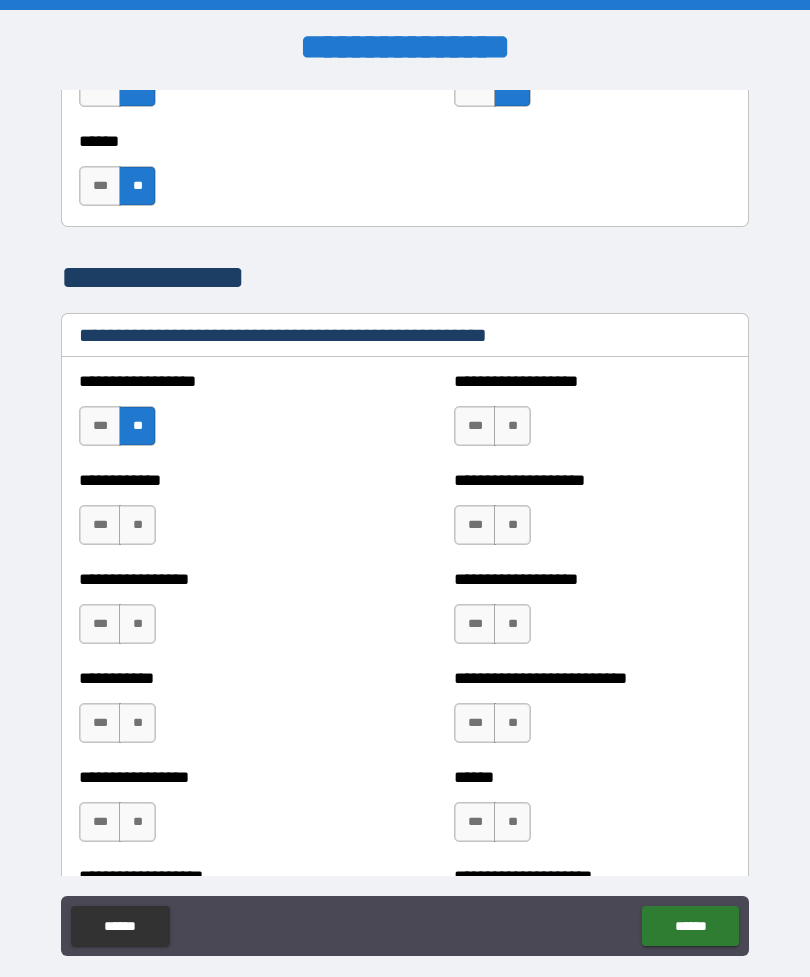 click on "**" at bounding box center (137, 525) 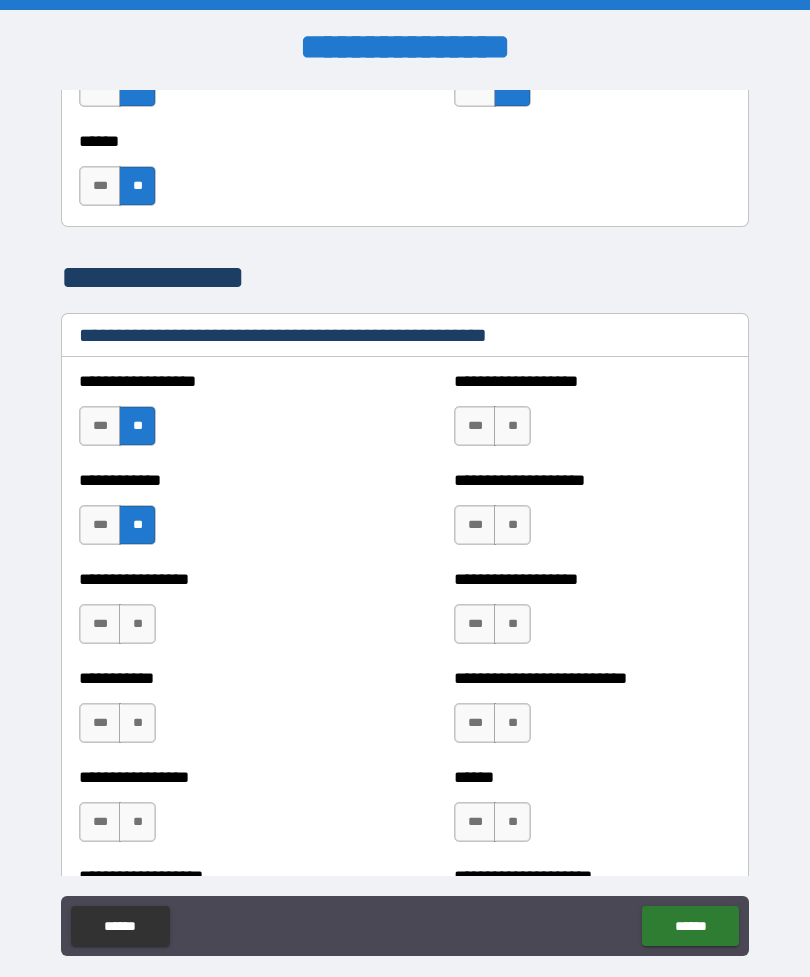 click on "**" at bounding box center [137, 624] 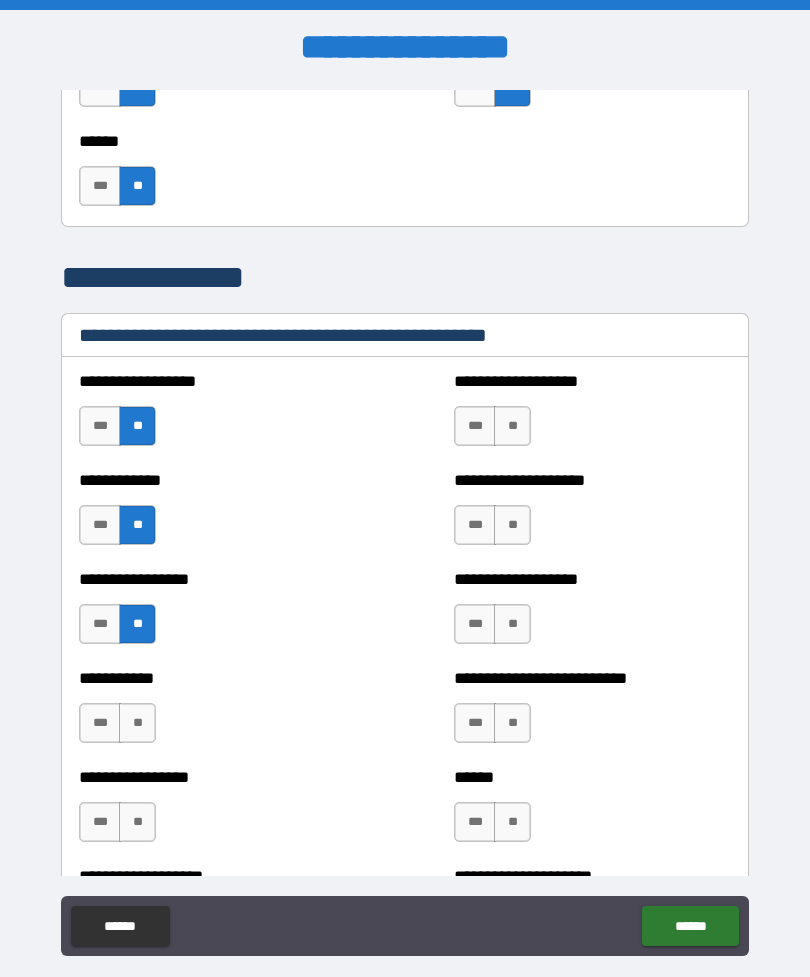 click on "**" at bounding box center (137, 723) 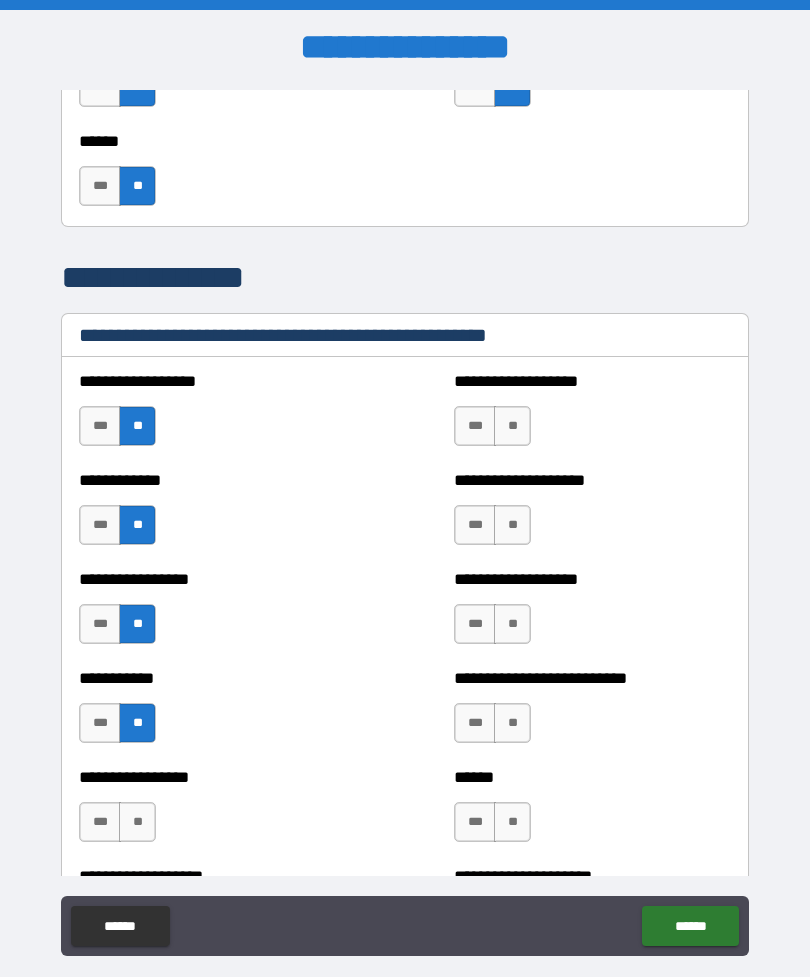 click on "**" at bounding box center (137, 822) 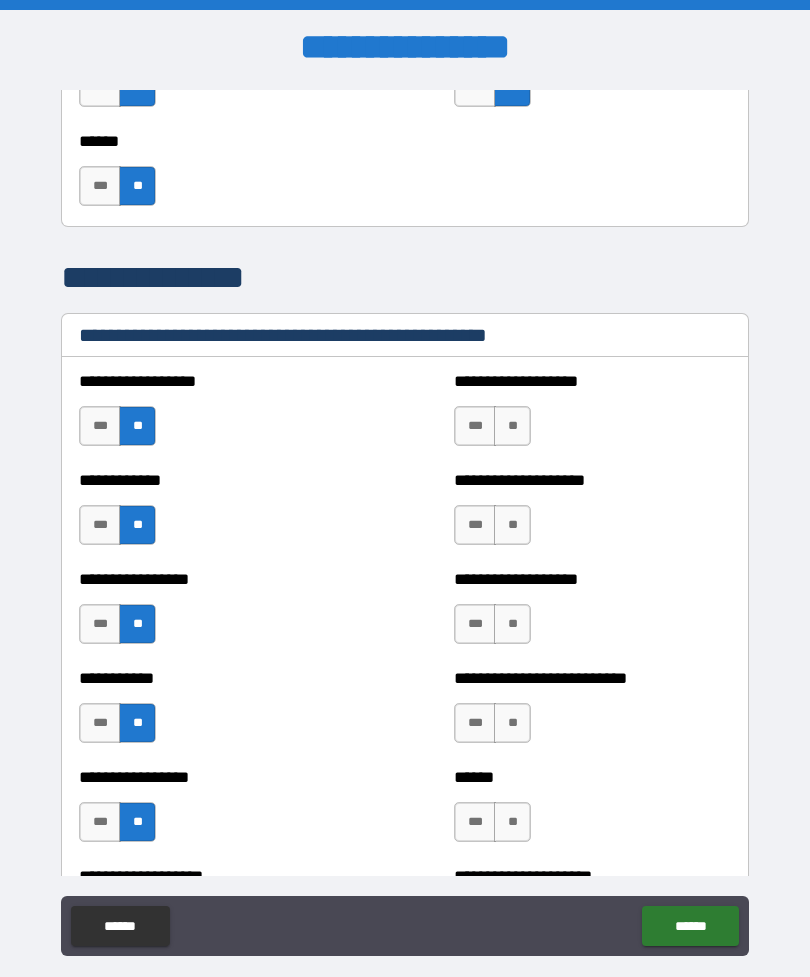 click on "**" at bounding box center [512, 426] 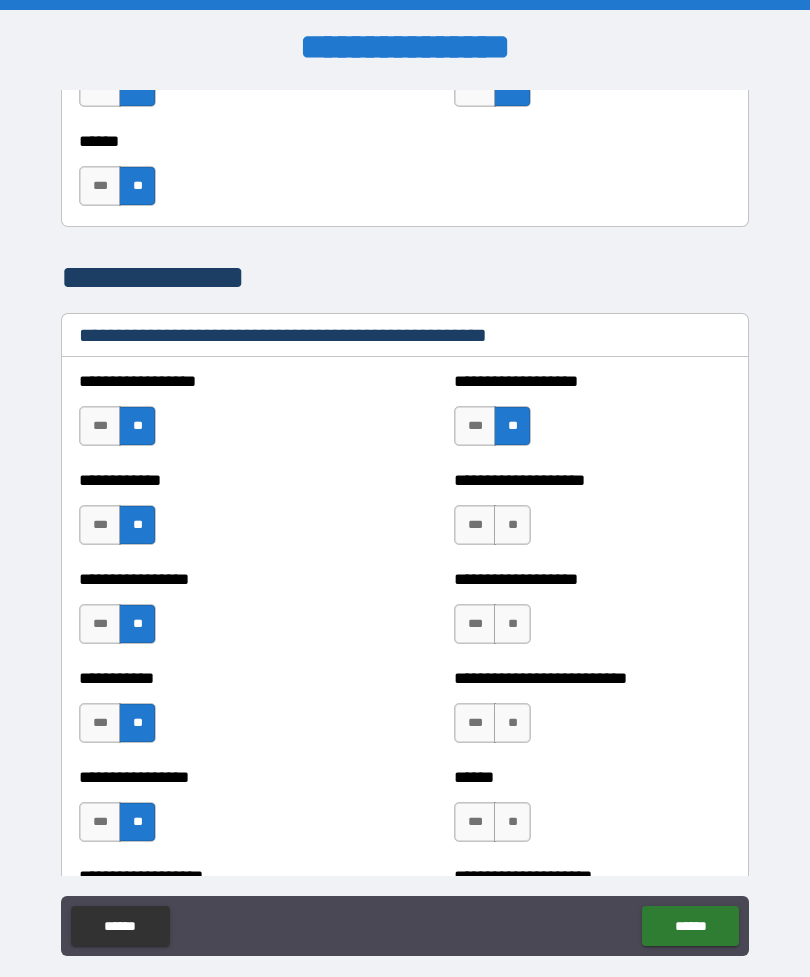 click on "**" at bounding box center [512, 525] 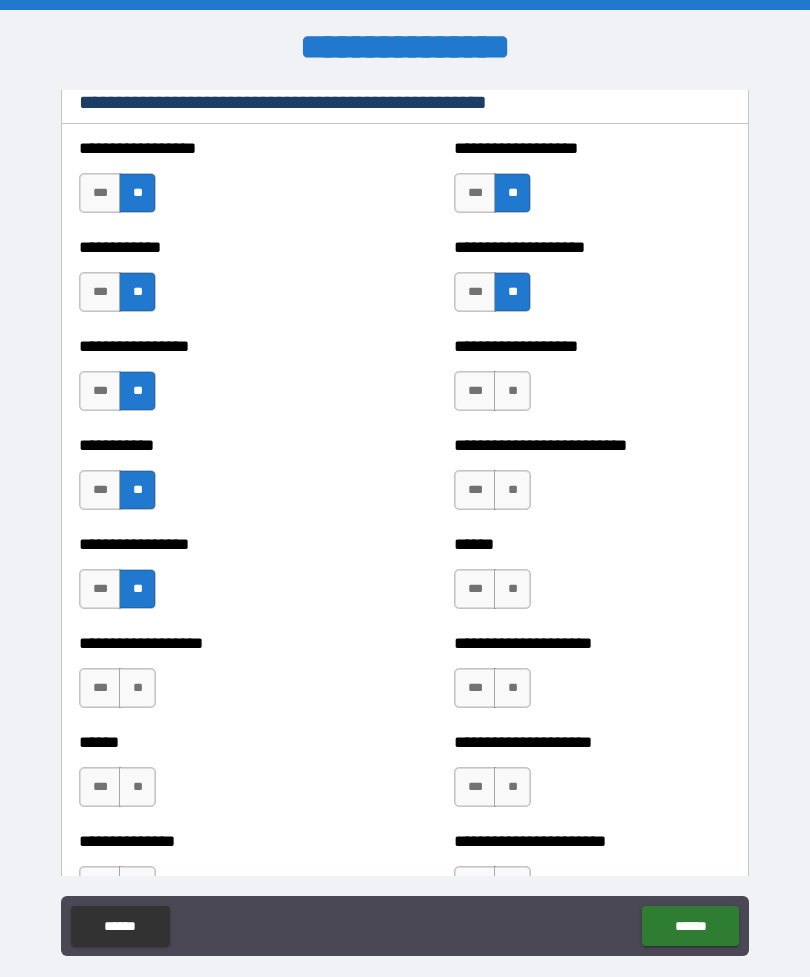 scroll, scrollTop: 2121, scrollLeft: 0, axis: vertical 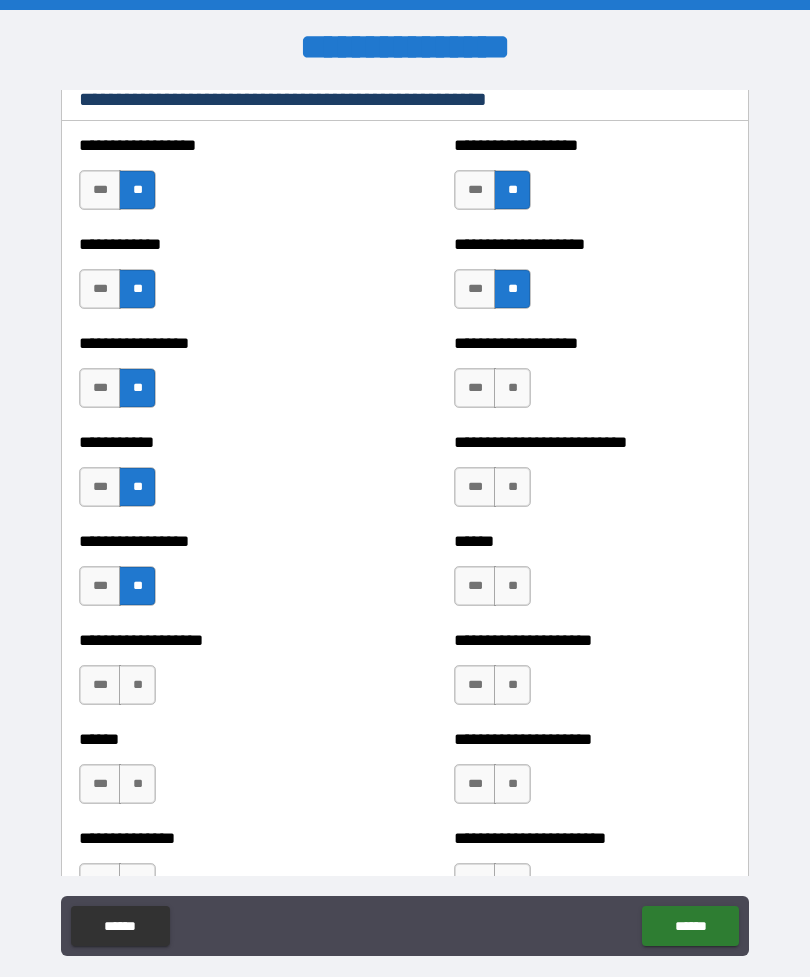 click on "**" at bounding box center (512, 388) 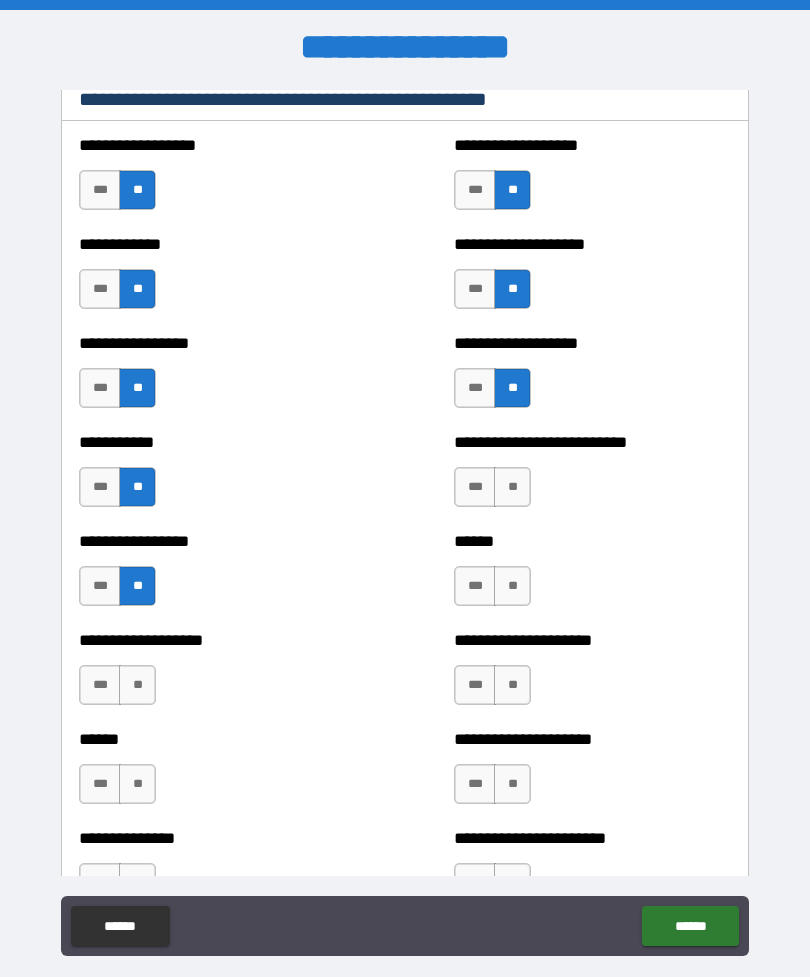 click on "**" at bounding box center [512, 487] 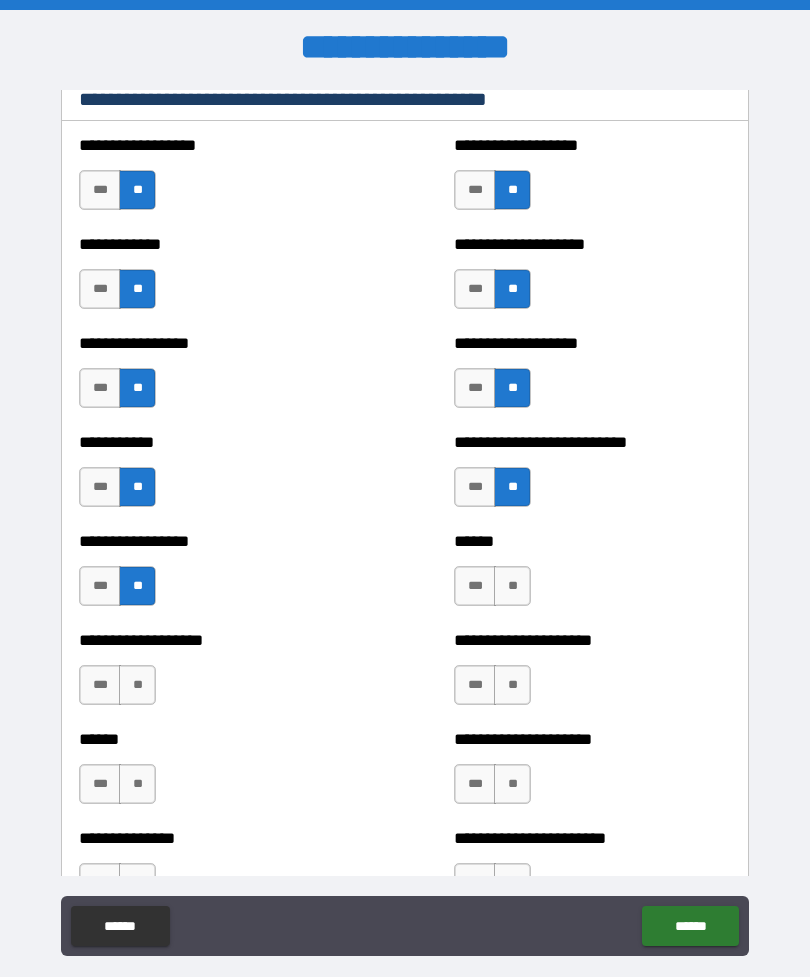 click on "**" at bounding box center (512, 586) 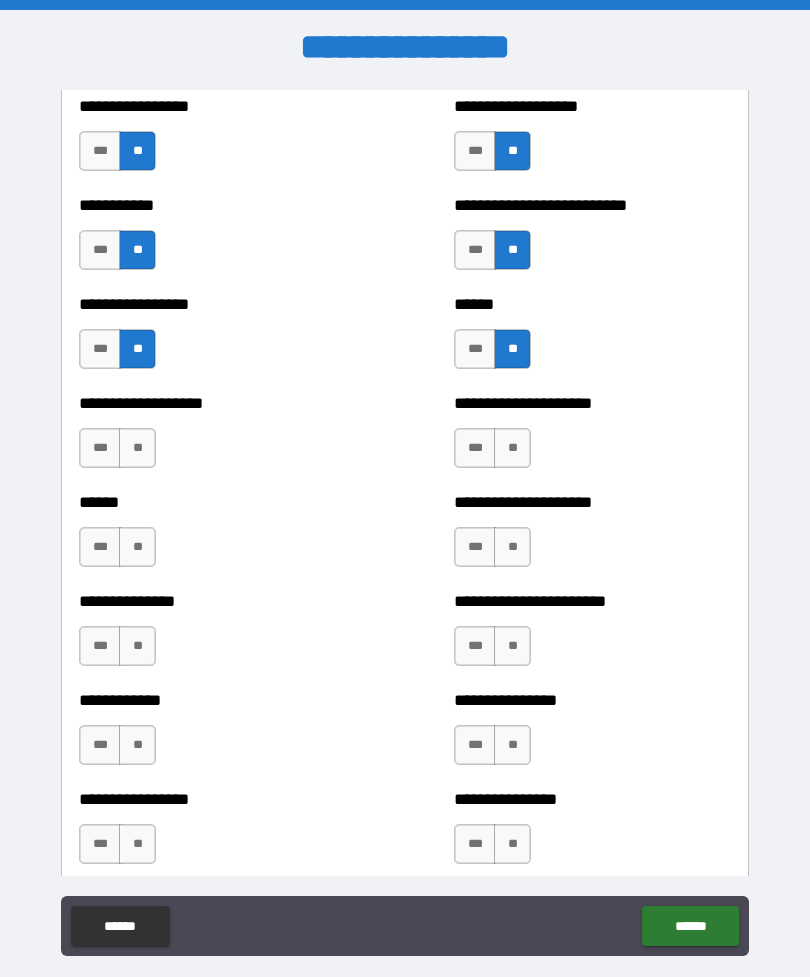 scroll, scrollTop: 2372, scrollLeft: 0, axis: vertical 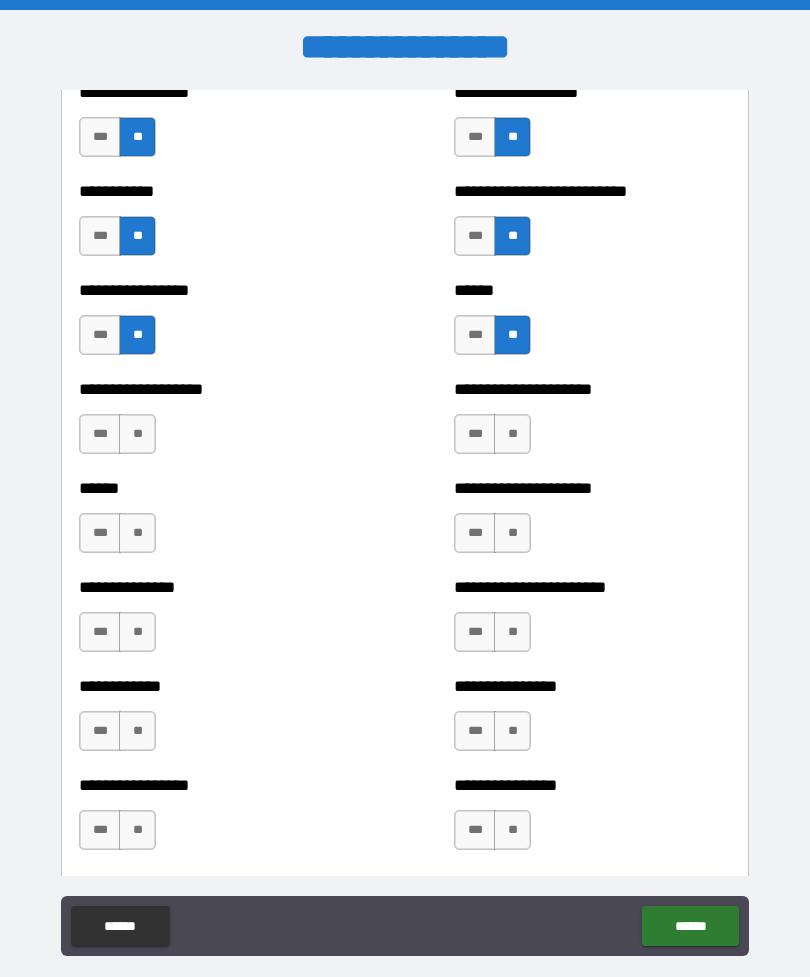 click on "**" at bounding box center [137, 434] 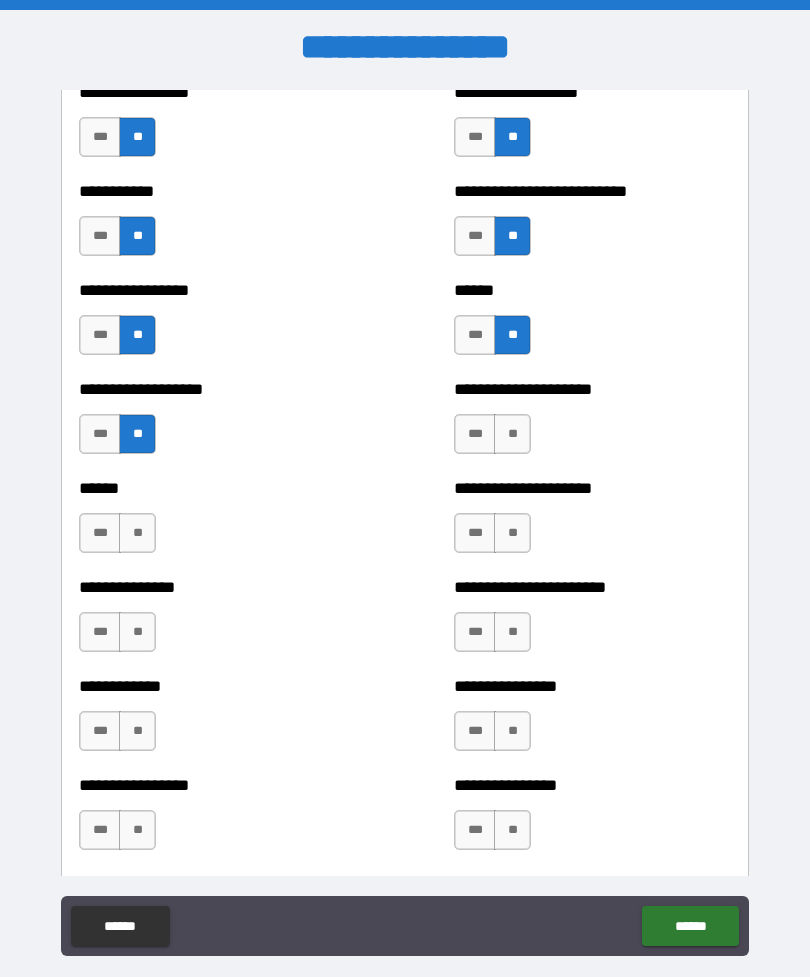click on "**" at bounding box center [137, 533] 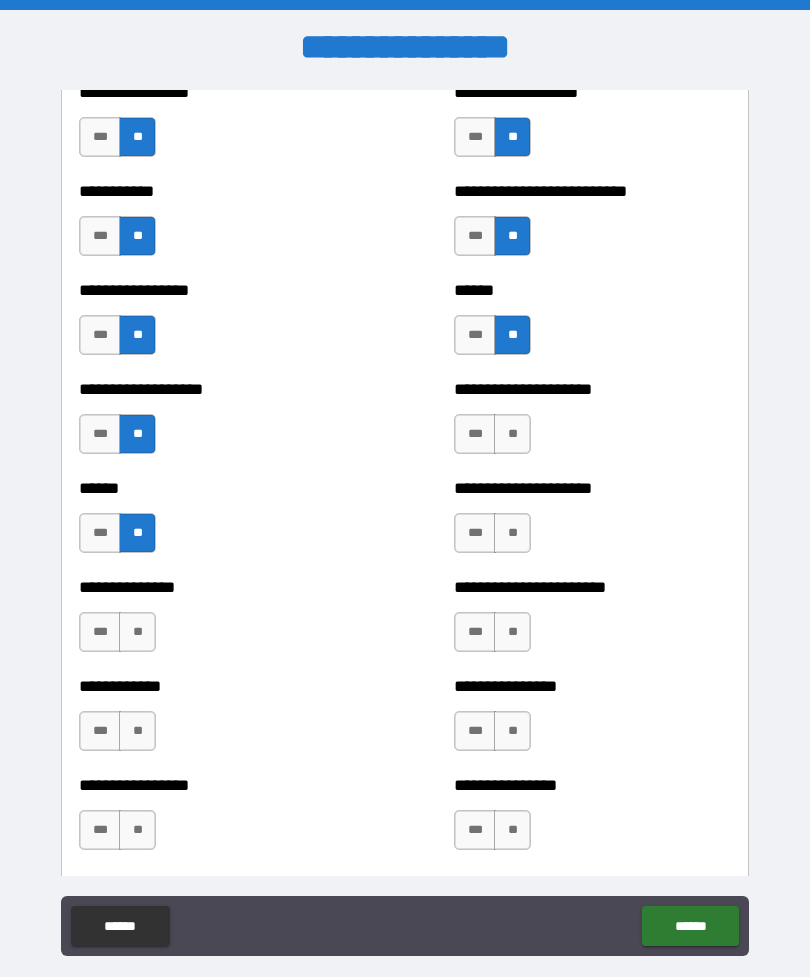 click on "**" at bounding box center (137, 632) 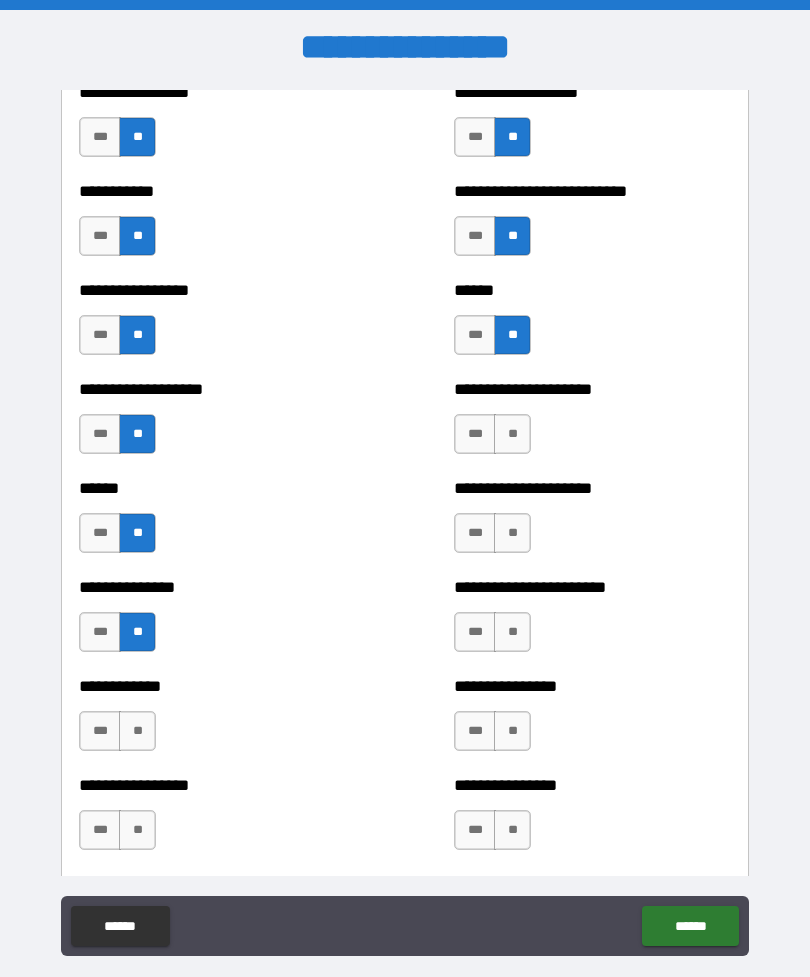 click on "**" at bounding box center (137, 731) 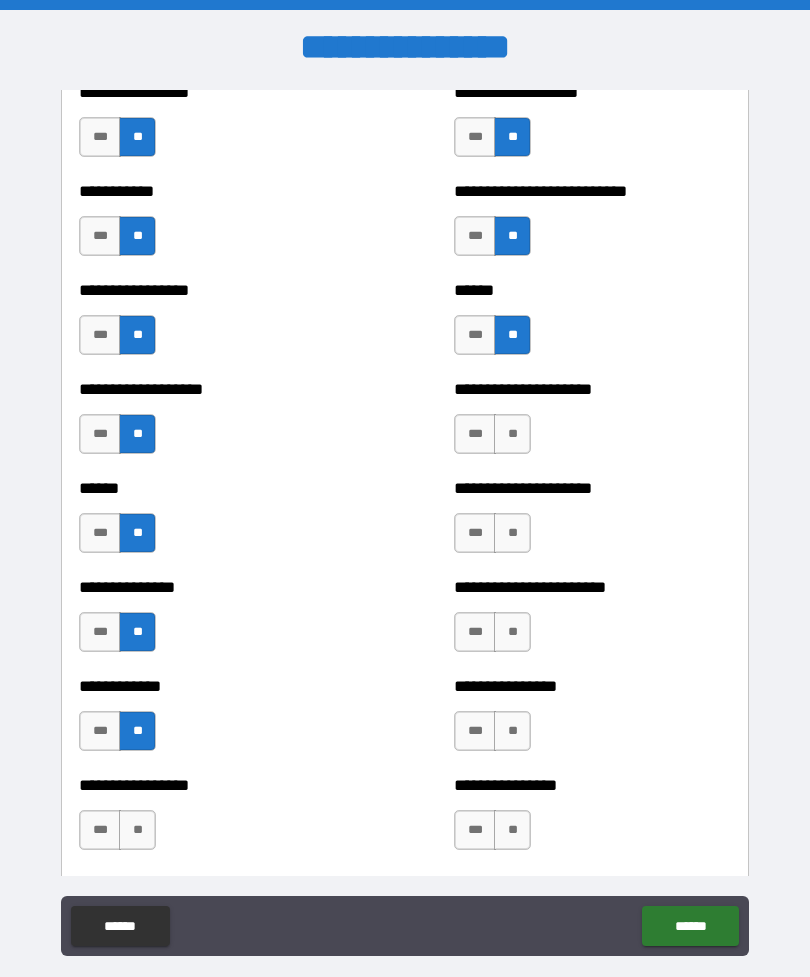 click on "**" at bounding box center [137, 830] 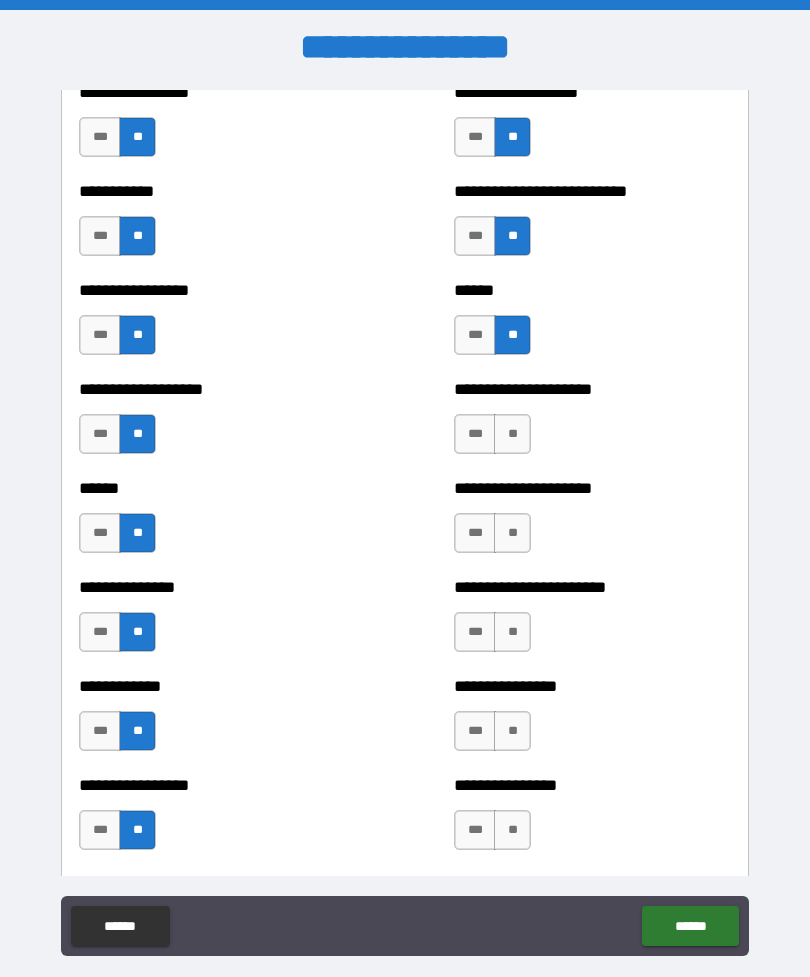 click on "**" at bounding box center (512, 434) 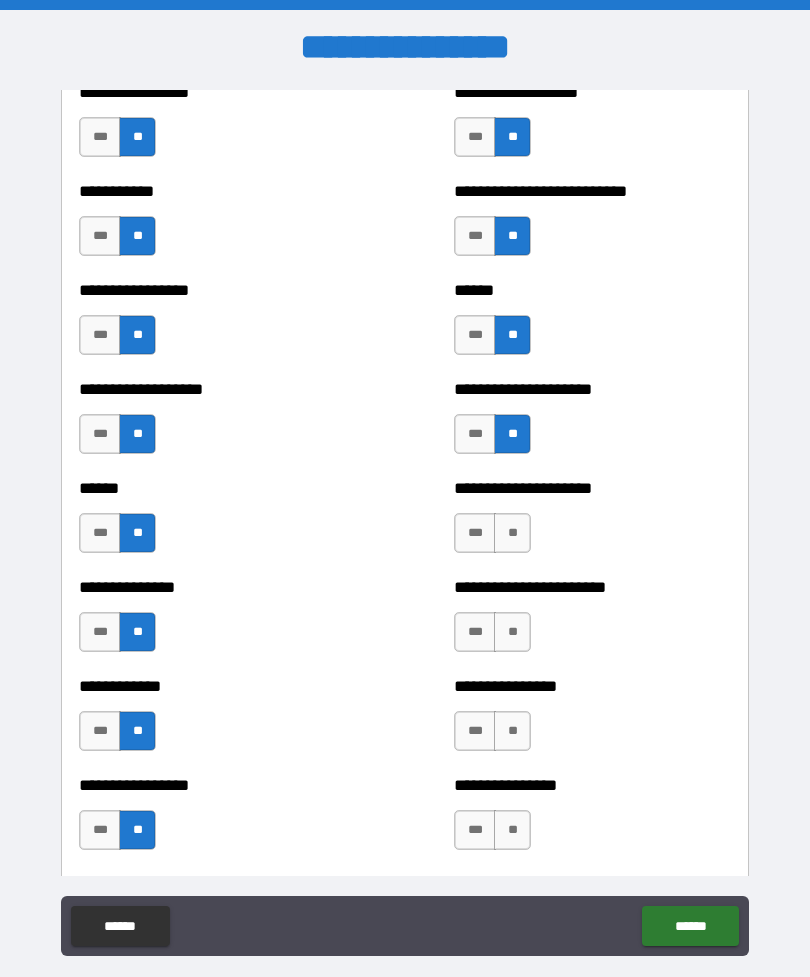 click on "**" at bounding box center [512, 533] 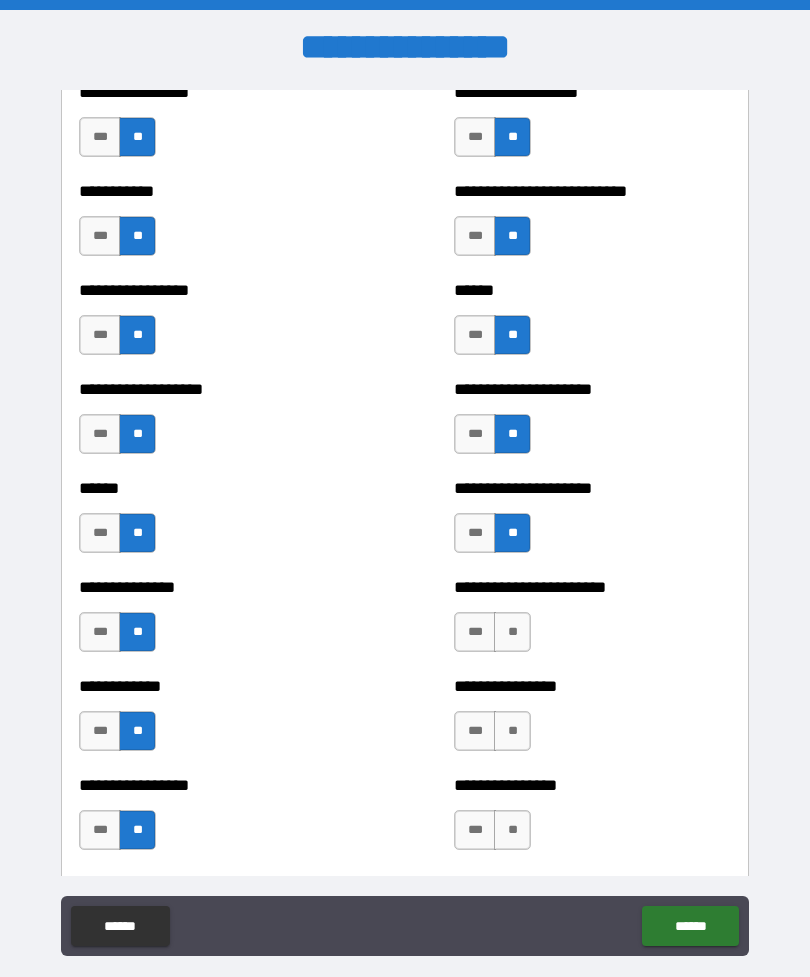 click on "**" at bounding box center (512, 632) 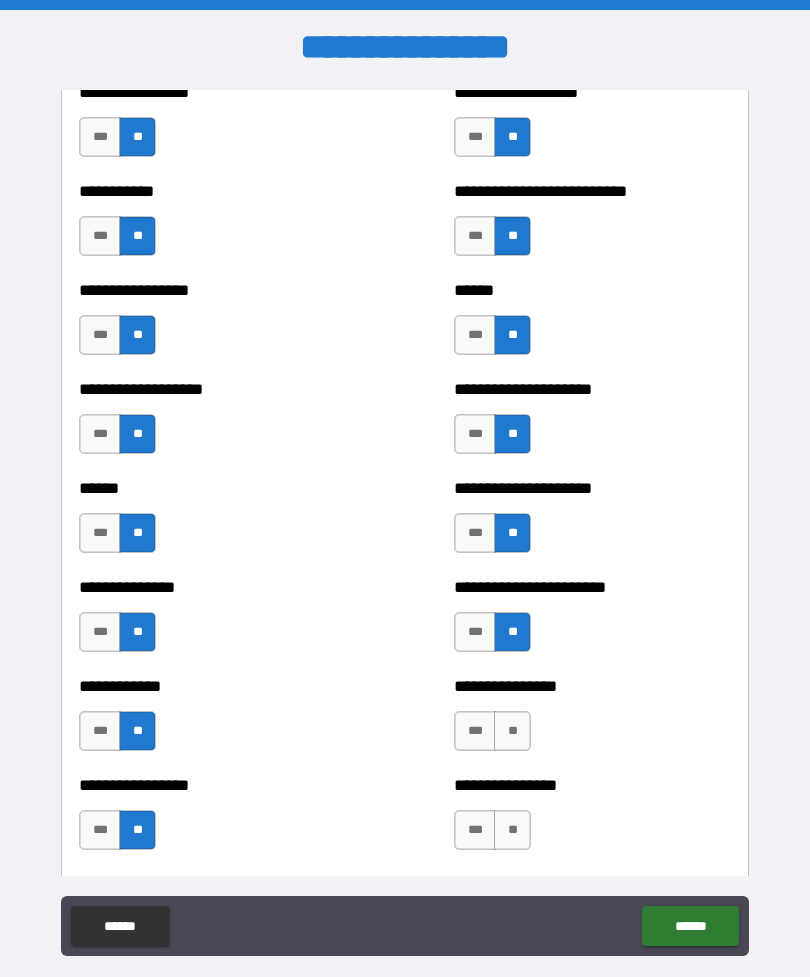 click on "**" at bounding box center (512, 731) 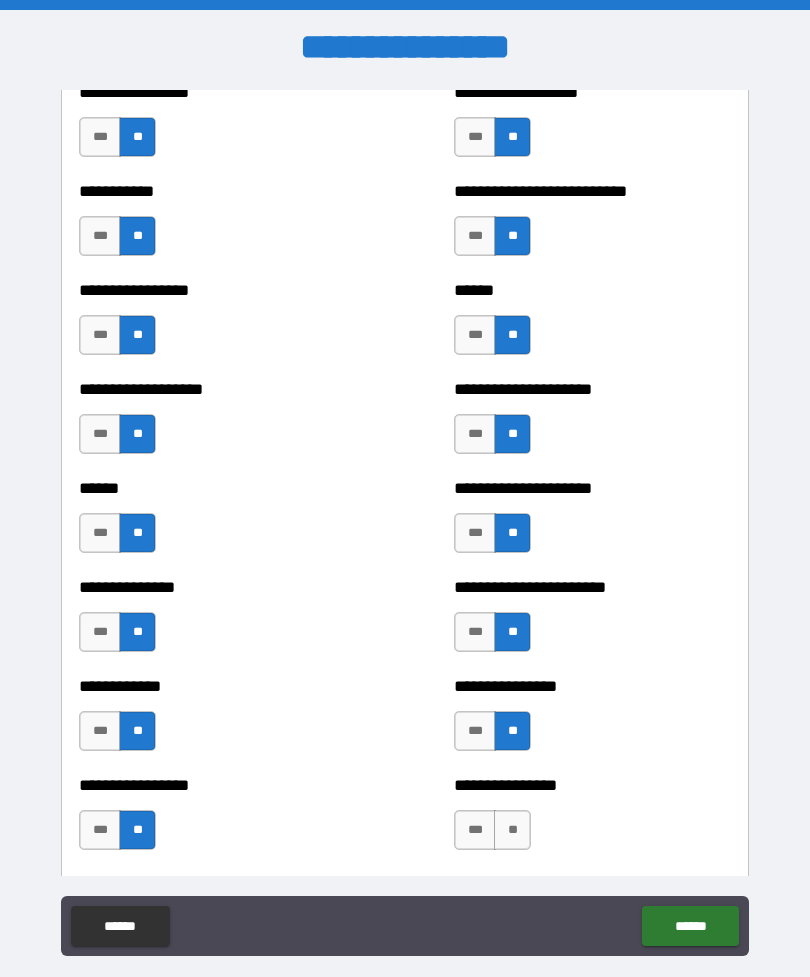 click on "**" at bounding box center [512, 830] 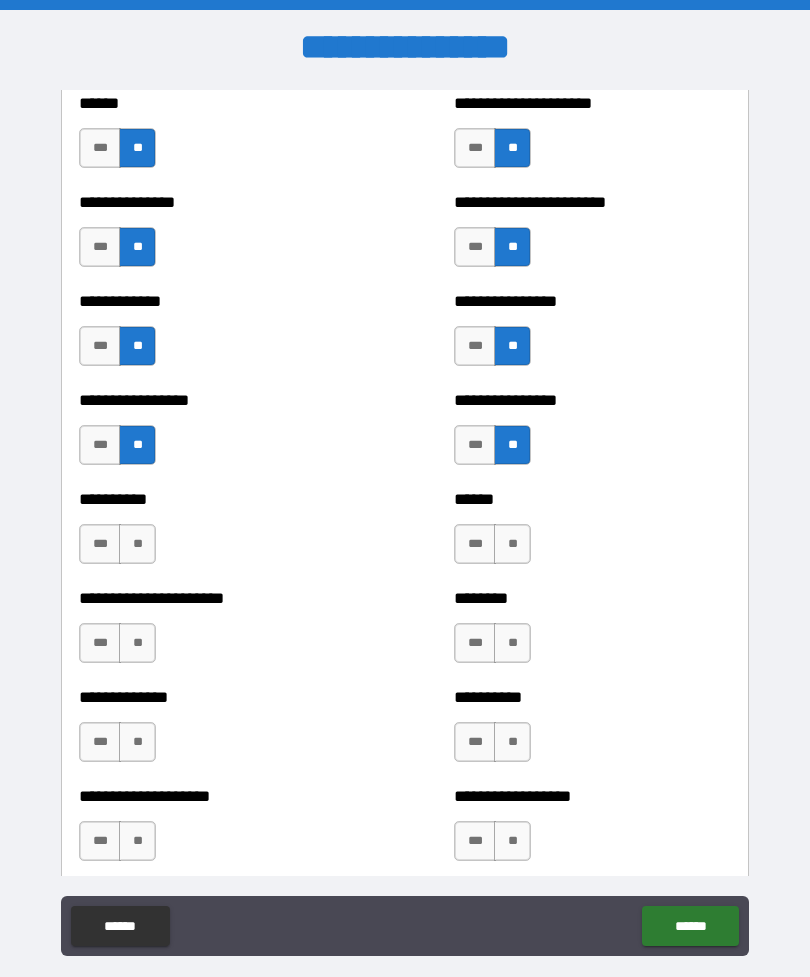 scroll, scrollTop: 2764, scrollLeft: 0, axis: vertical 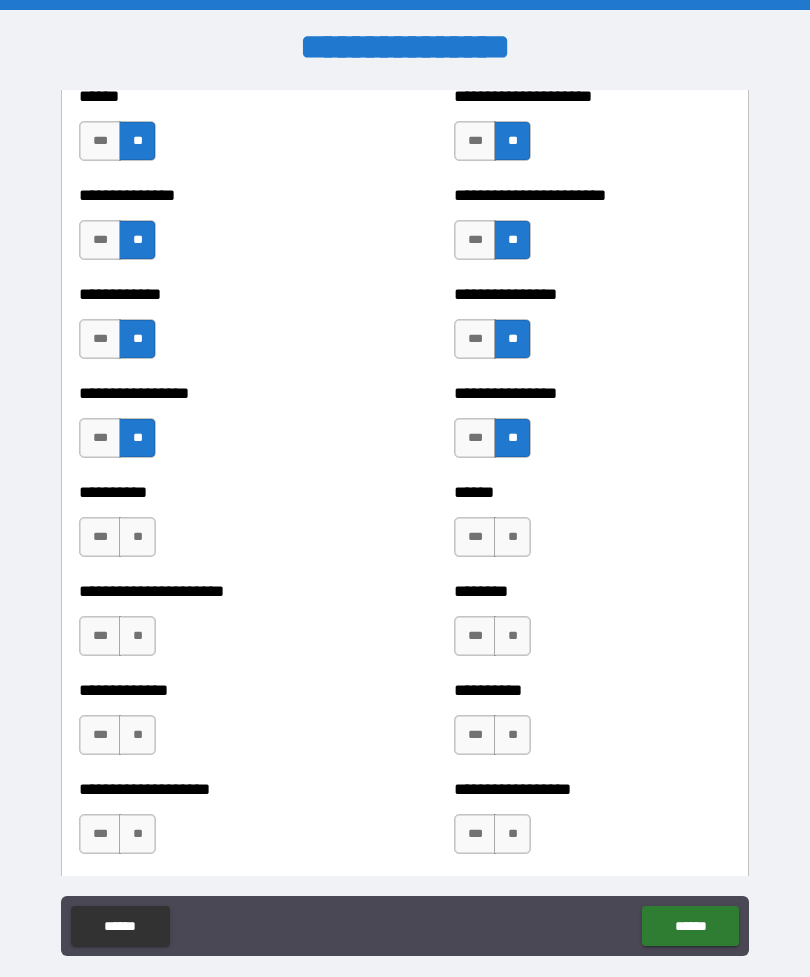 click on "**" at bounding box center (137, 537) 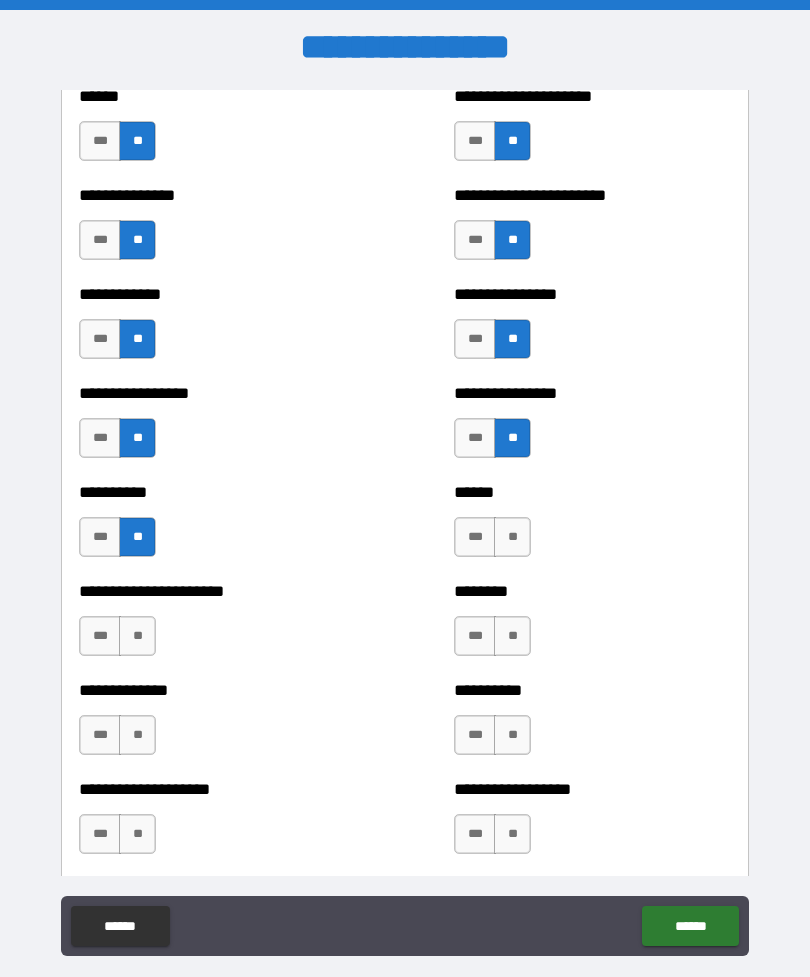 click on "**" at bounding box center [137, 636] 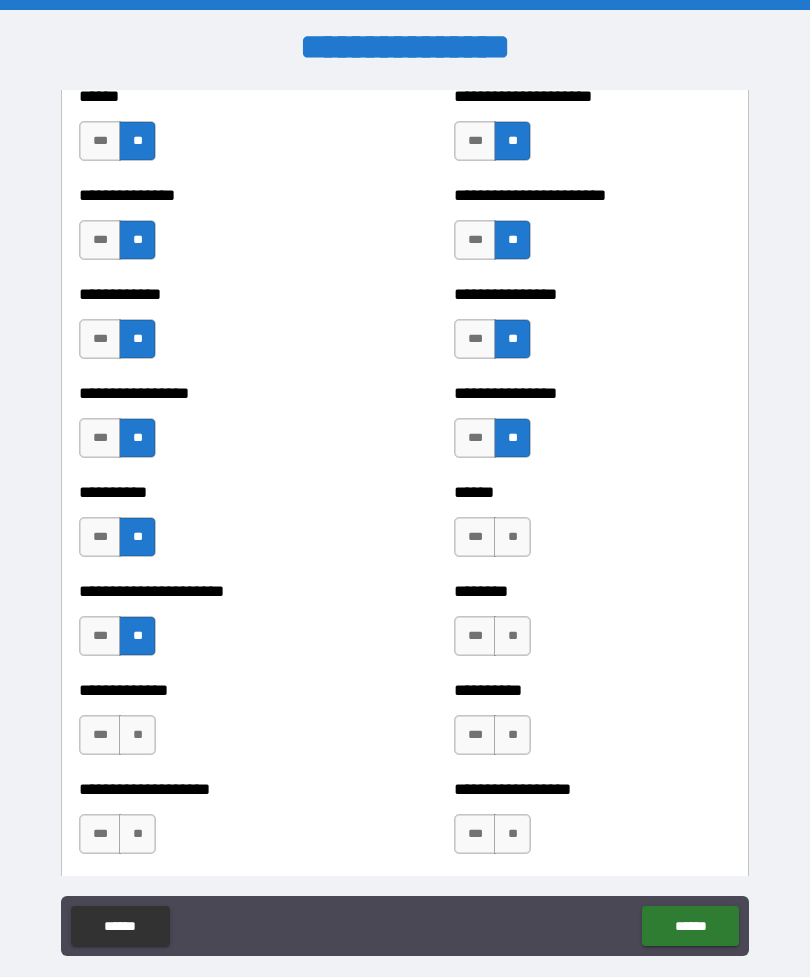 click on "**" at bounding box center [137, 735] 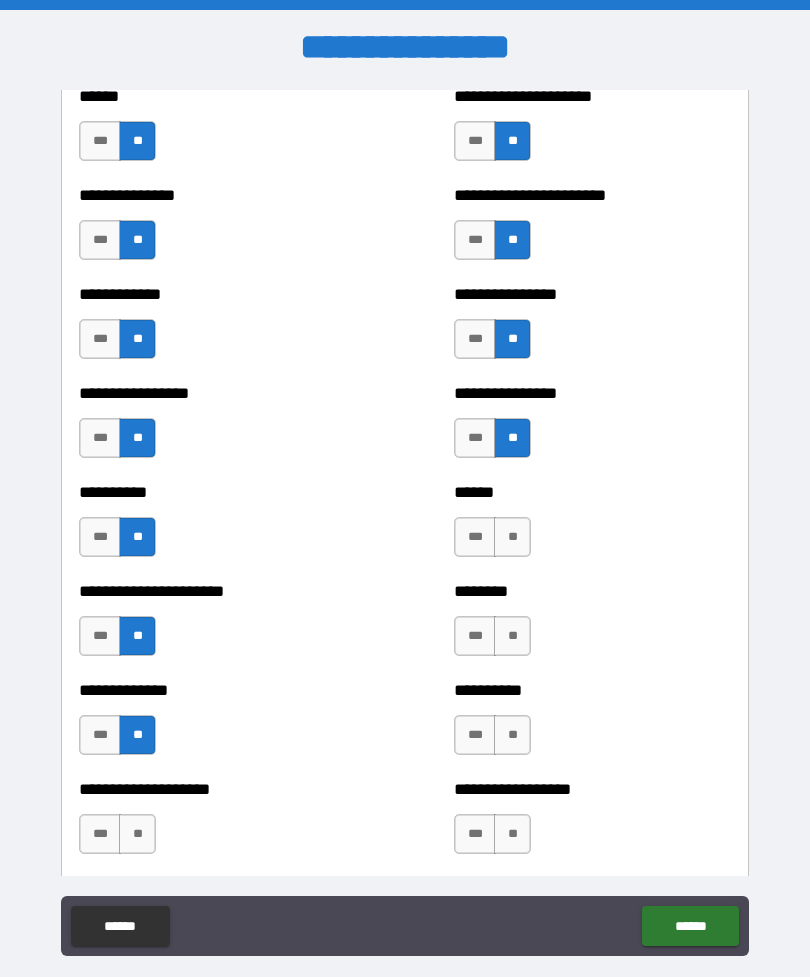 click on "**" at bounding box center [137, 834] 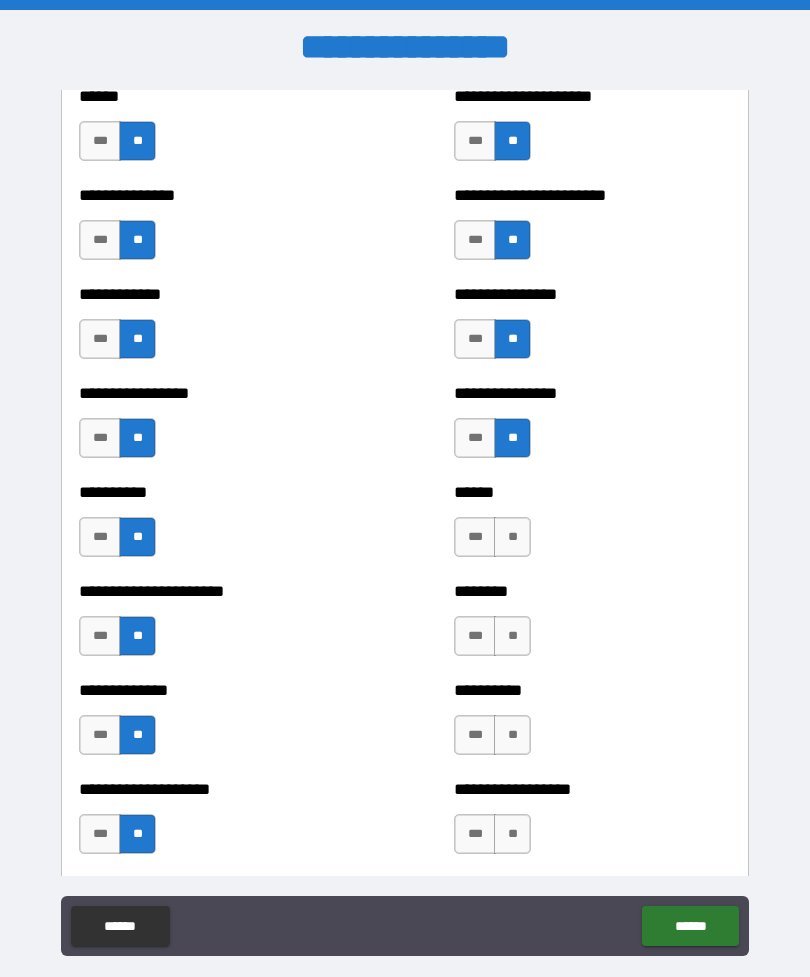 click on "**" at bounding box center (512, 537) 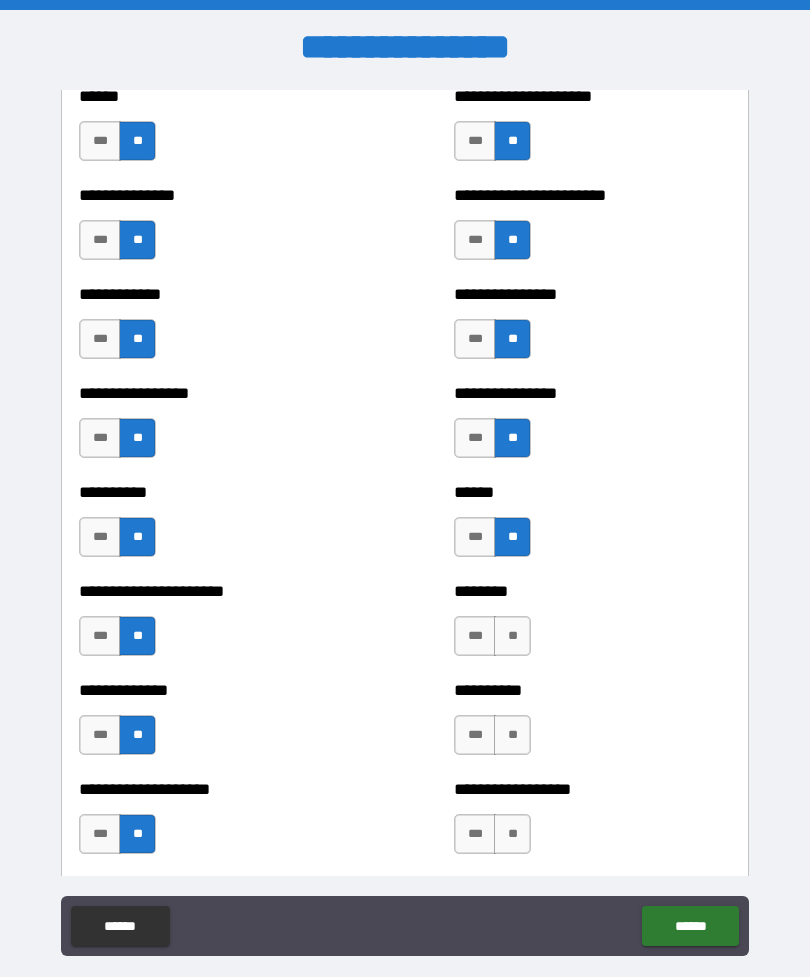 click on "**" at bounding box center [512, 636] 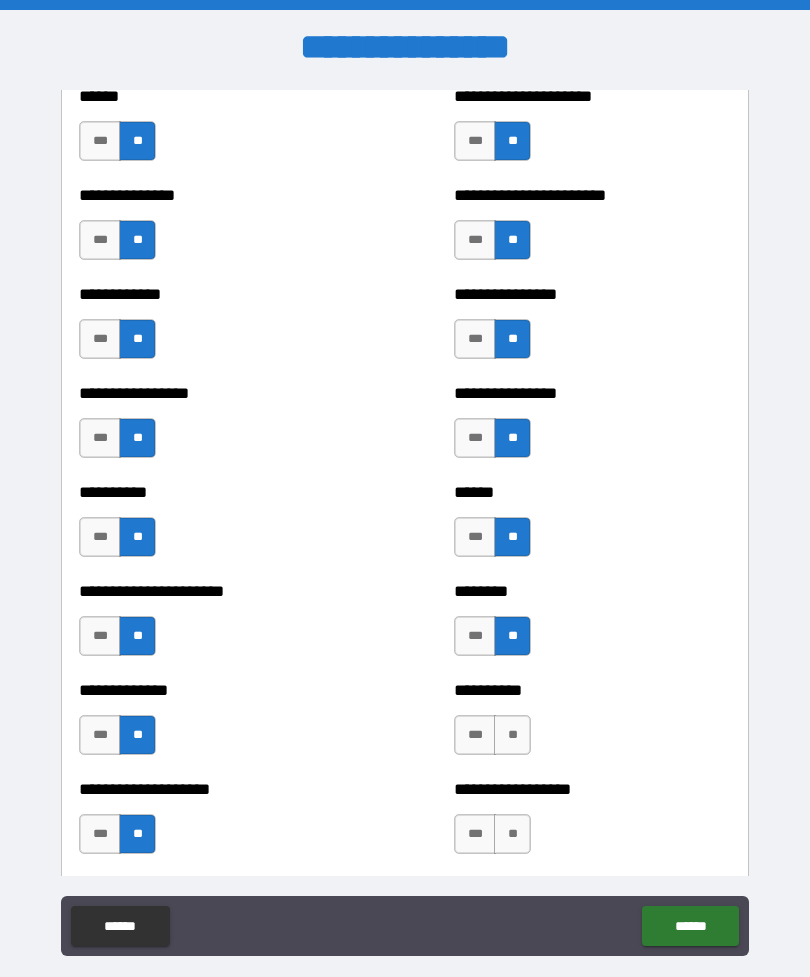 click on "**" at bounding box center (512, 735) 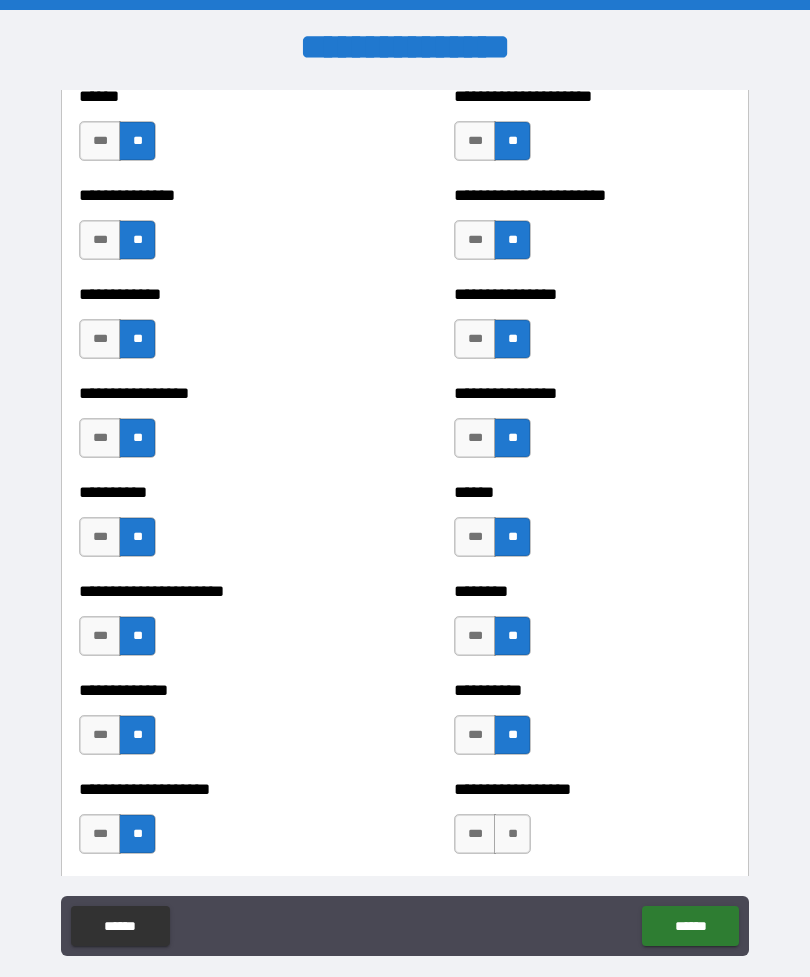 click on "**" at bounding box center (512, 834) 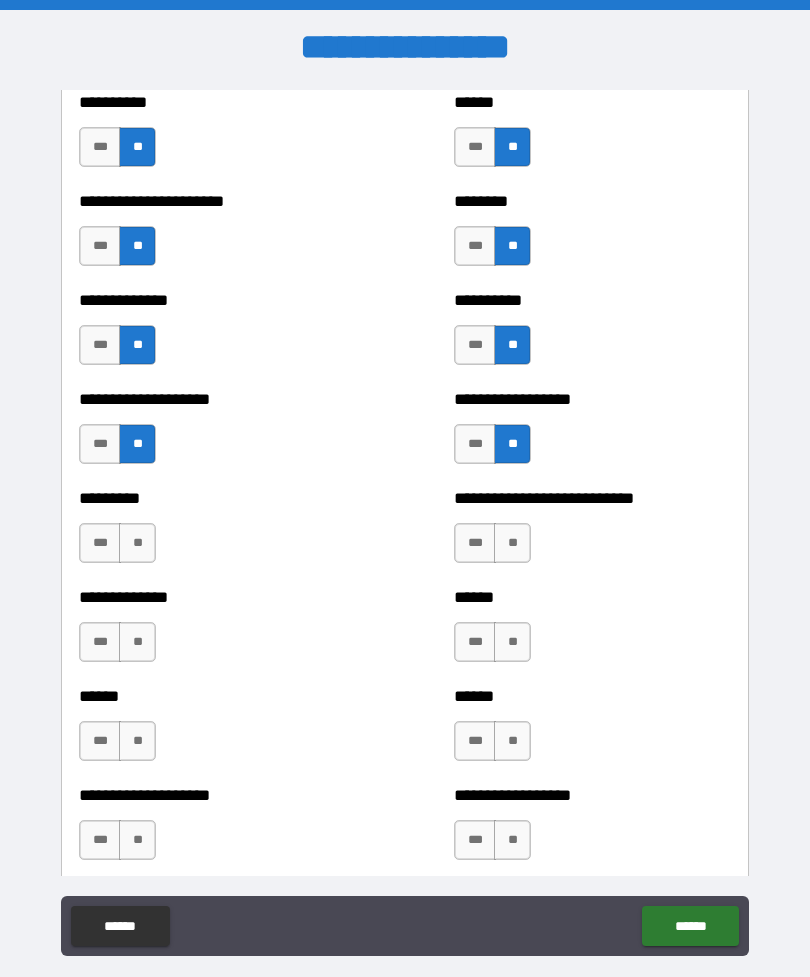 scroll, scrollTop: 3155, scrollLeft: 0, axis: vertical 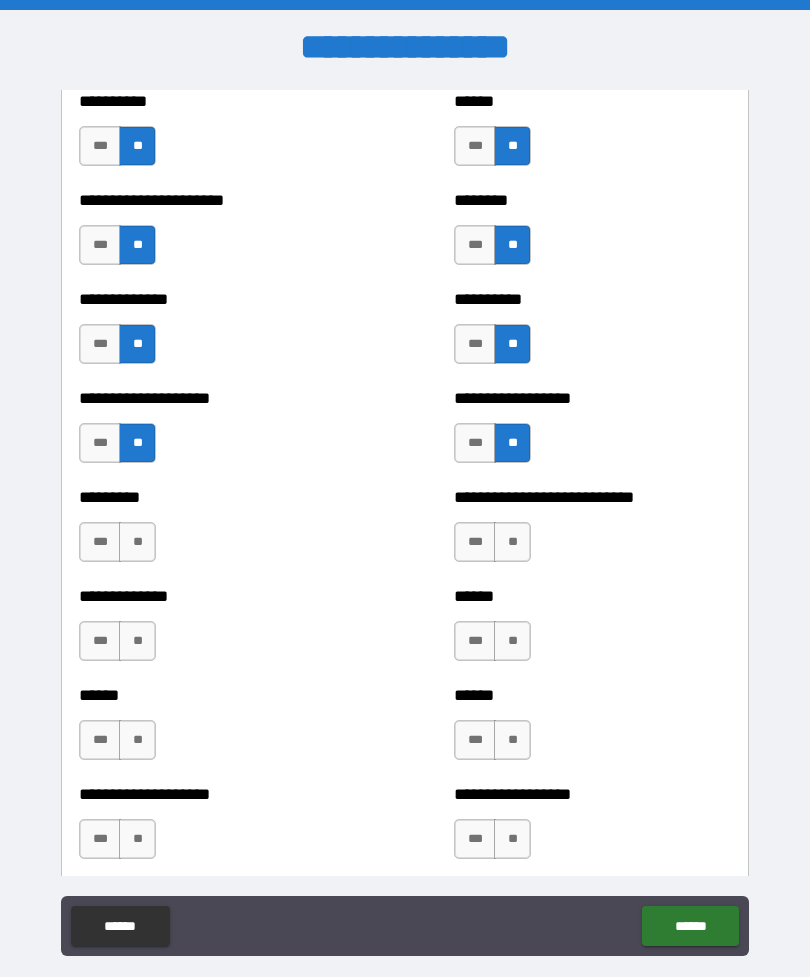 click on "**" at bounding box center (137, 542) 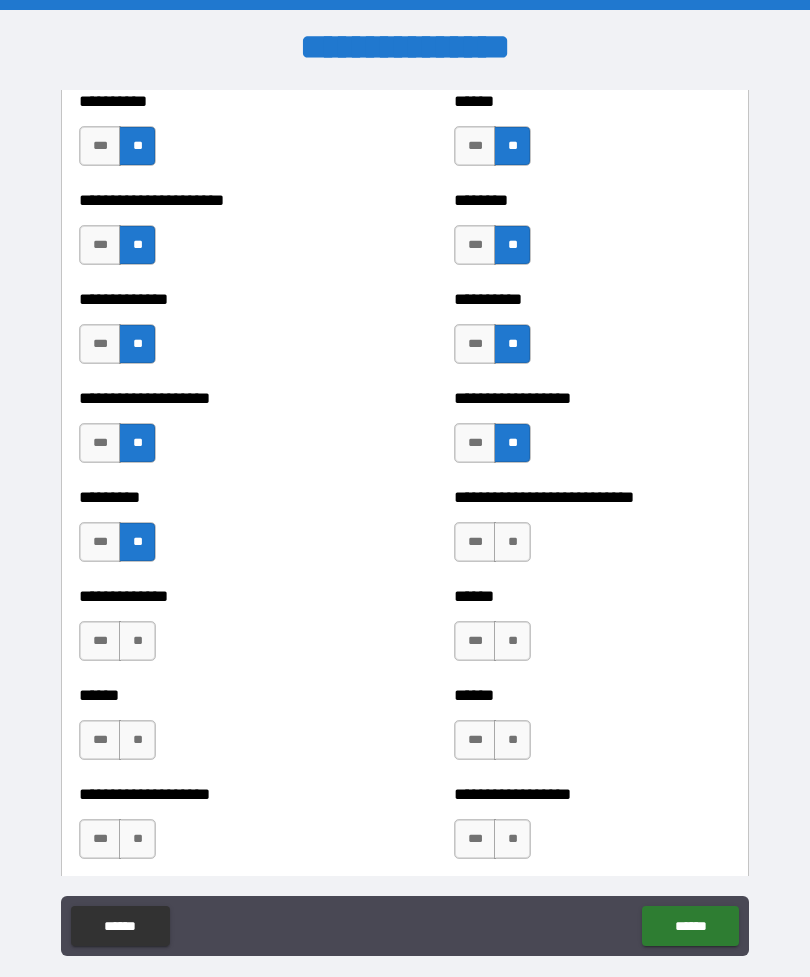 click on "**" at bounding box center [137, 641] 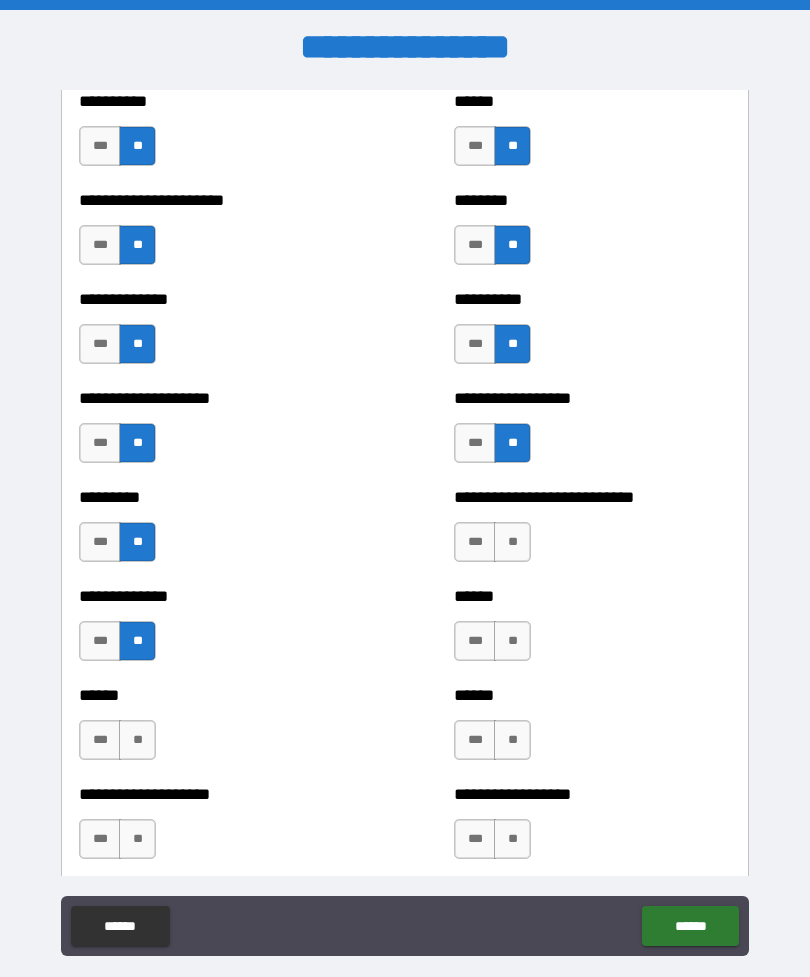 click on "**" at bounding box center (137, 740) 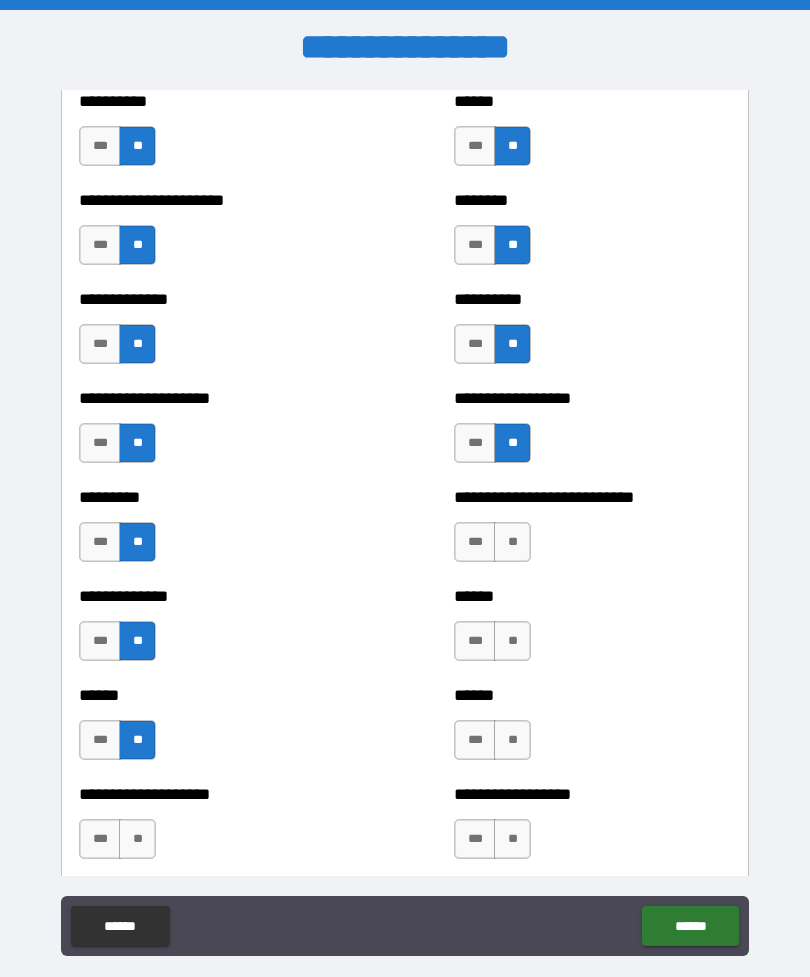 click on "**" at bounding box center [137, 839] 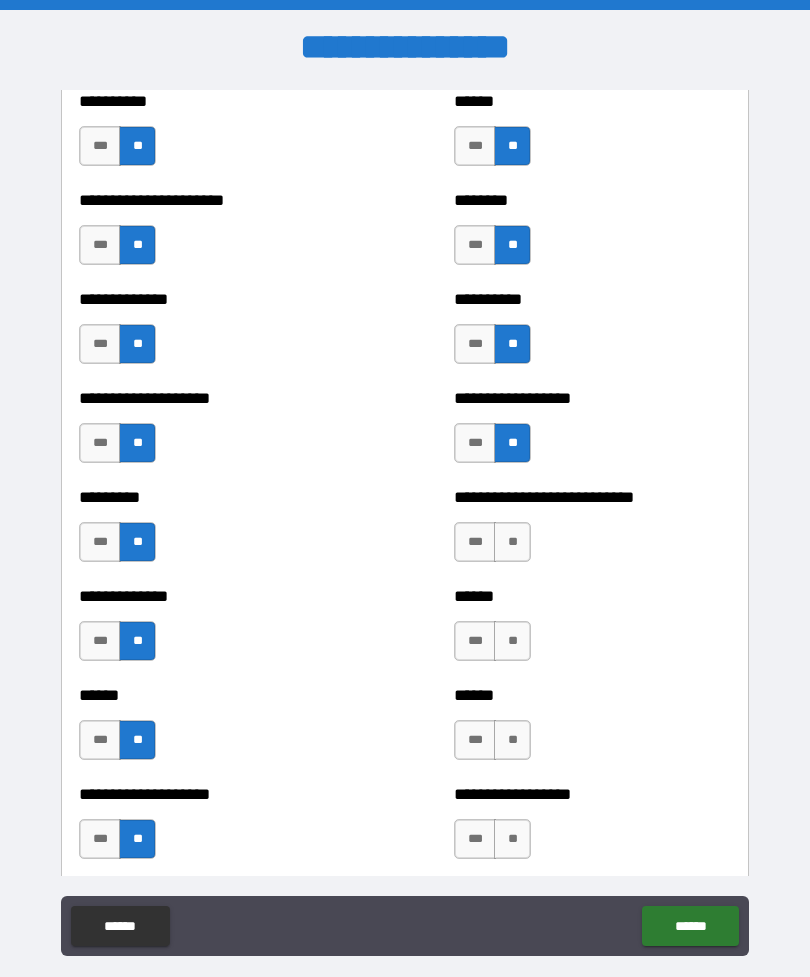 click on "**" at bounding box center [512, 542] 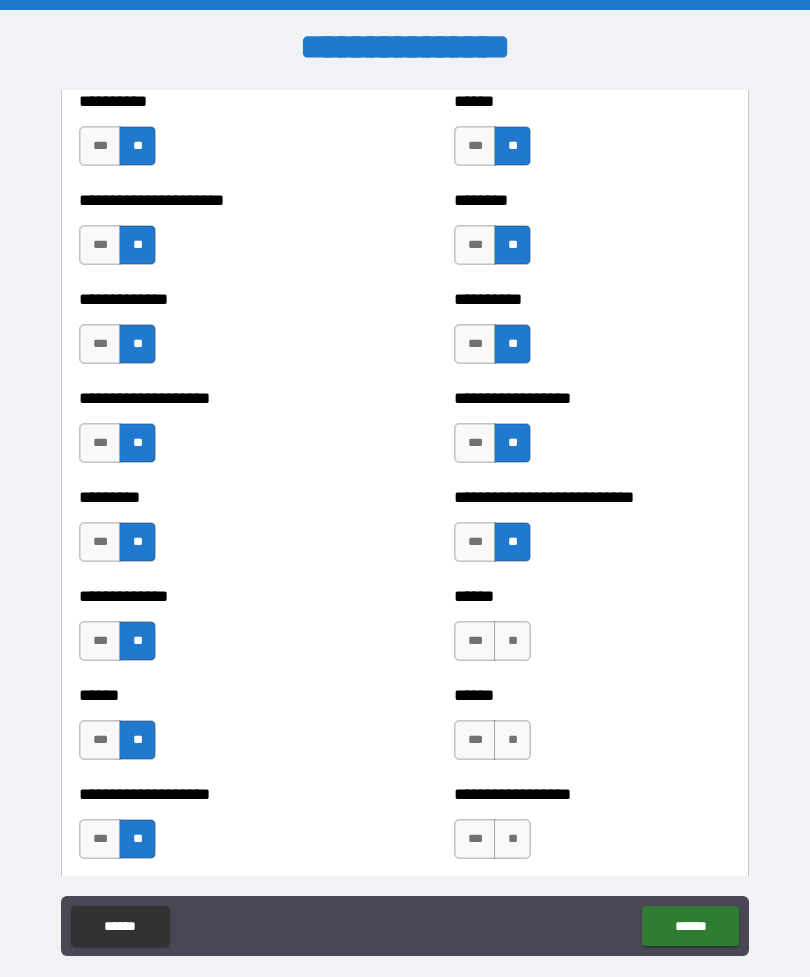 click on "**" at bounding box center [512, 641] 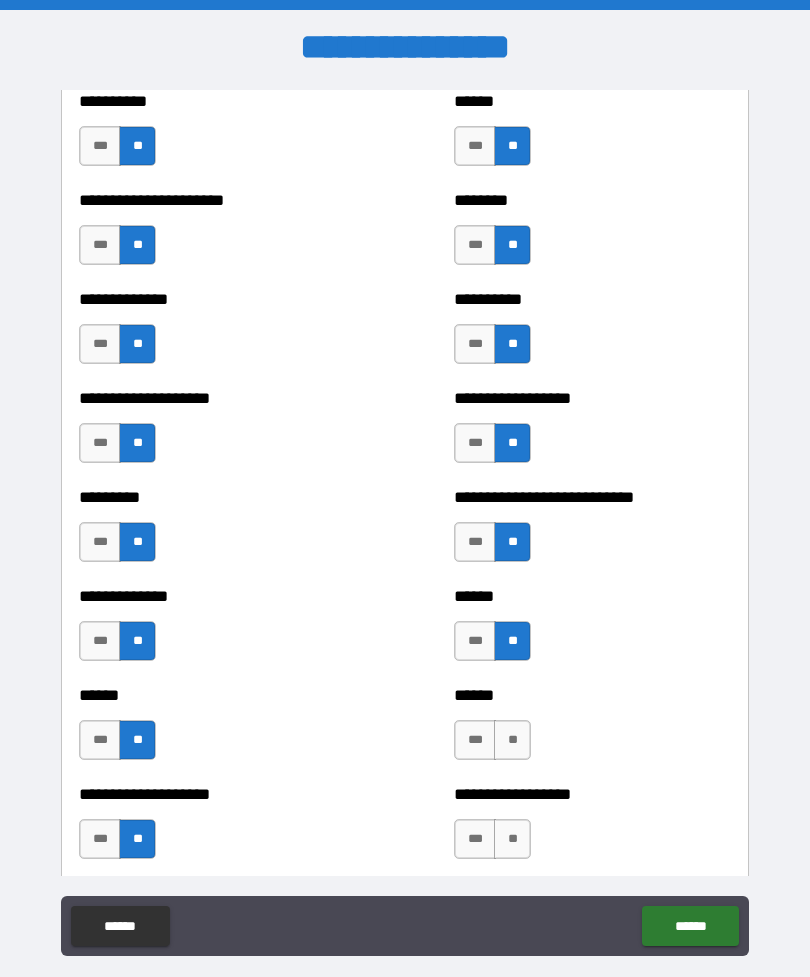 click on "**" at bounding box center [512, 740] 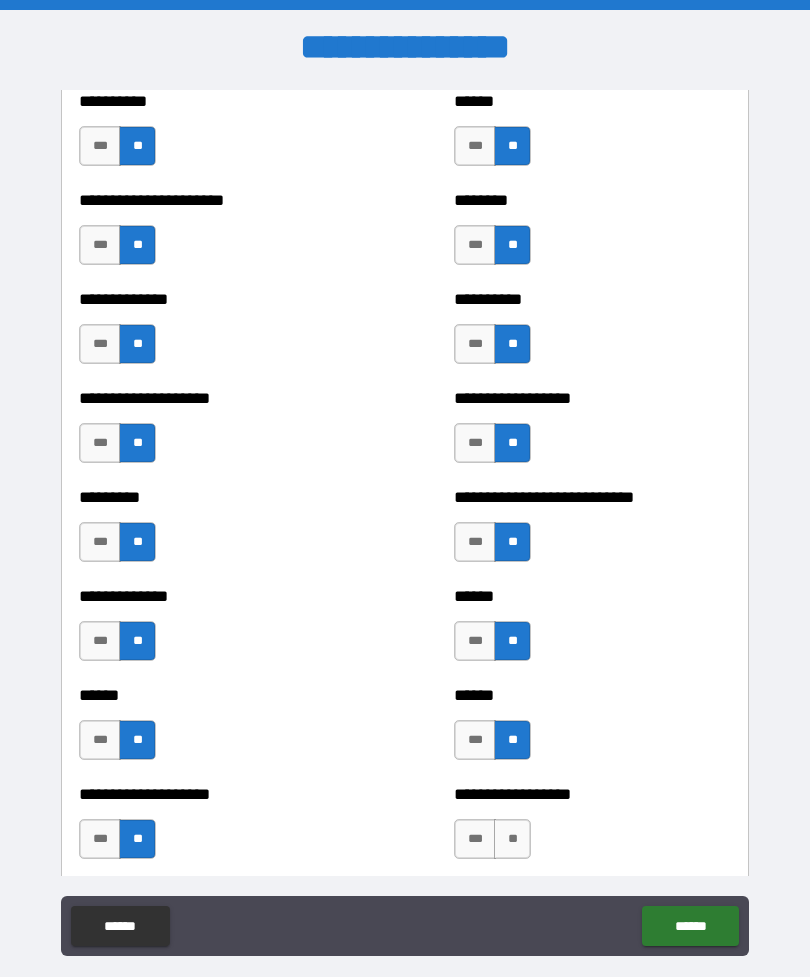 click on "**" at bounding box center [512, 839] 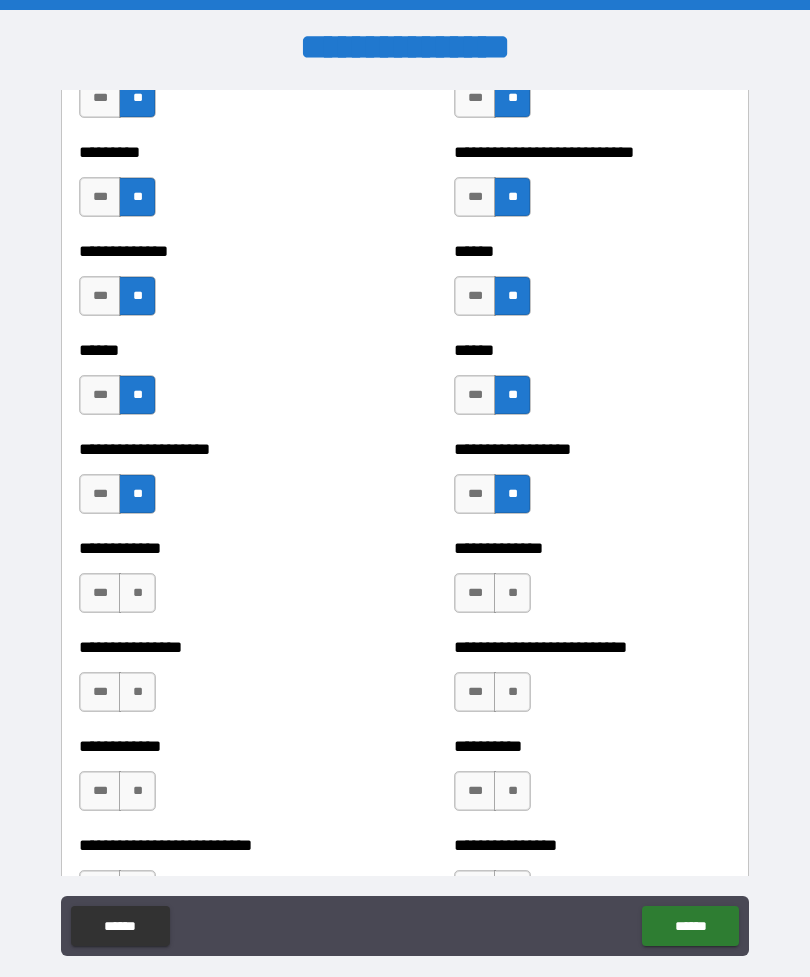 scroll, scrollTop: 3505, scrollLeft: 0, axis: vertical 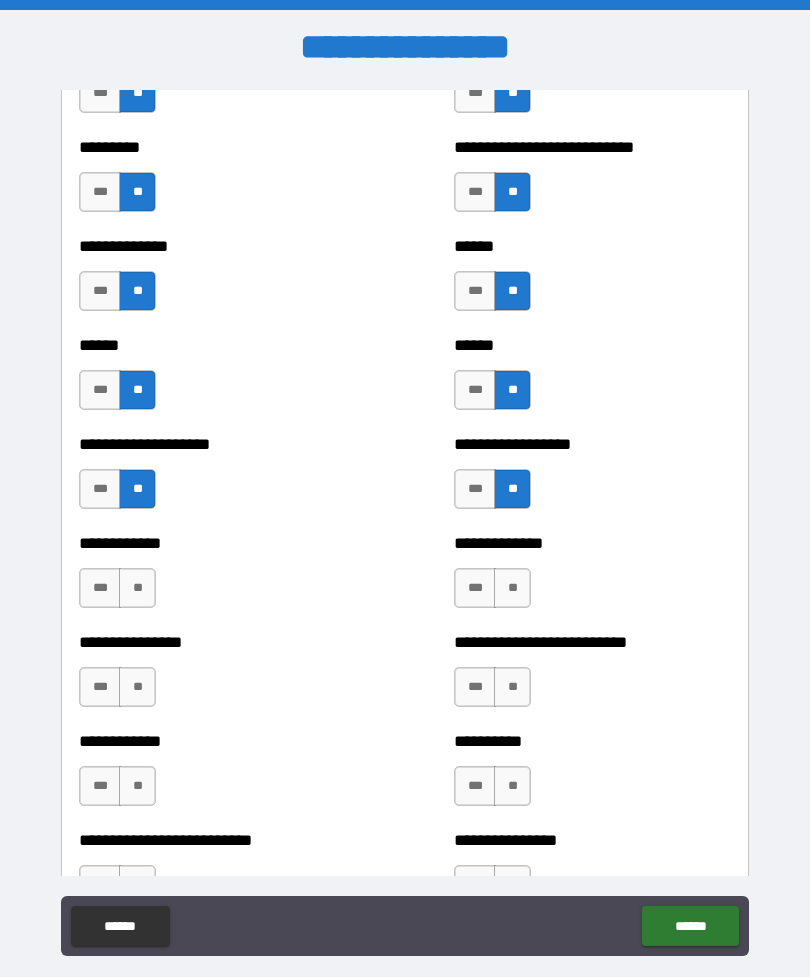 click on "**" at bounding box center (137, 588) 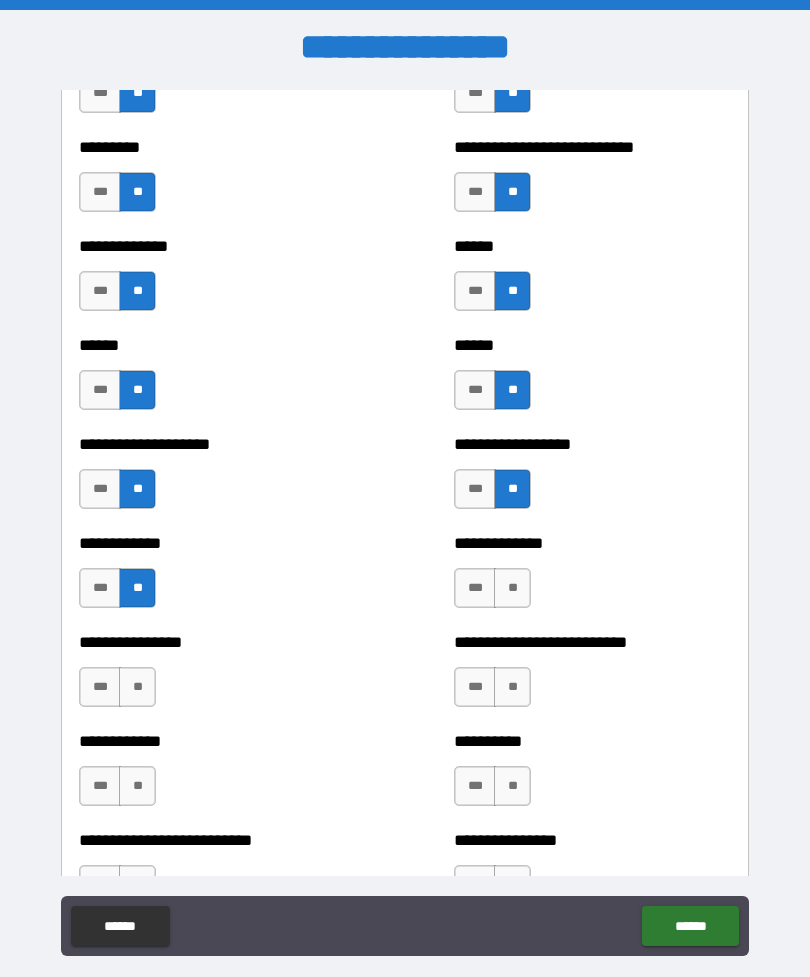 click on "**" at bounding box center (137, 687) 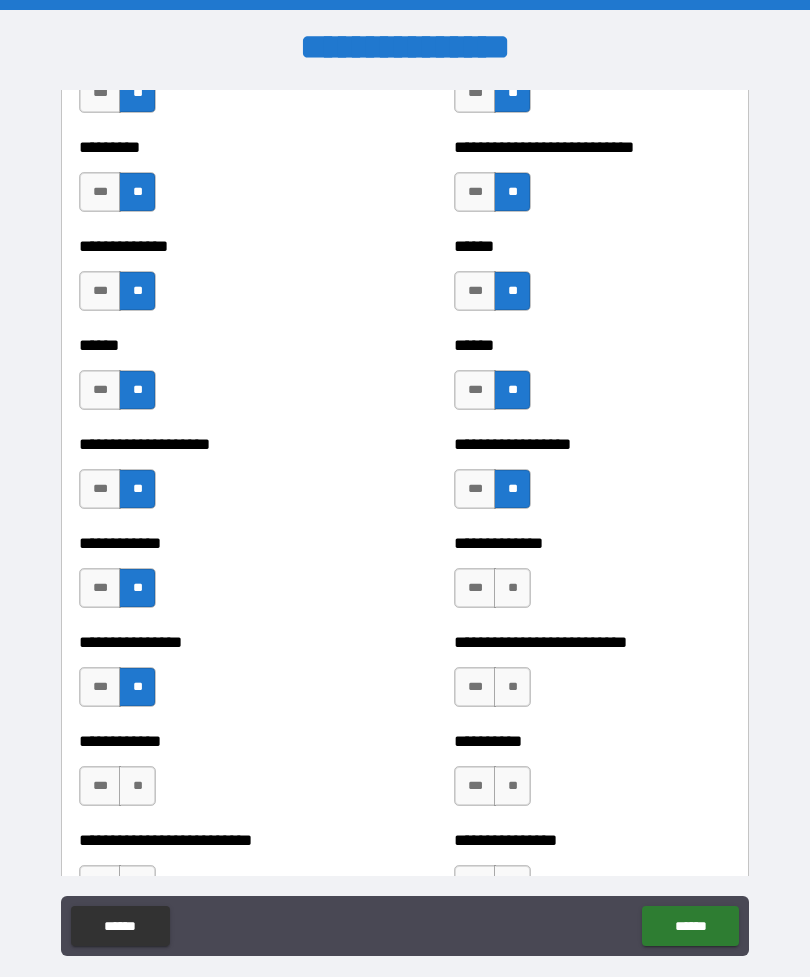 click on "***" at bounding box center [475, 588] 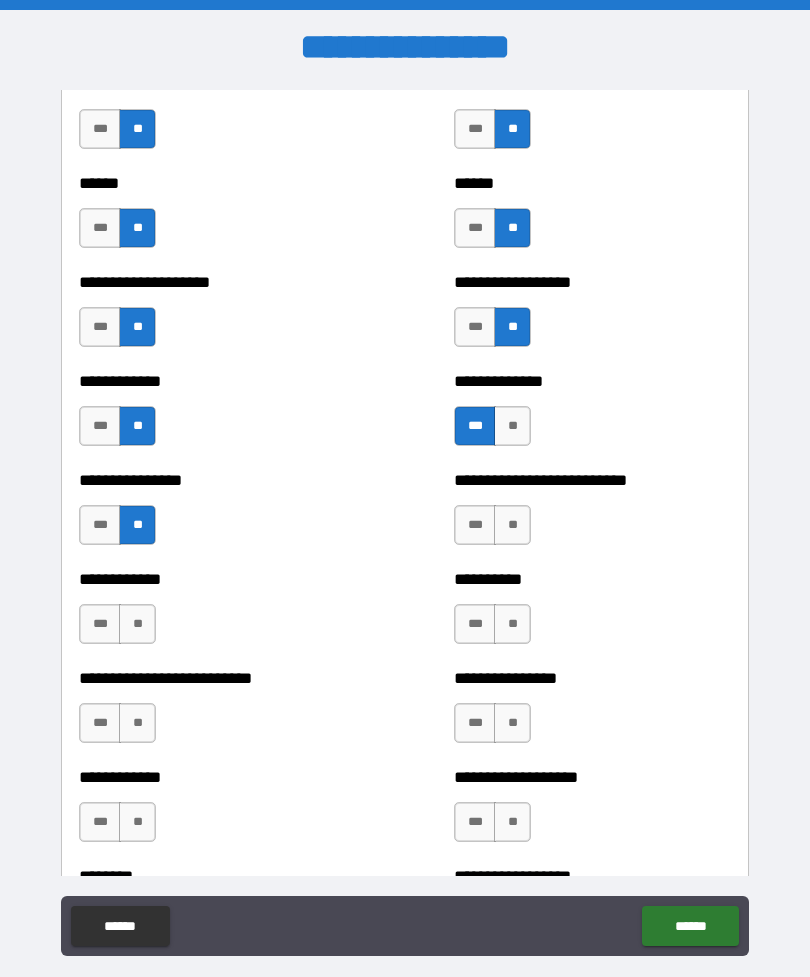 scroll, scrollTop: 3666, scrollLeft: 0, axis: vertical 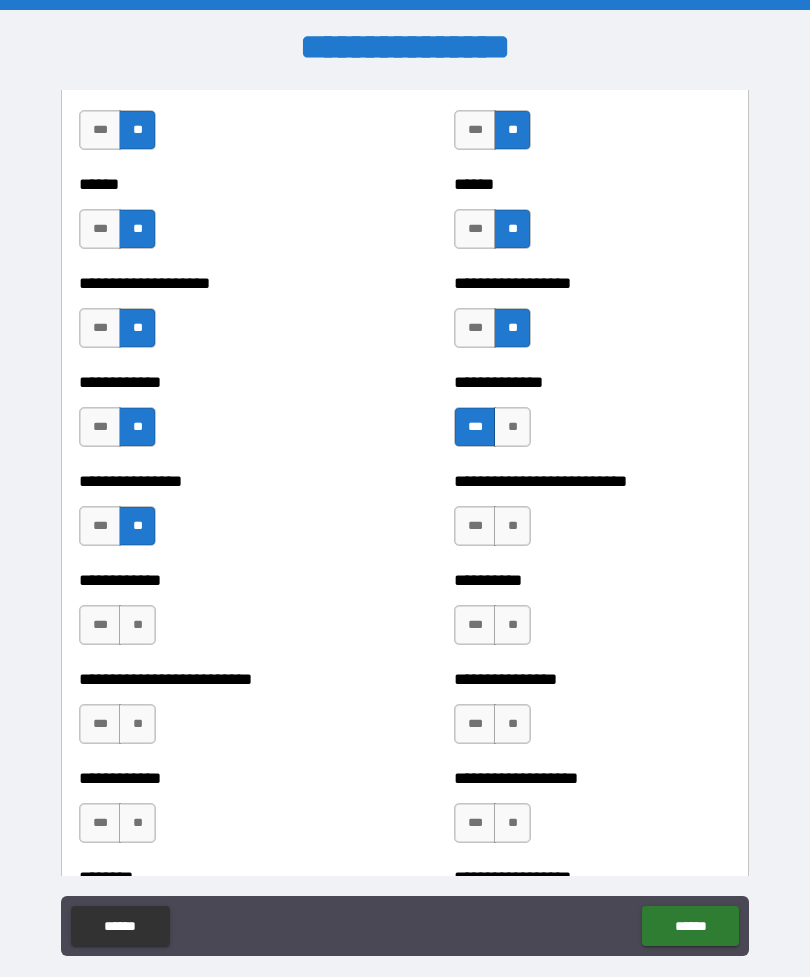click on "**" at bounding box center (137, 625) 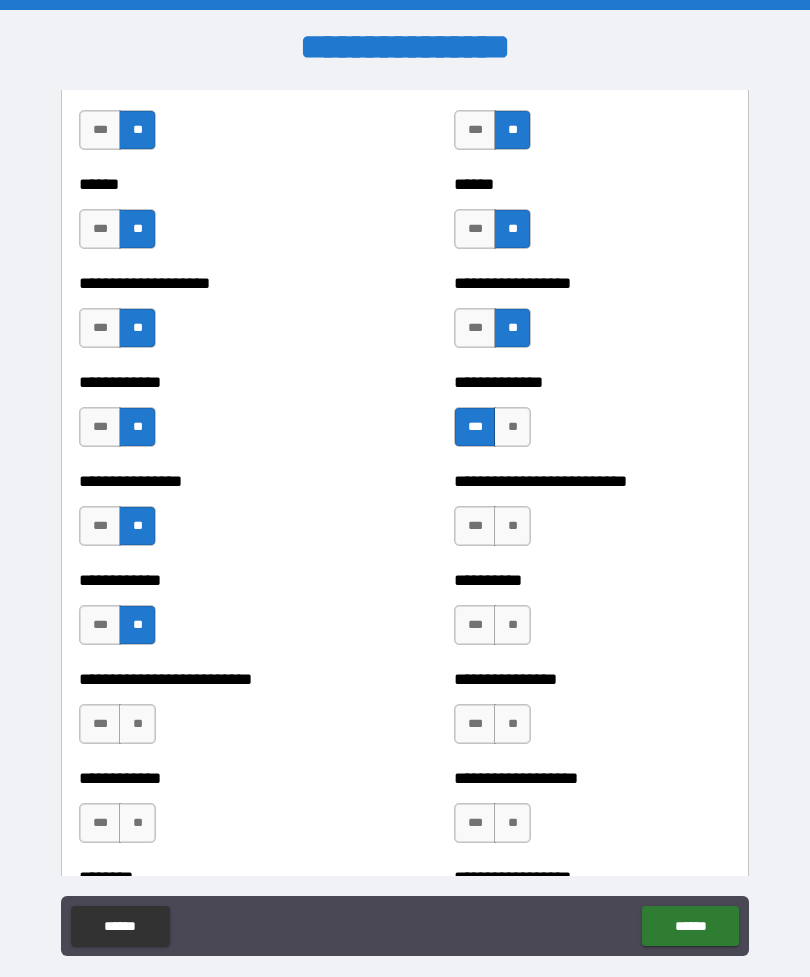 click on "**" at bounding box center (137, 724) 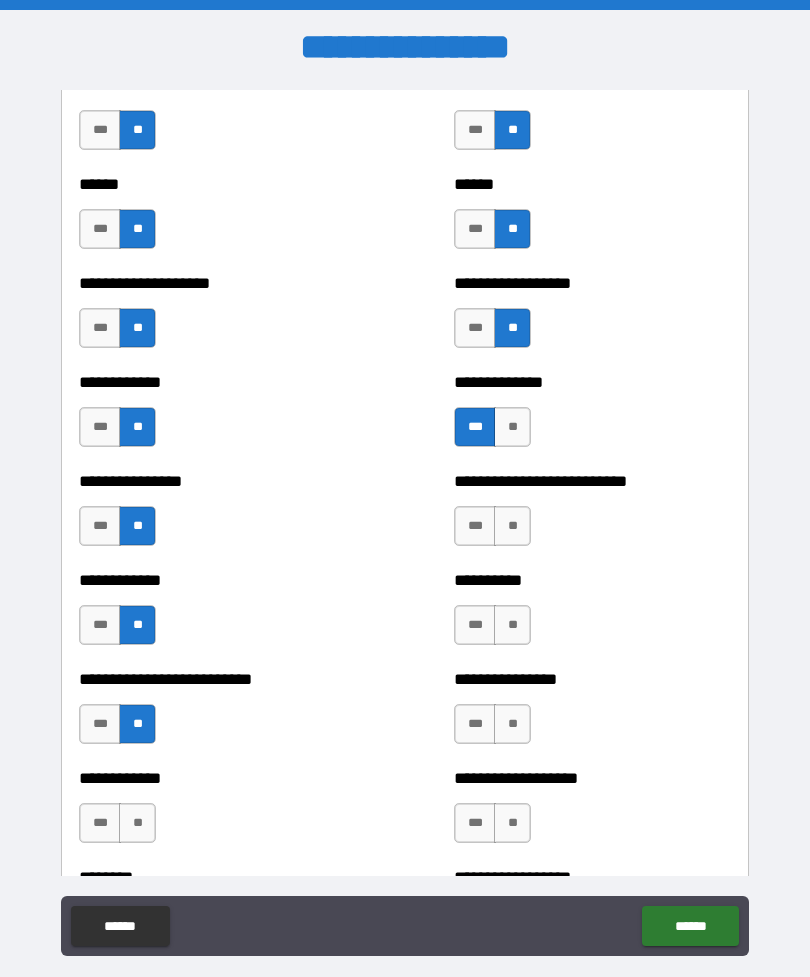 click on "**" at bounding box center [137, 823] 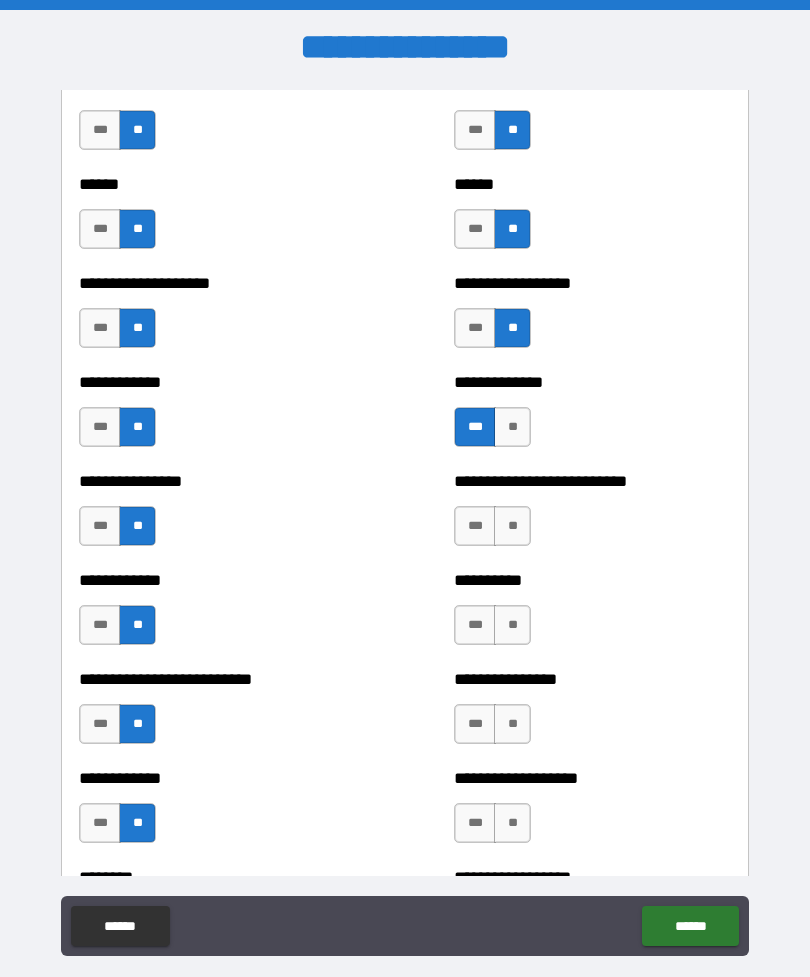 click on "**" at bounding box center [512, 526] 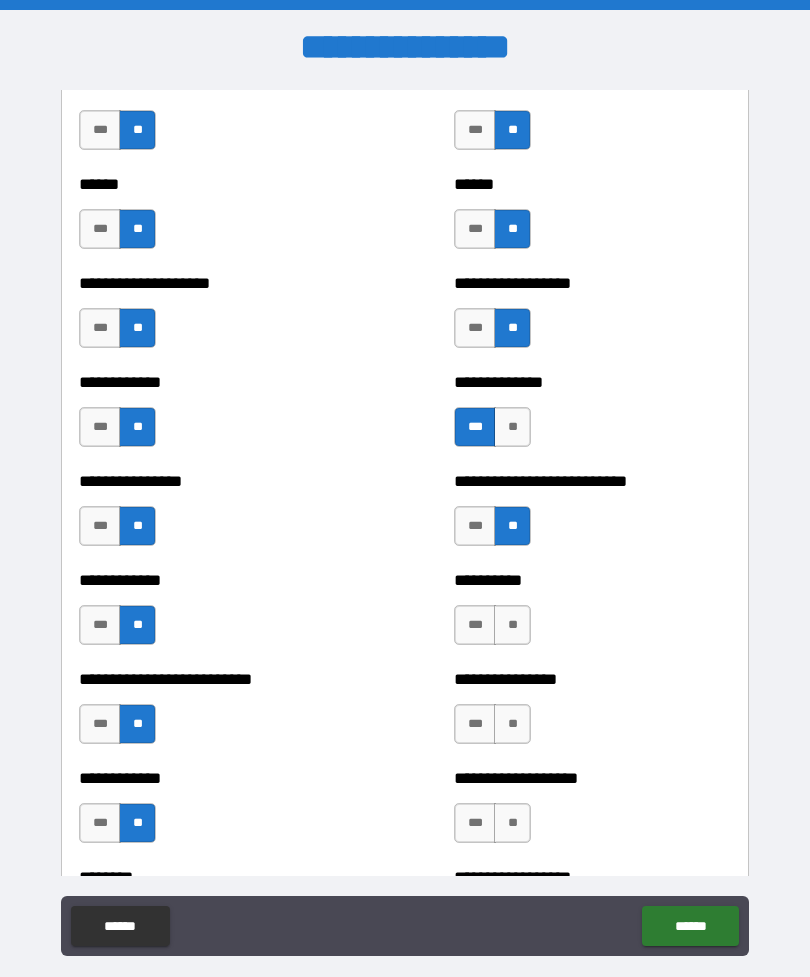 click on "**" at bounding box center (512, 625) 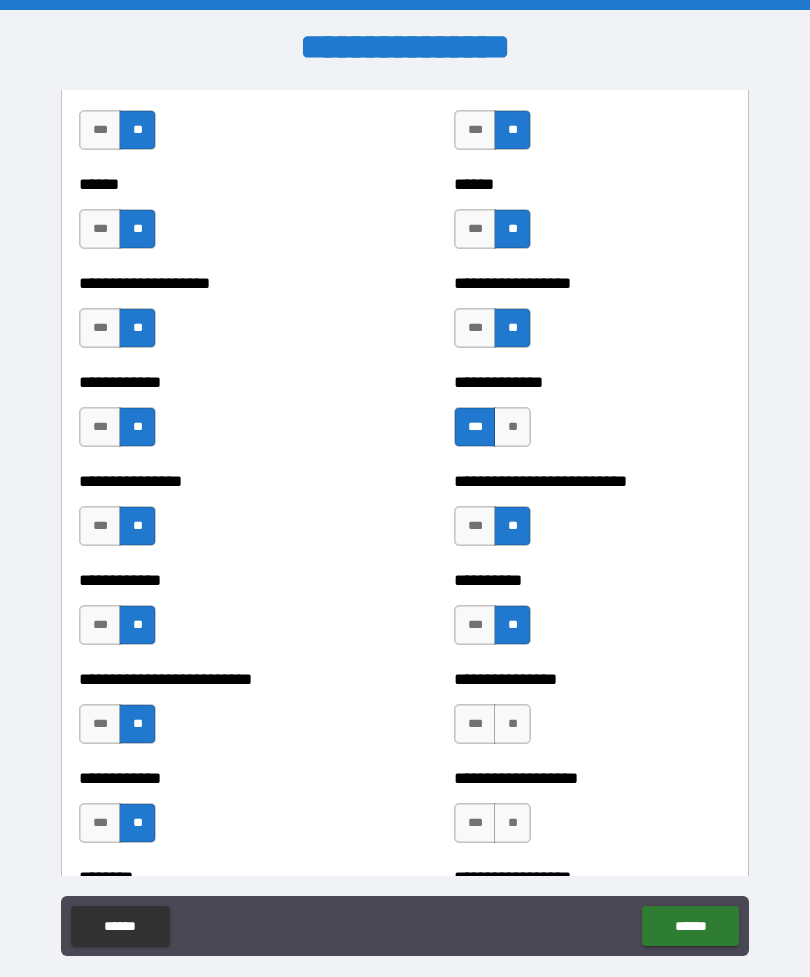 click on "**" at bounding box center (512, 724) 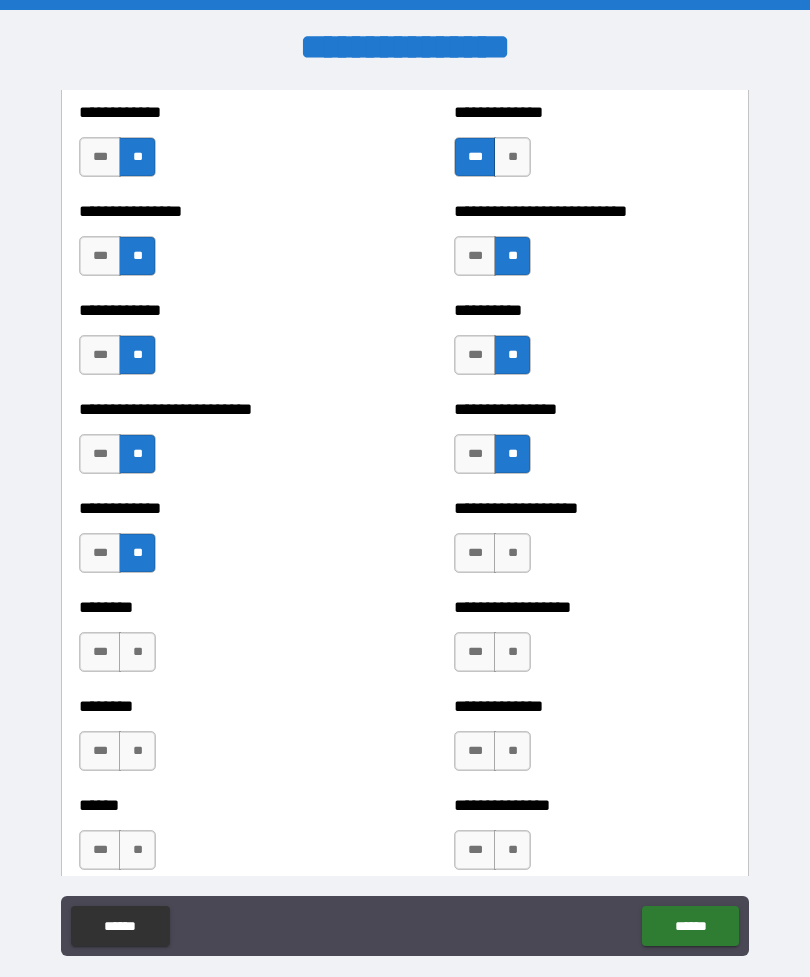 scroll, scrollTop: 3952, scrollLeft: 0, axis: vertical 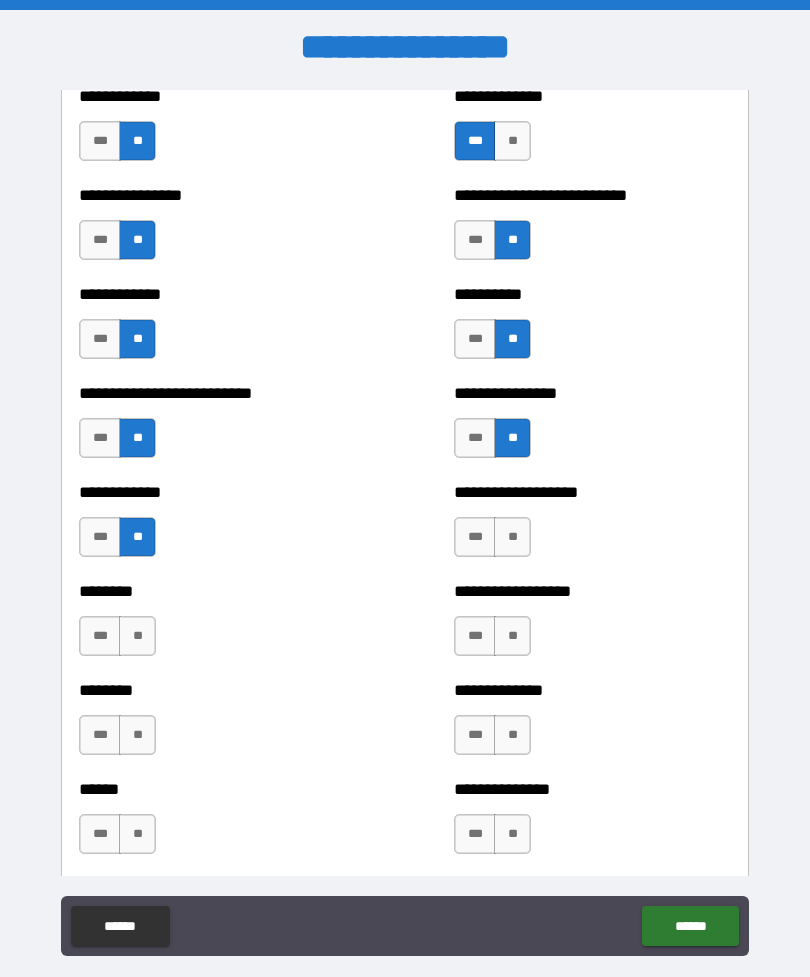 click on "**" at bounding box center (512, 537) 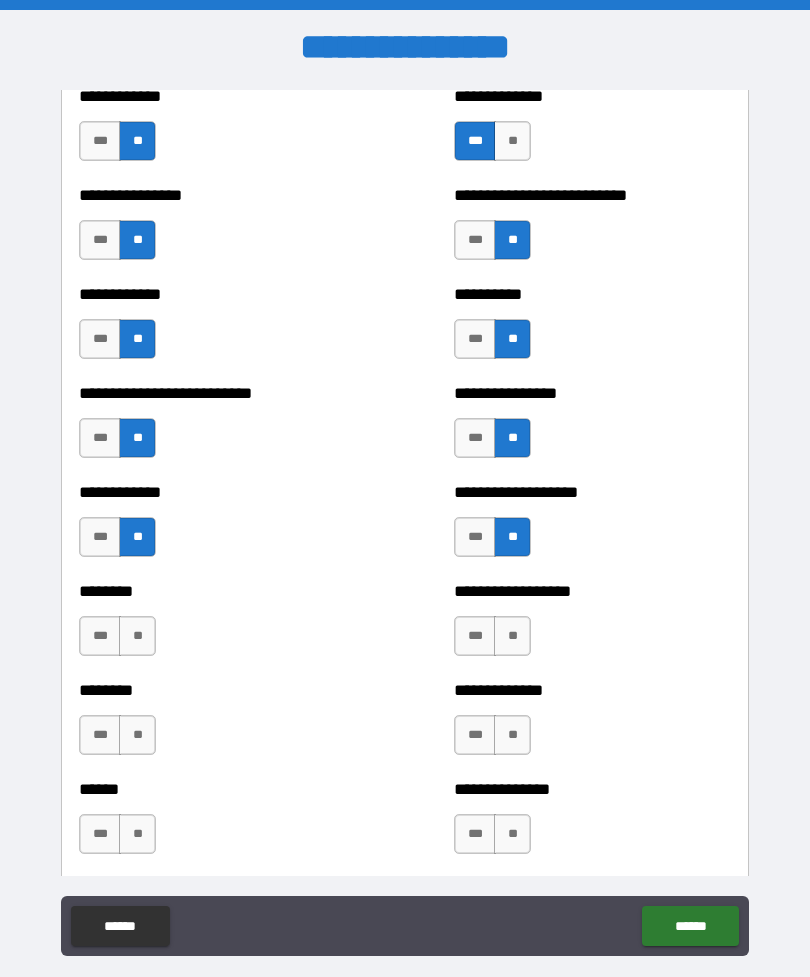 click on "**" at bounding box center (512, 636) 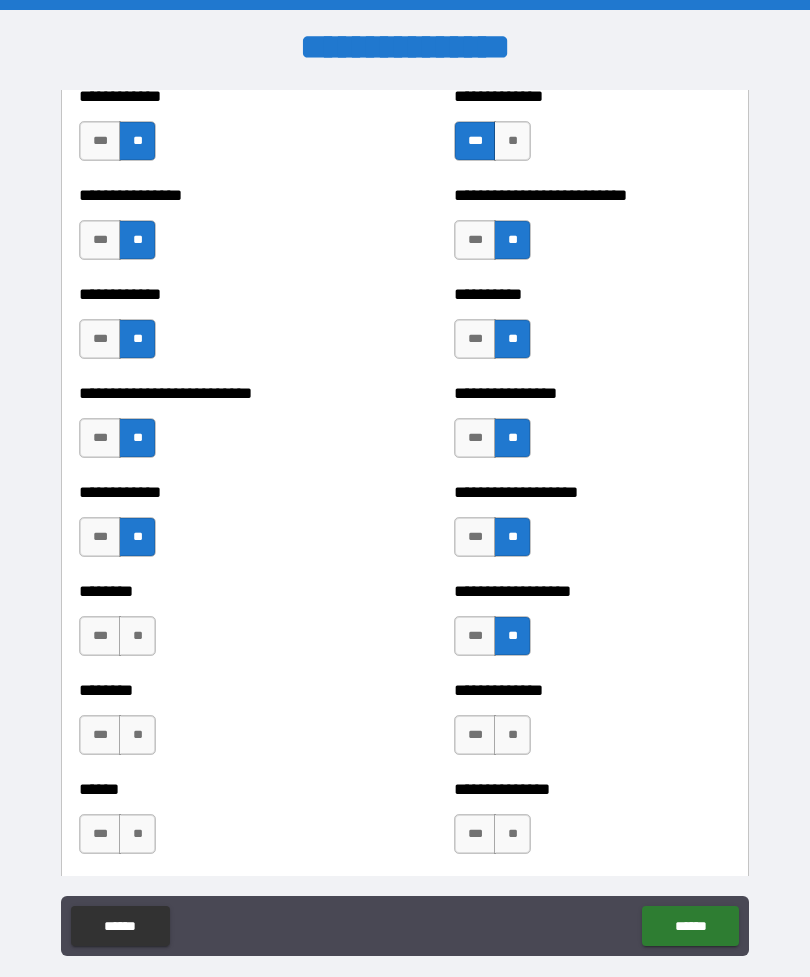 click on "**" at bounding box center (137, 636) 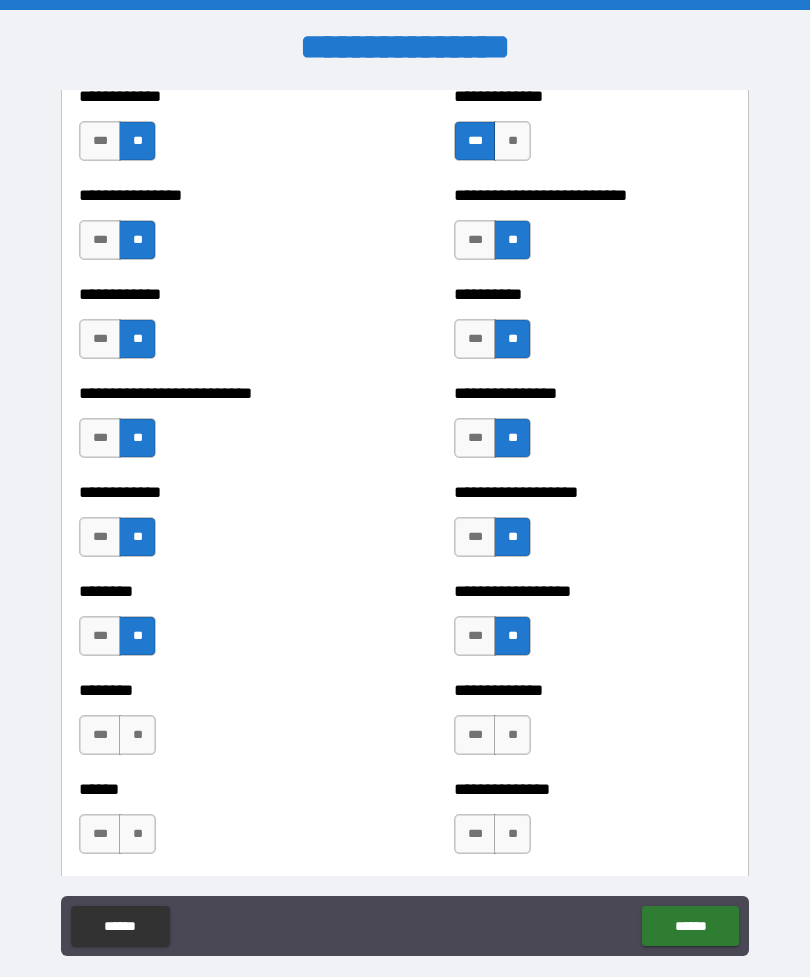 click on "**" at bounding box center [137, 735] 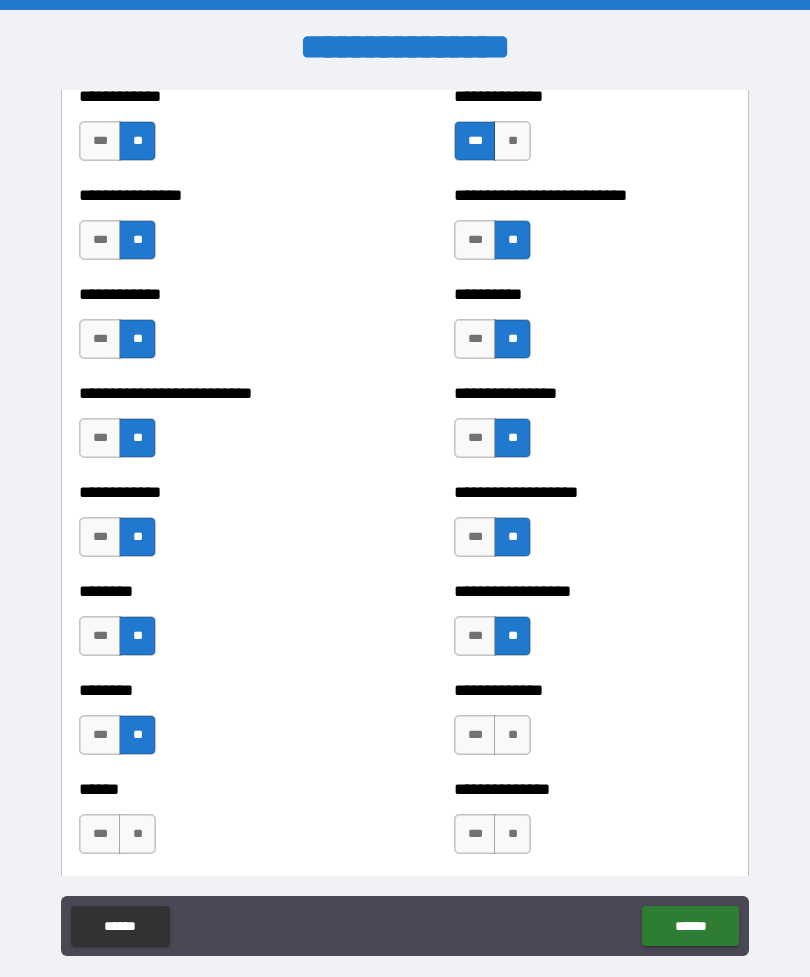 click on "**" at bounding box center (137, 834) 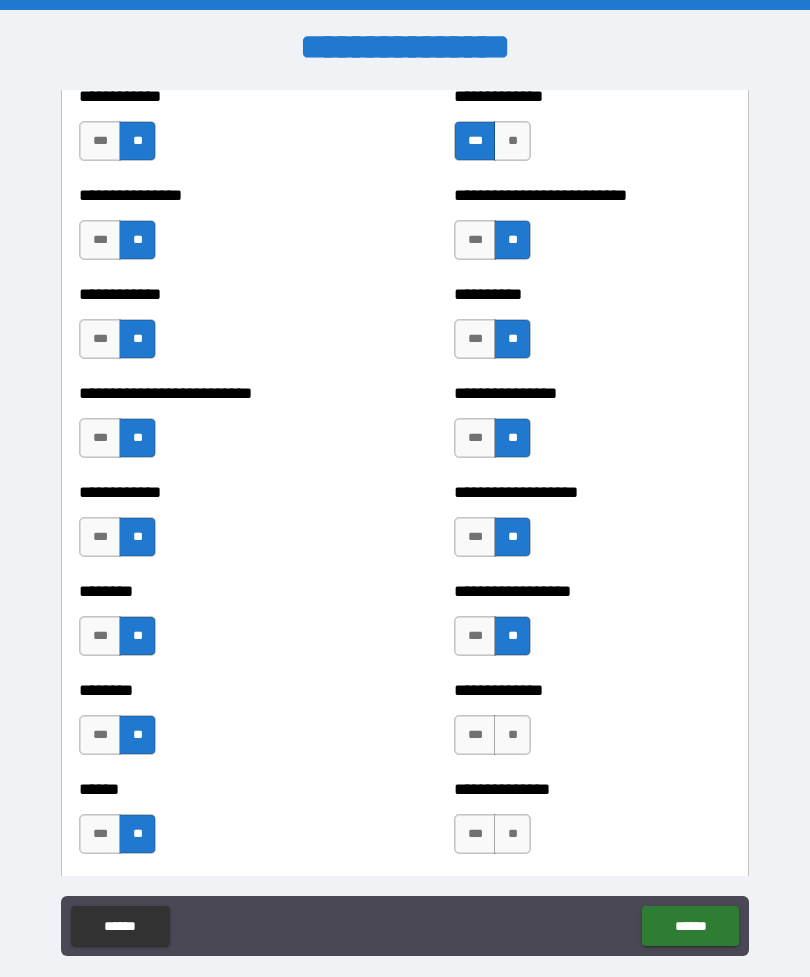 click on "**" at bounding box center [512, 735] 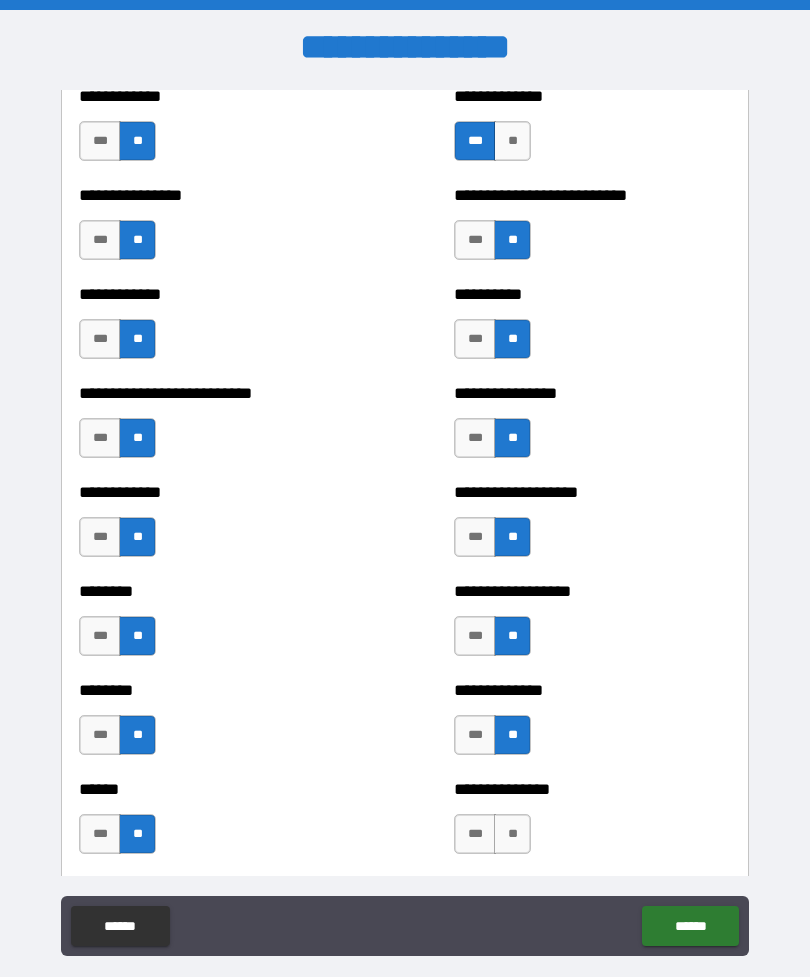click on "**" at bounding box center [512, 834] 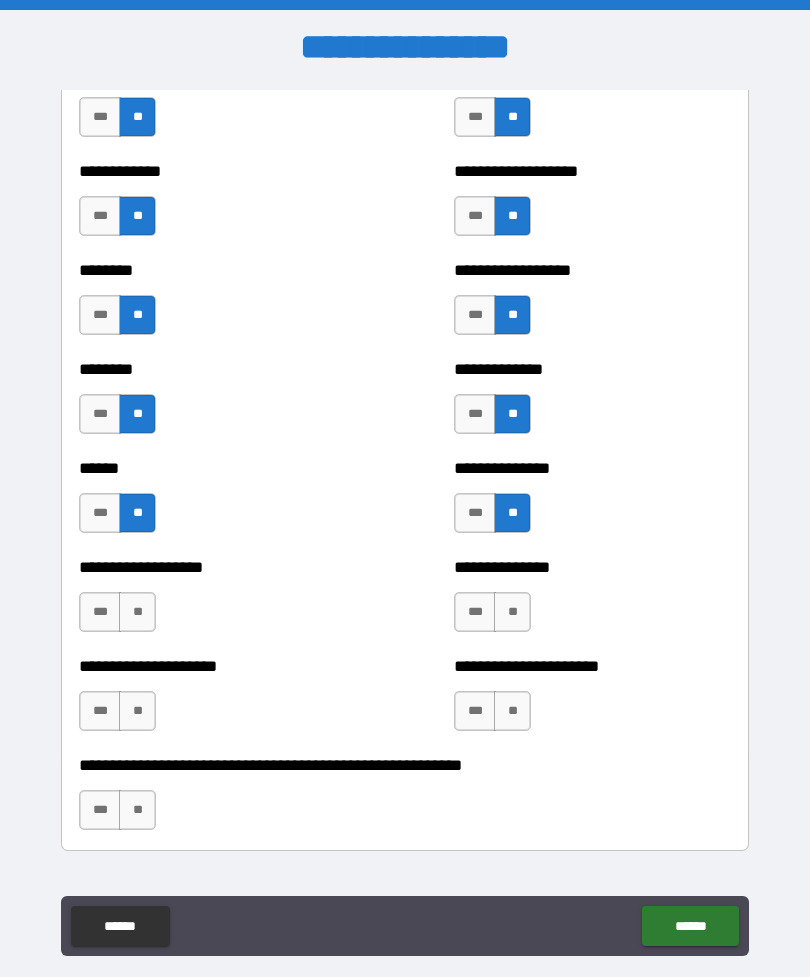 scroll, scrollTop: 4288, scrollLeft: 0, axis: vertical 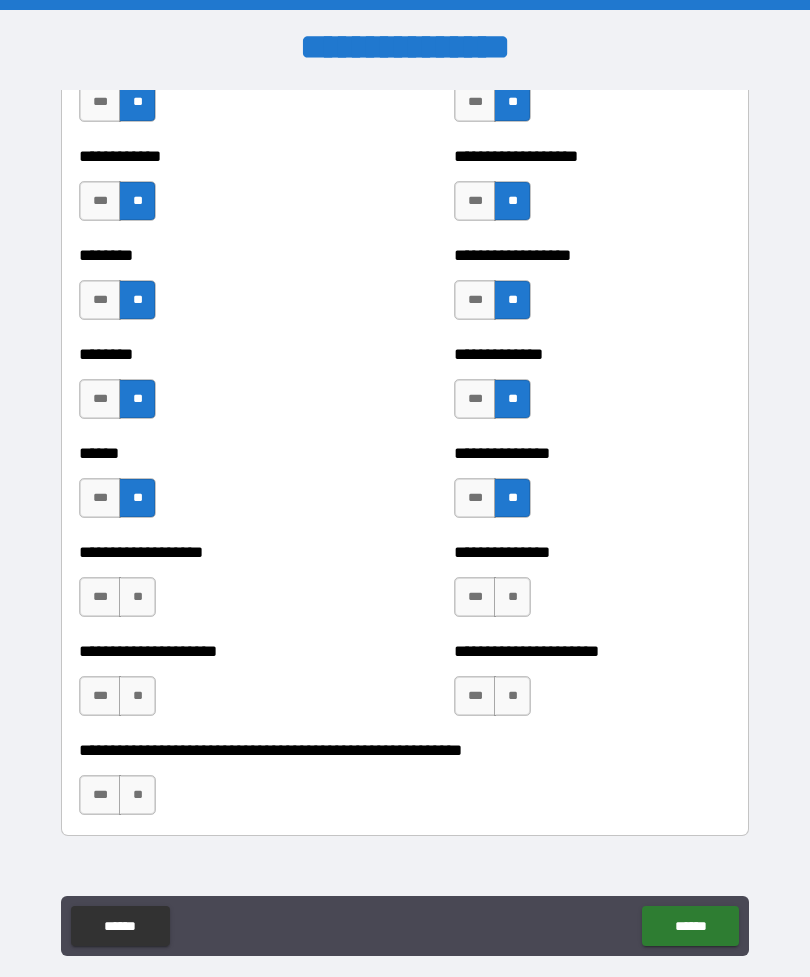 click on "**" at bounding box center (137, 597) 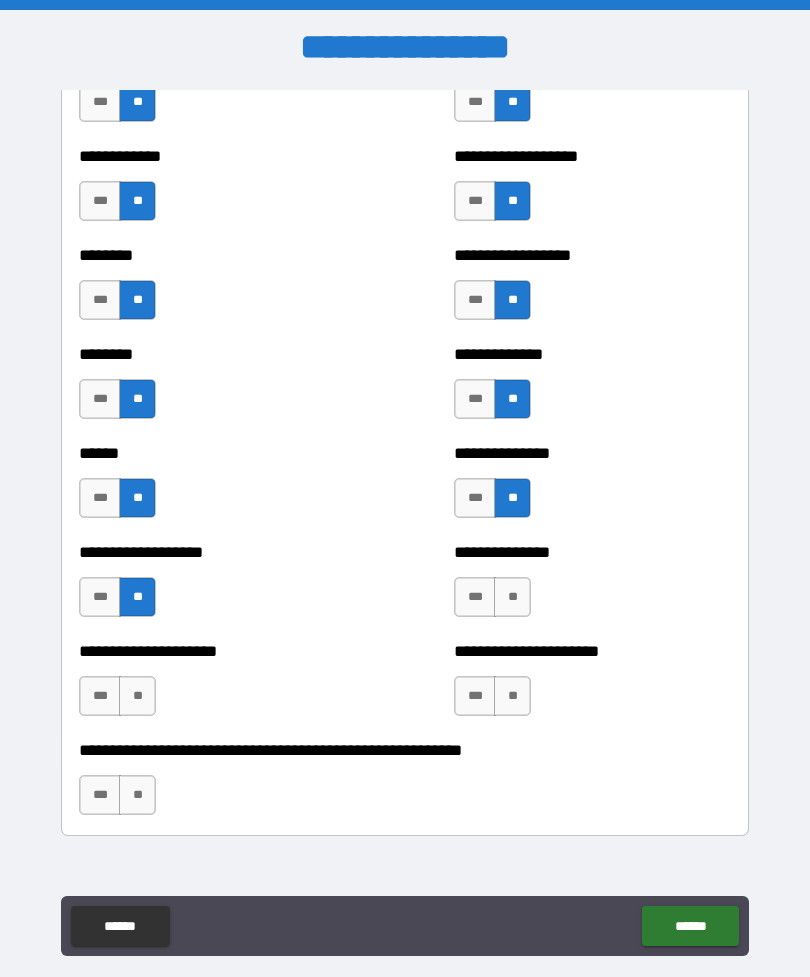 click on "**" at bounding box center [137, 696] 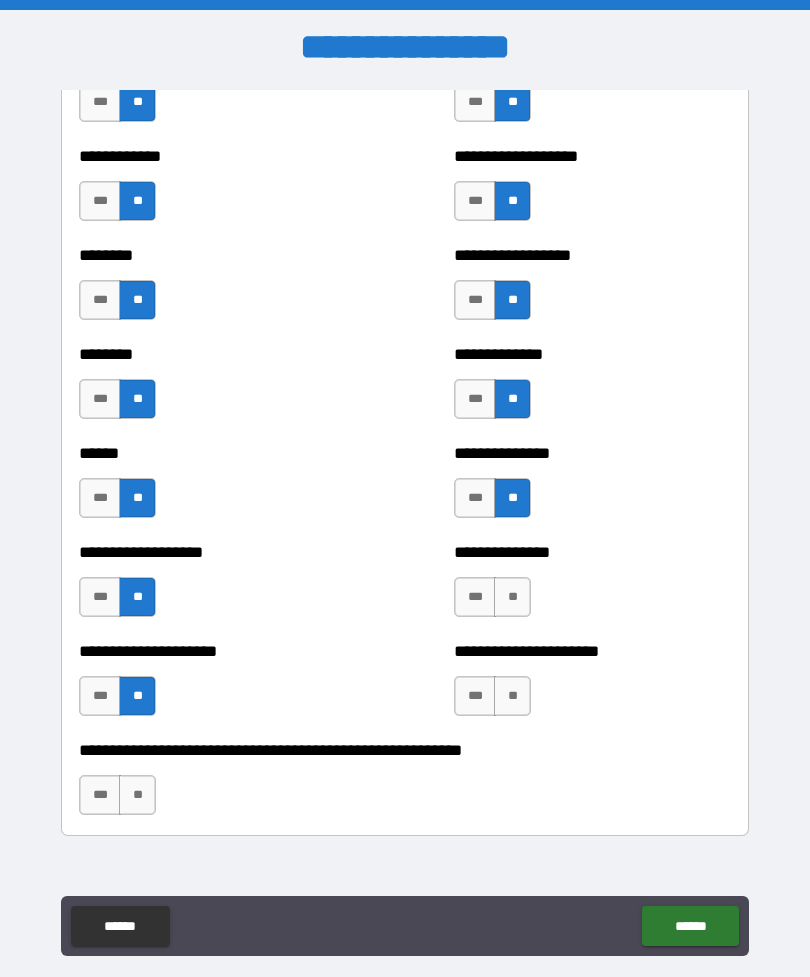 click on "**" at bounding box center [512, 597] 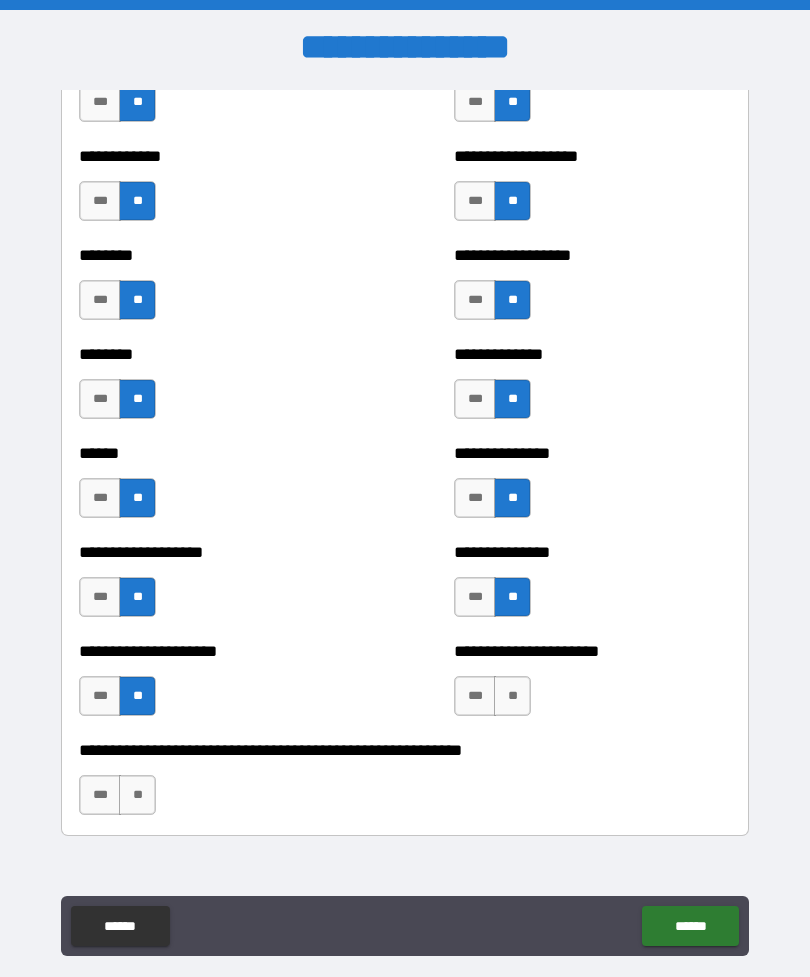 click on "**" at bounding box center (512, 696) 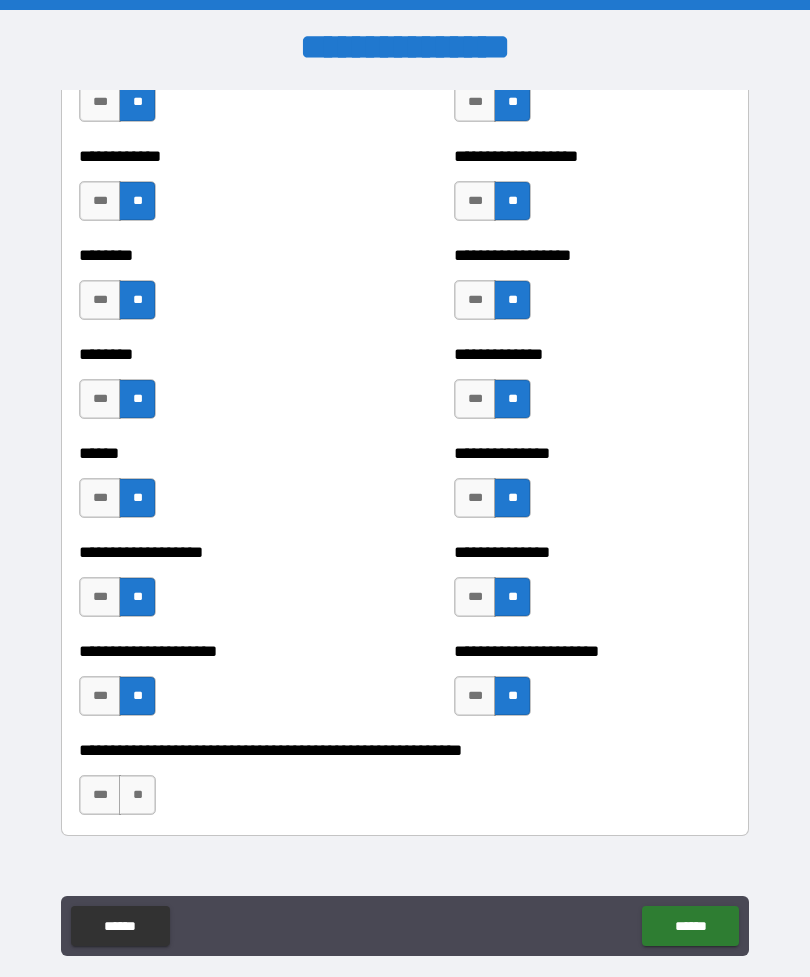 click on "**" at bounding box center [137, 795] 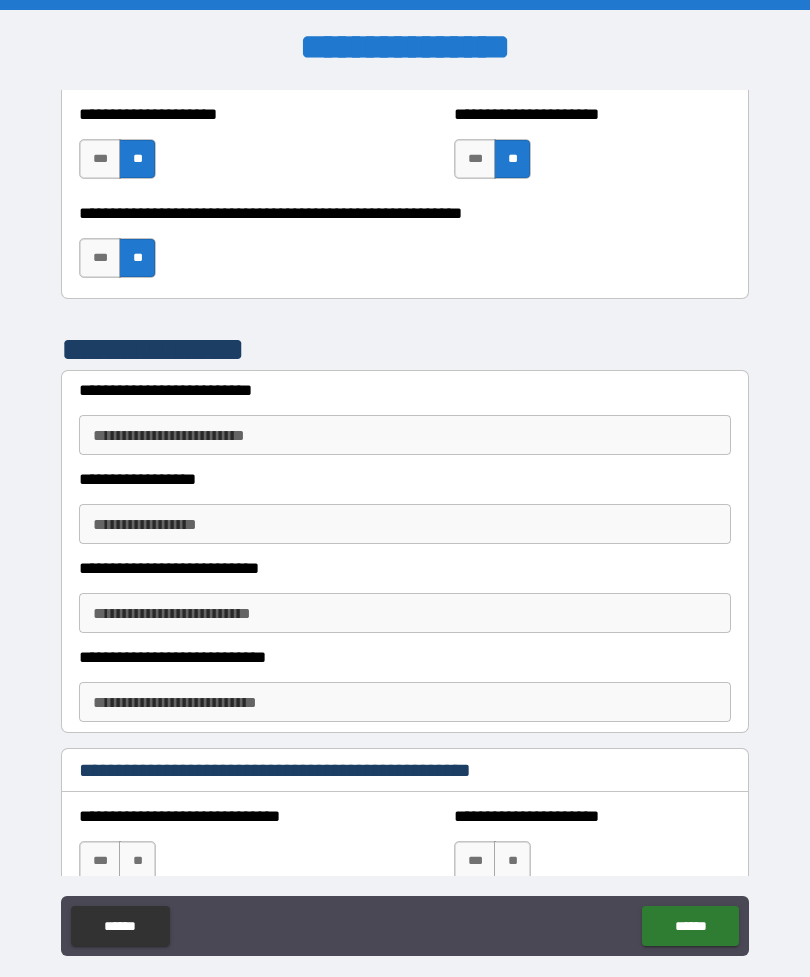 scroll, scrollTop: 4824, scrollLeft: 0, axis: vertical 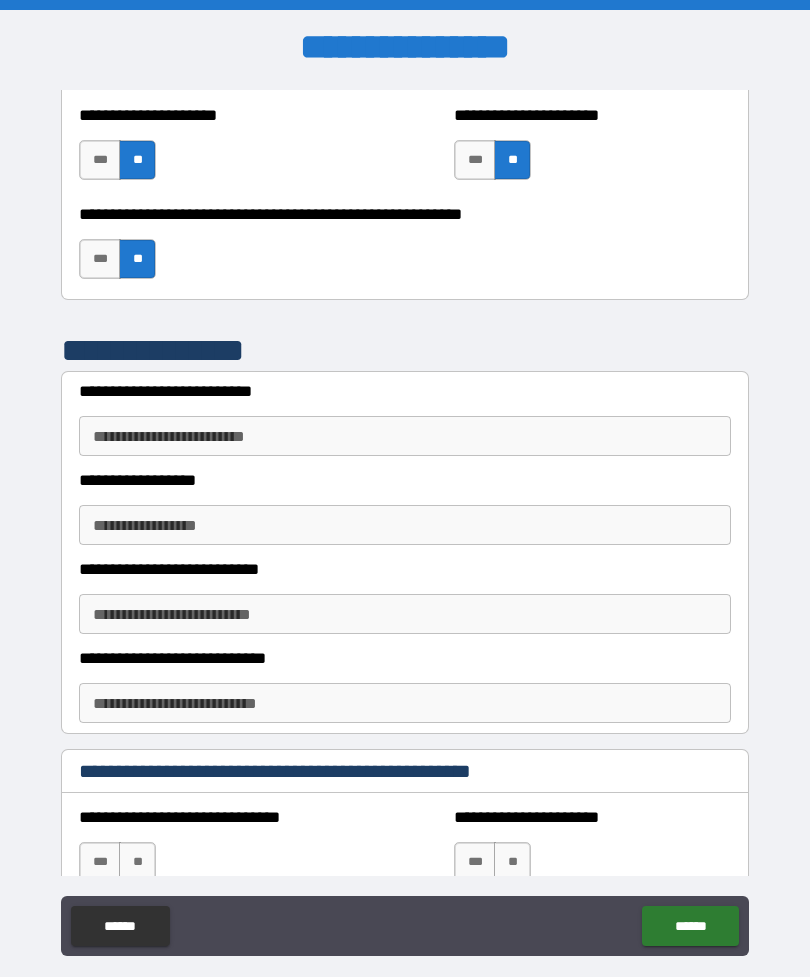click on "**********" at bounding box center [405, 436] 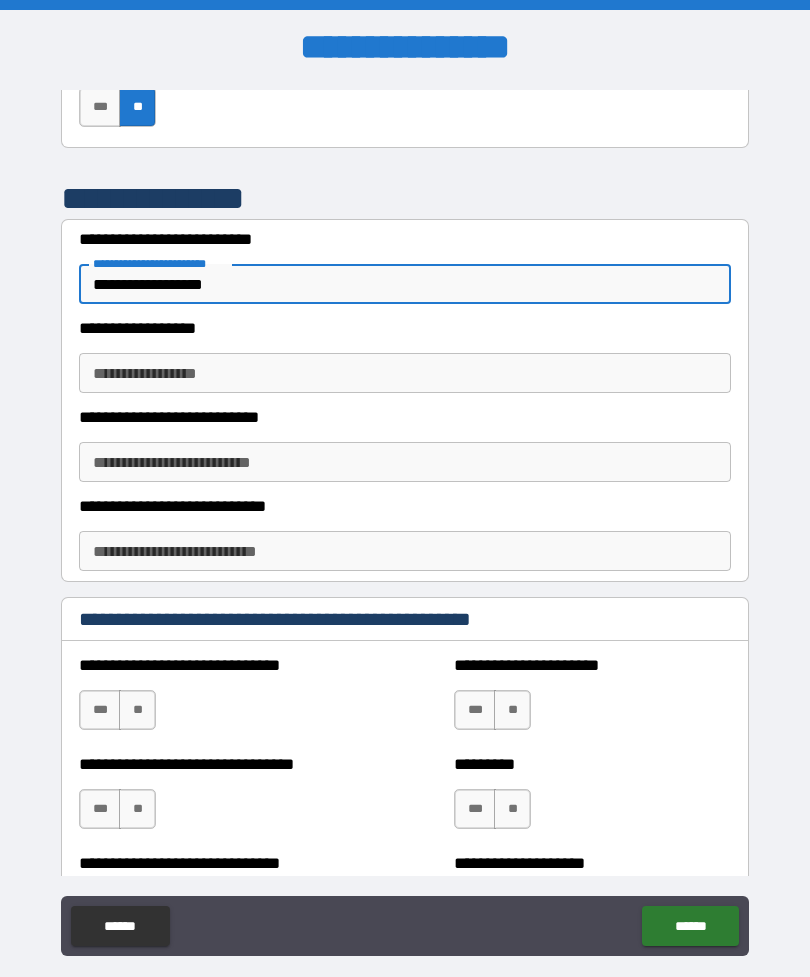 scroll, scrollTop: 4992, scrollLeft: 0, axis: vertical 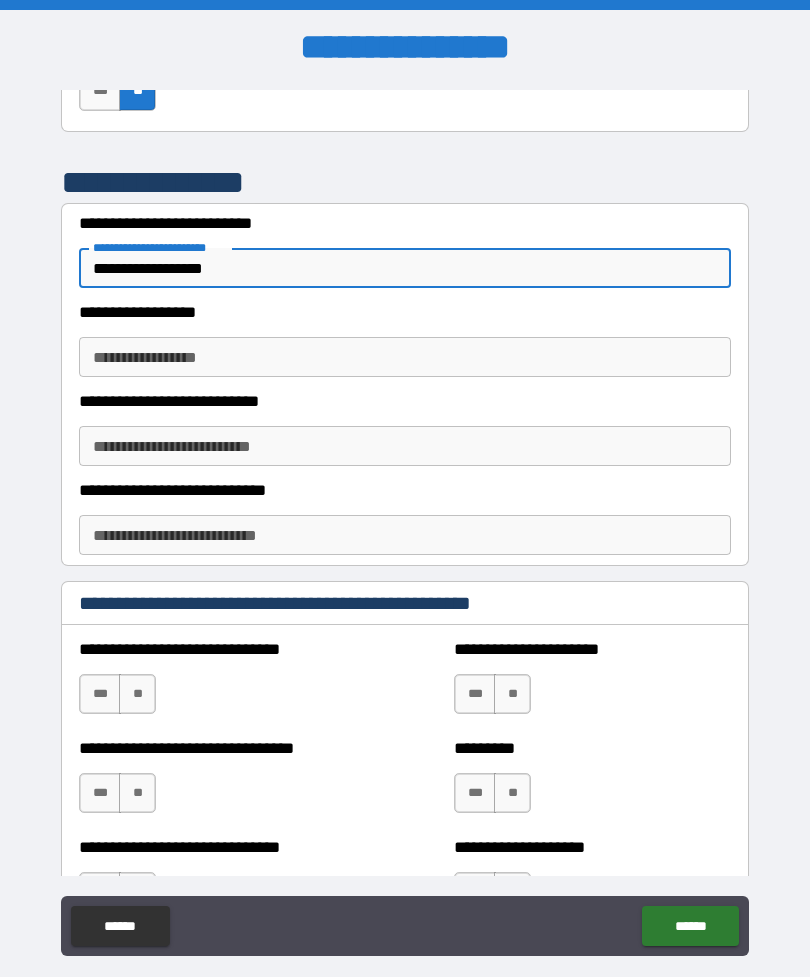 type on "**********" 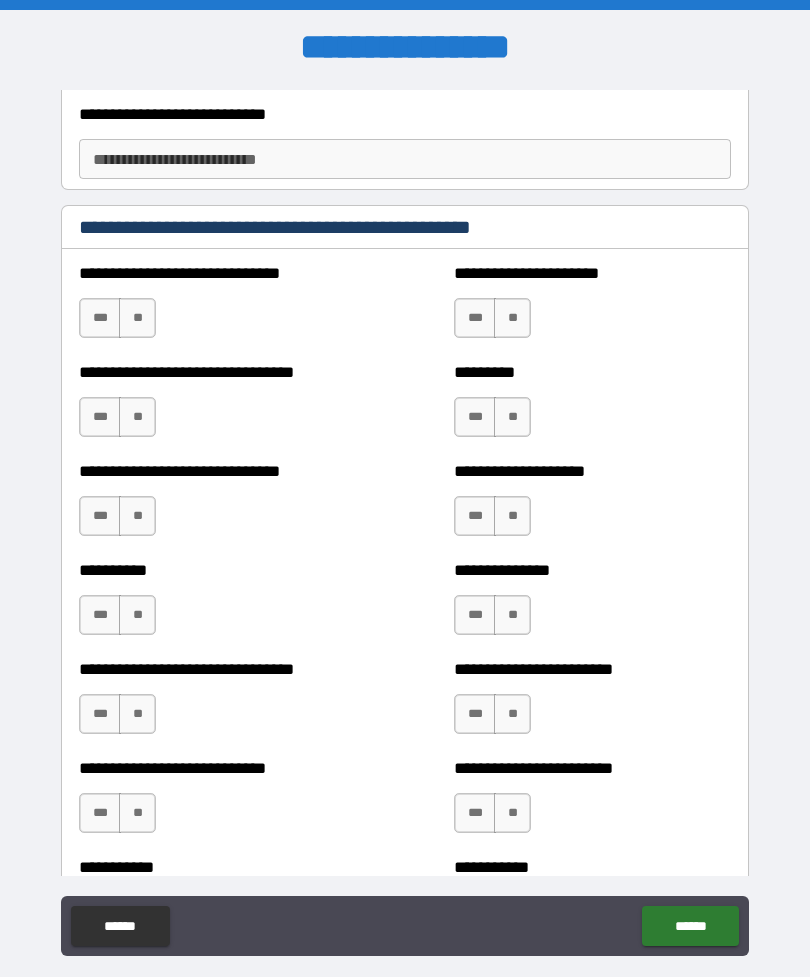 scroll, scrollTop: 5380, scrollLeft: 0, axis: vertical 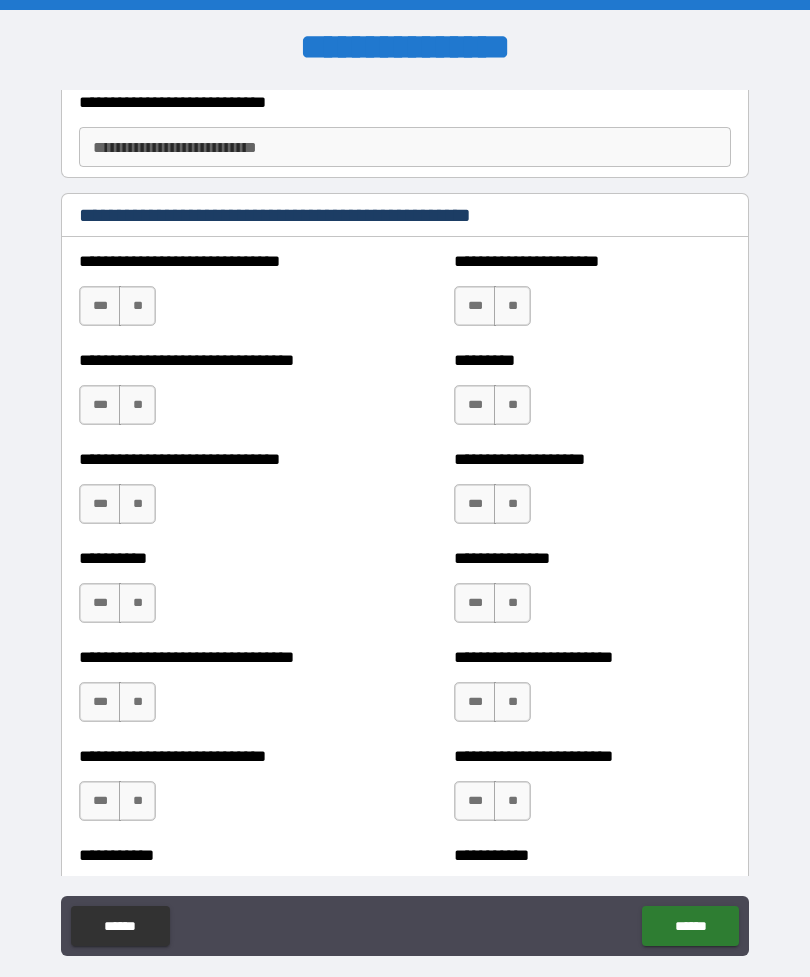 type on "****" 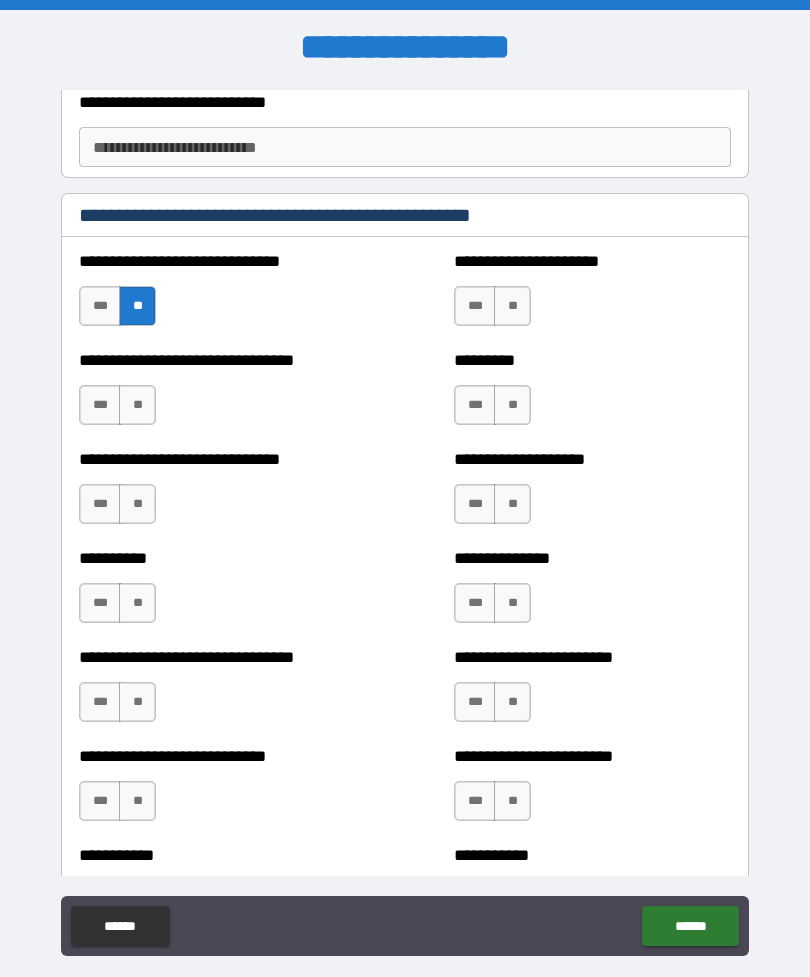 click on "**" at bounding box center (137, 405) 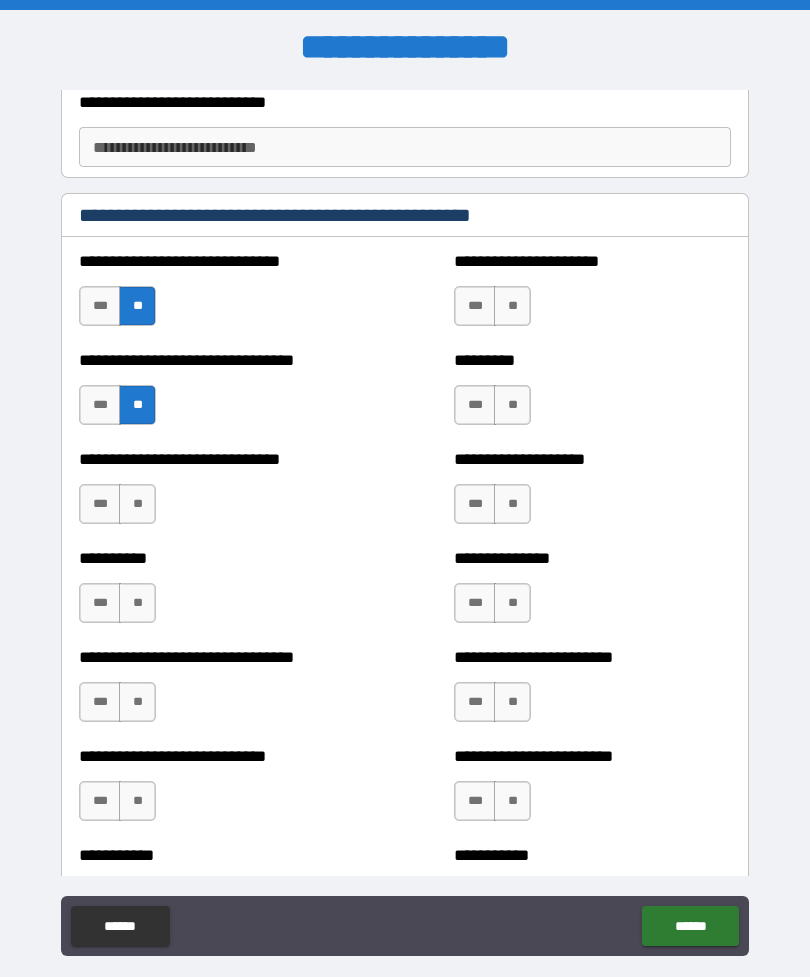 click on "**" at bounding box center (512, 306) 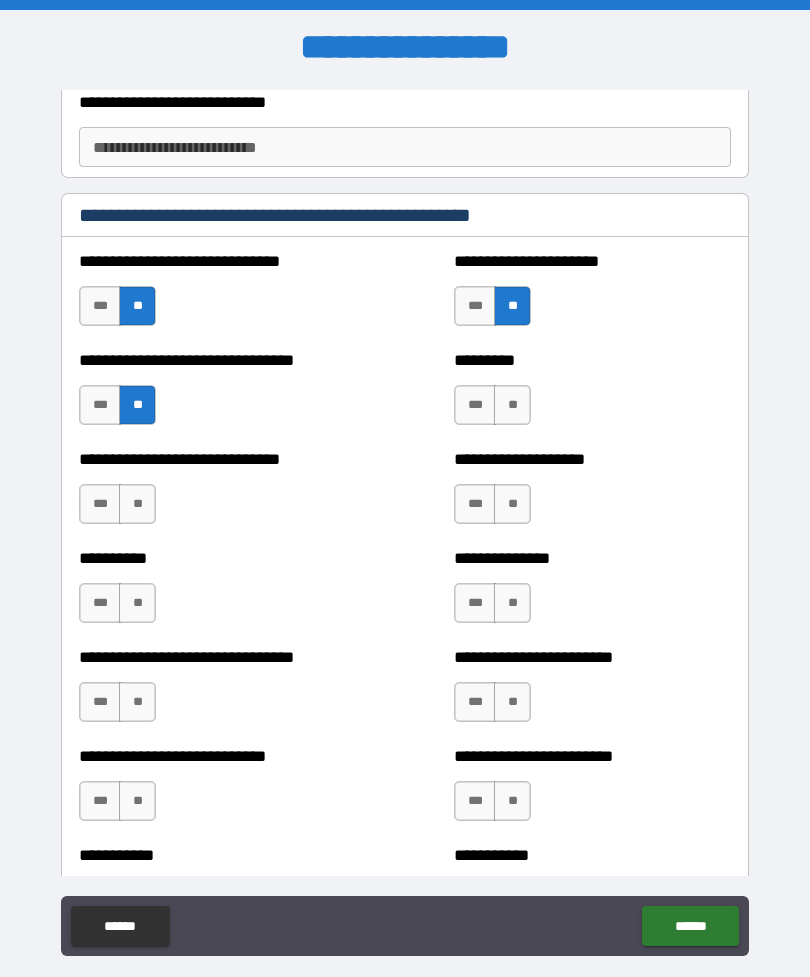 click on "**" at bounding box center (512, 405) 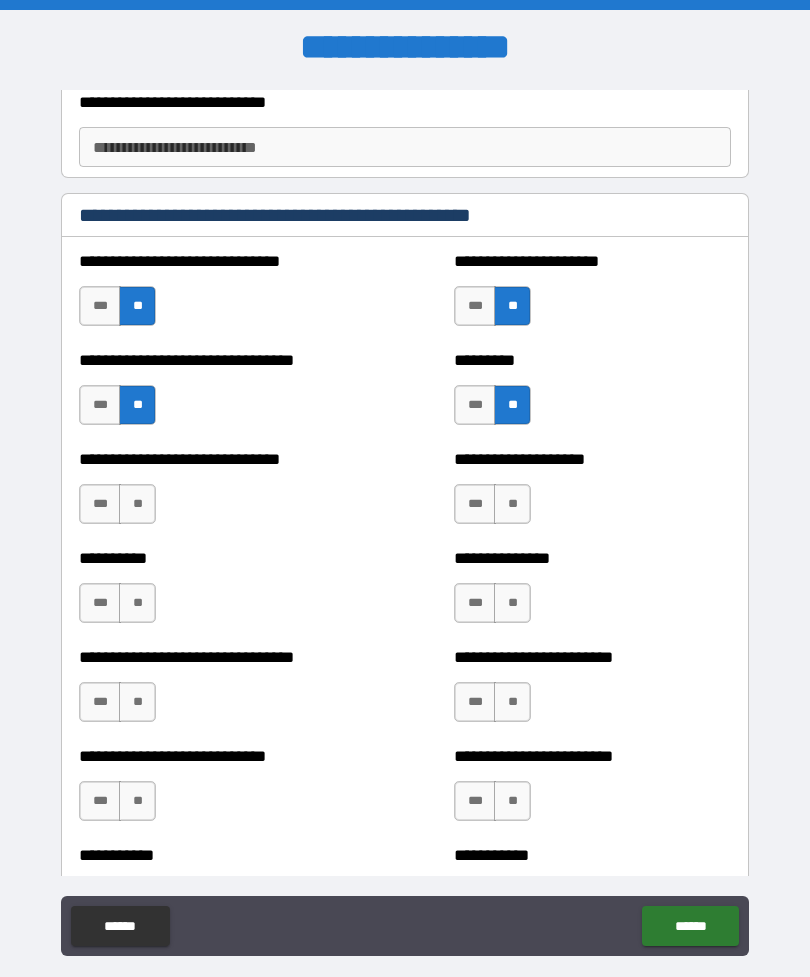 click on "**" at bounding box center [137, 504] 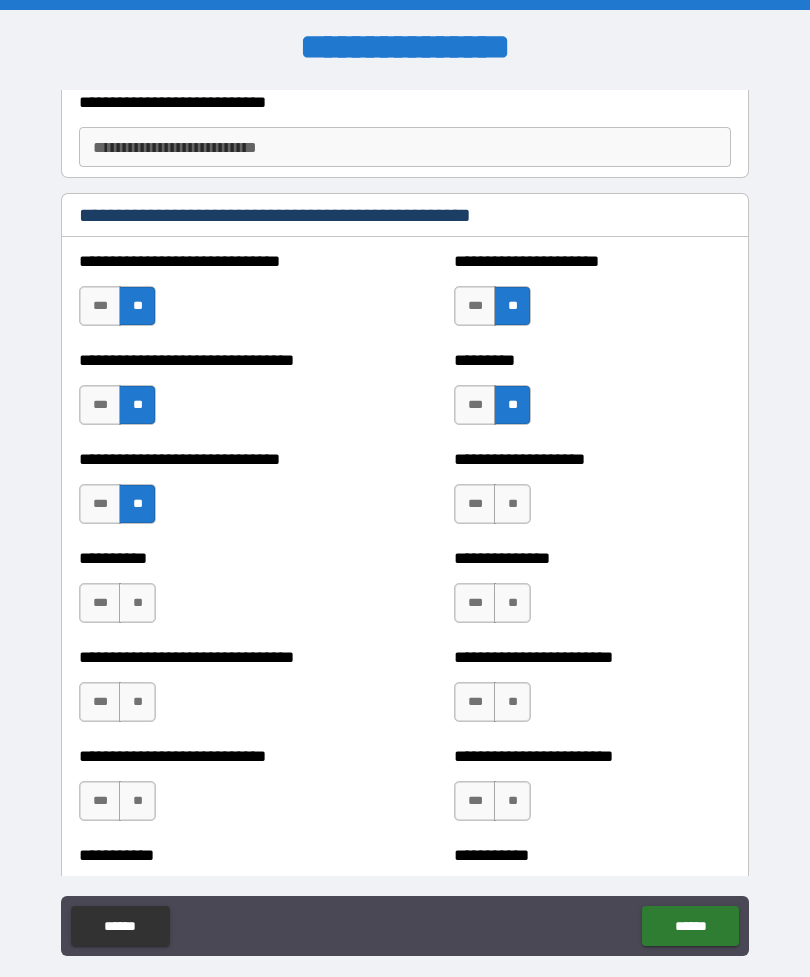 click on "**" at bounding box center (512, 504) 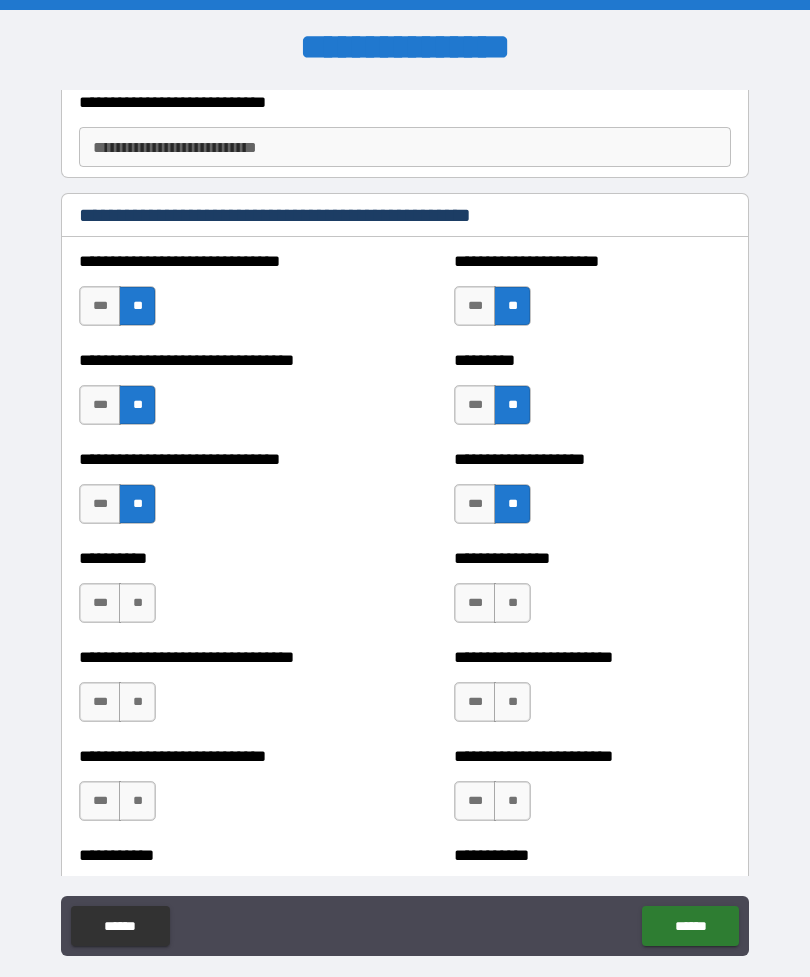 click on "**" at bounding box center [512, 603] 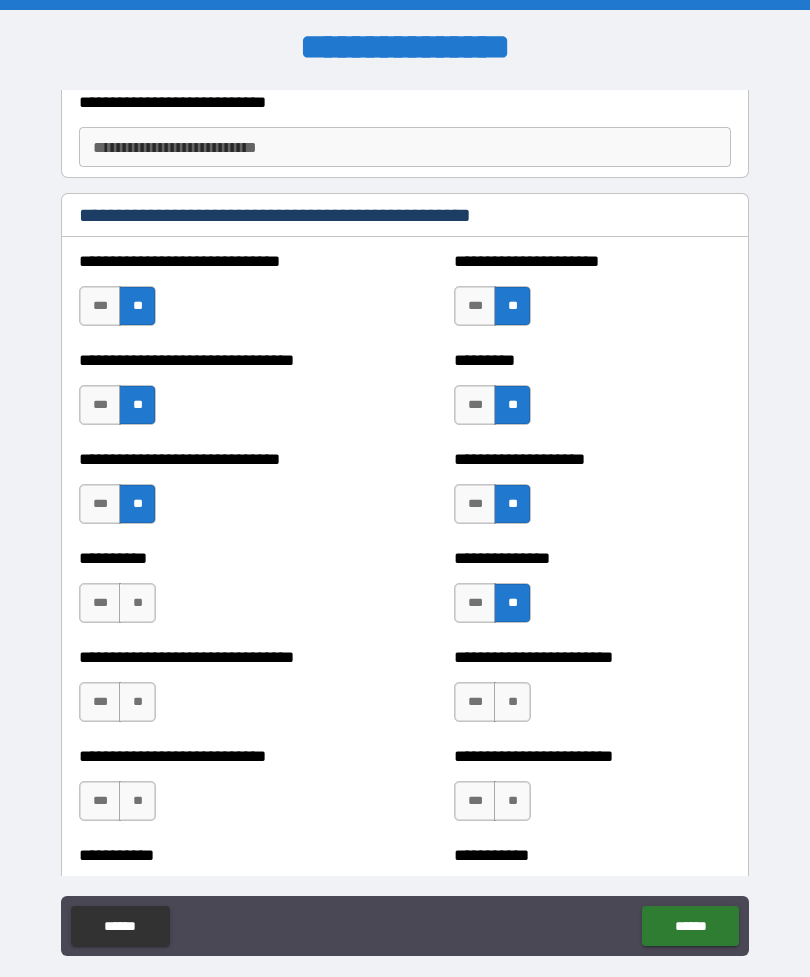 click on "**" at bounding box center [137, 603] 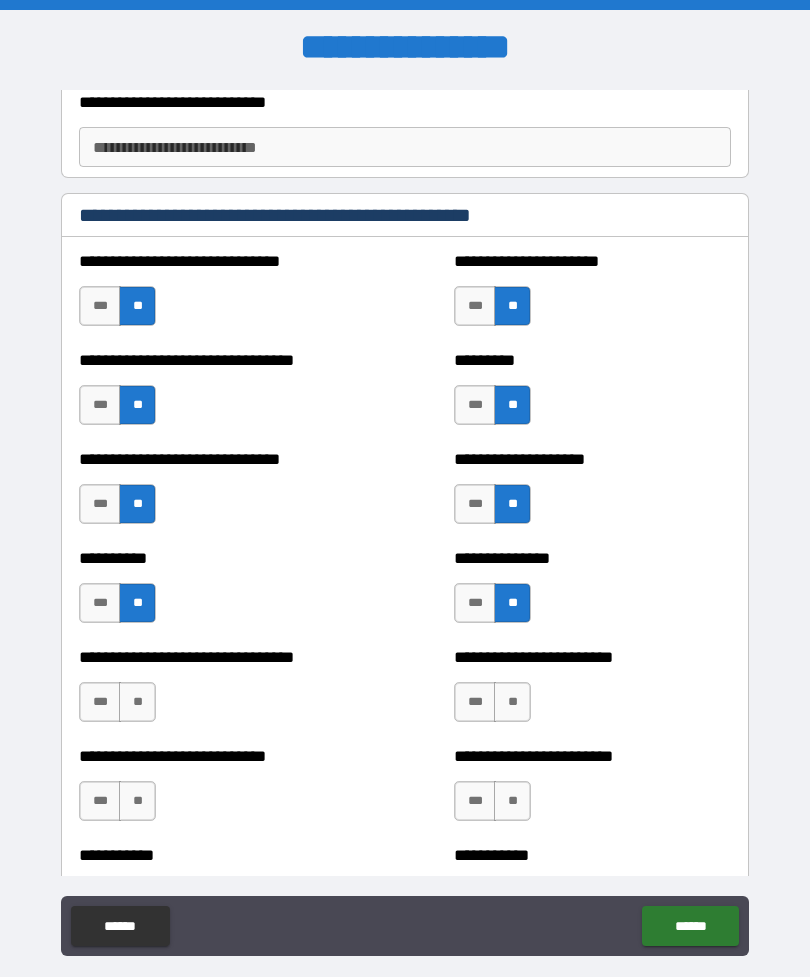 click on "**" at bounding box center (137, 702) 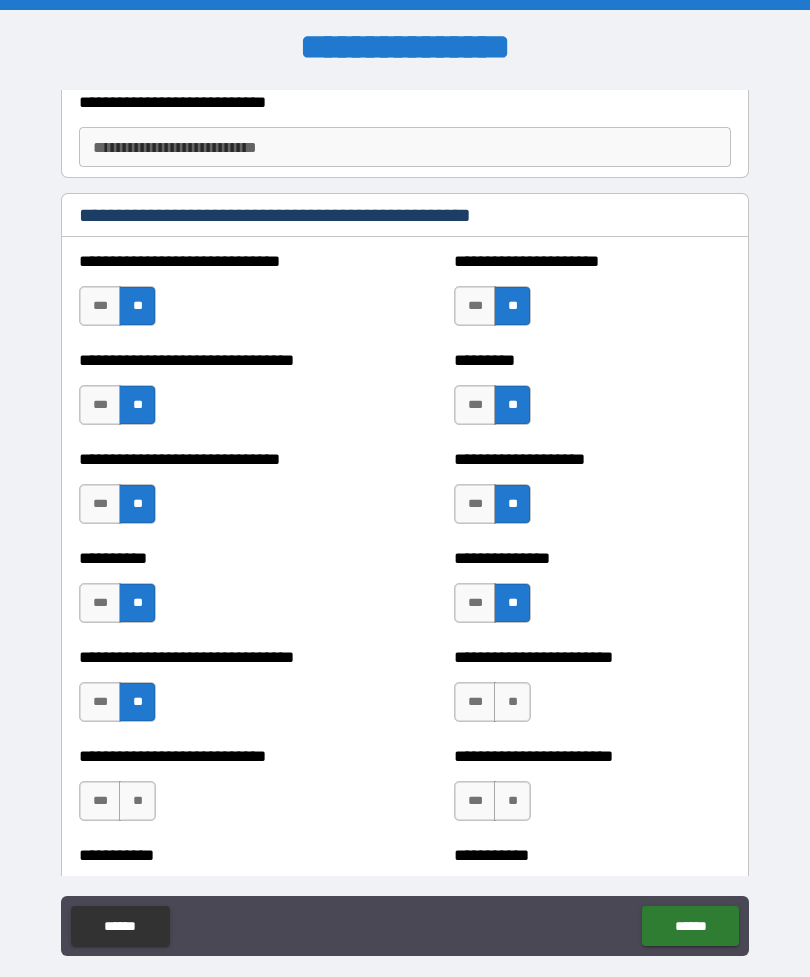 click on "**" at bounding box center (512, 702) 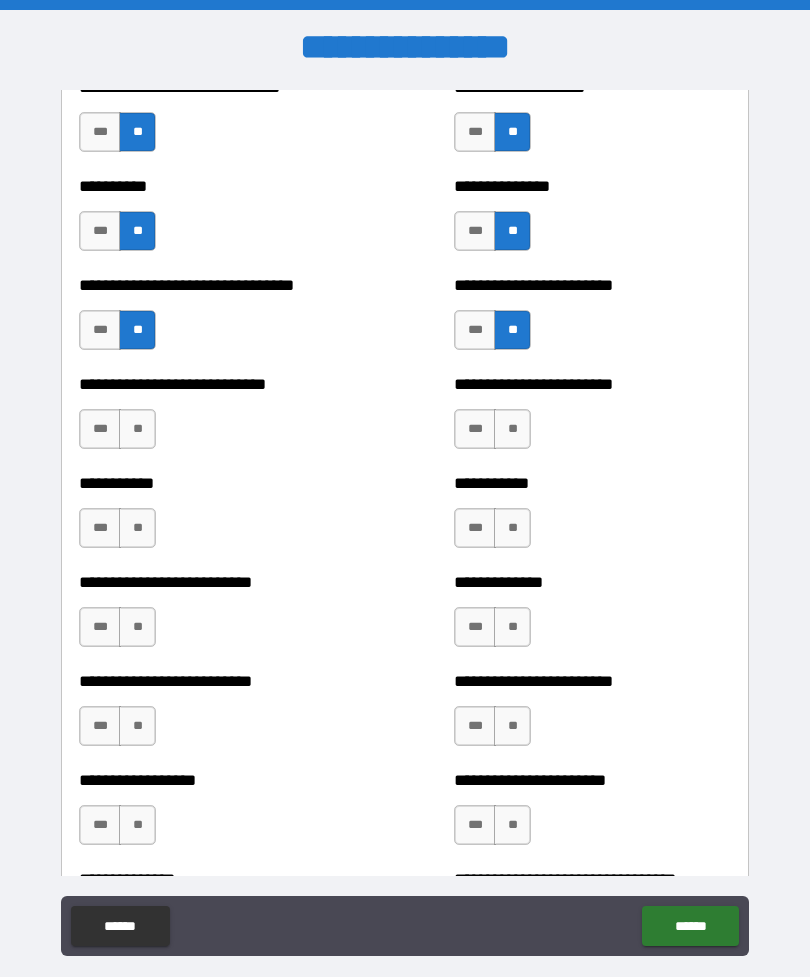 scroll, scrollTop: 5753, scrollLeft: 0, axis: vertical 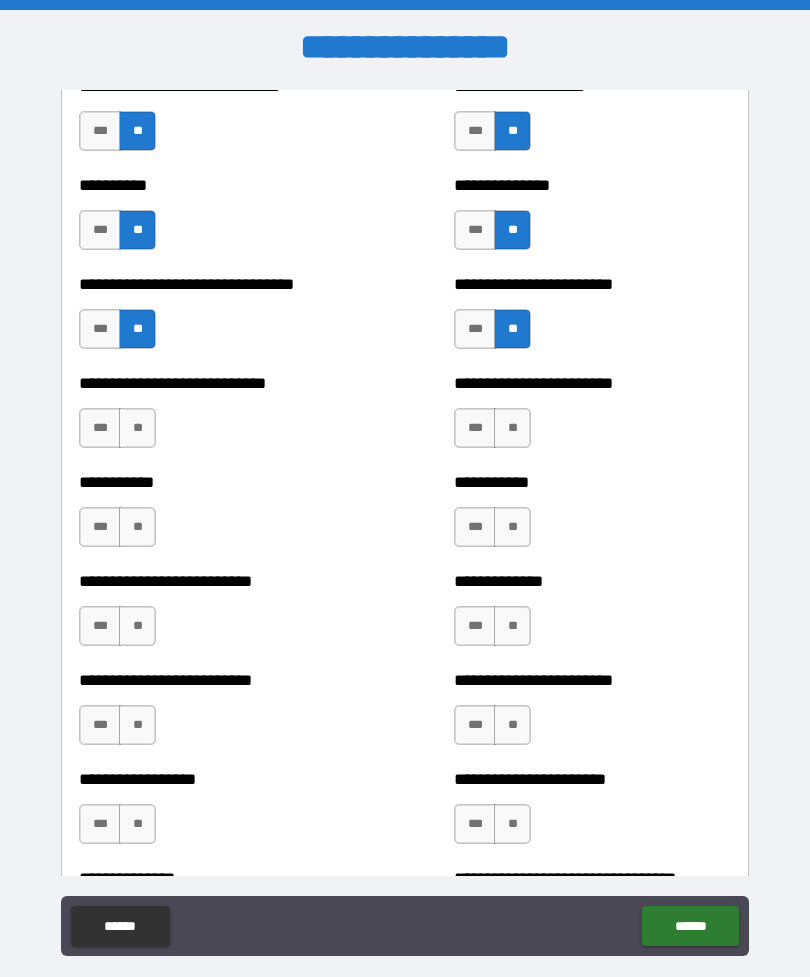 click on "**" at bounding box center (137, 428) 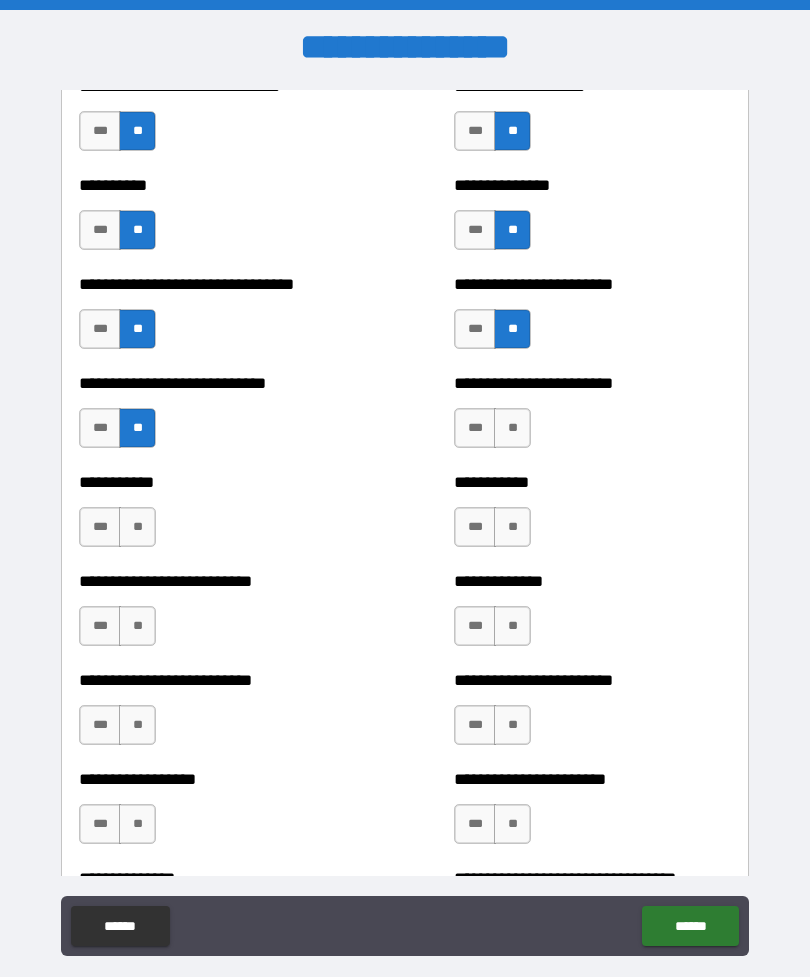 click on "**" at bounding box center [137, 527] 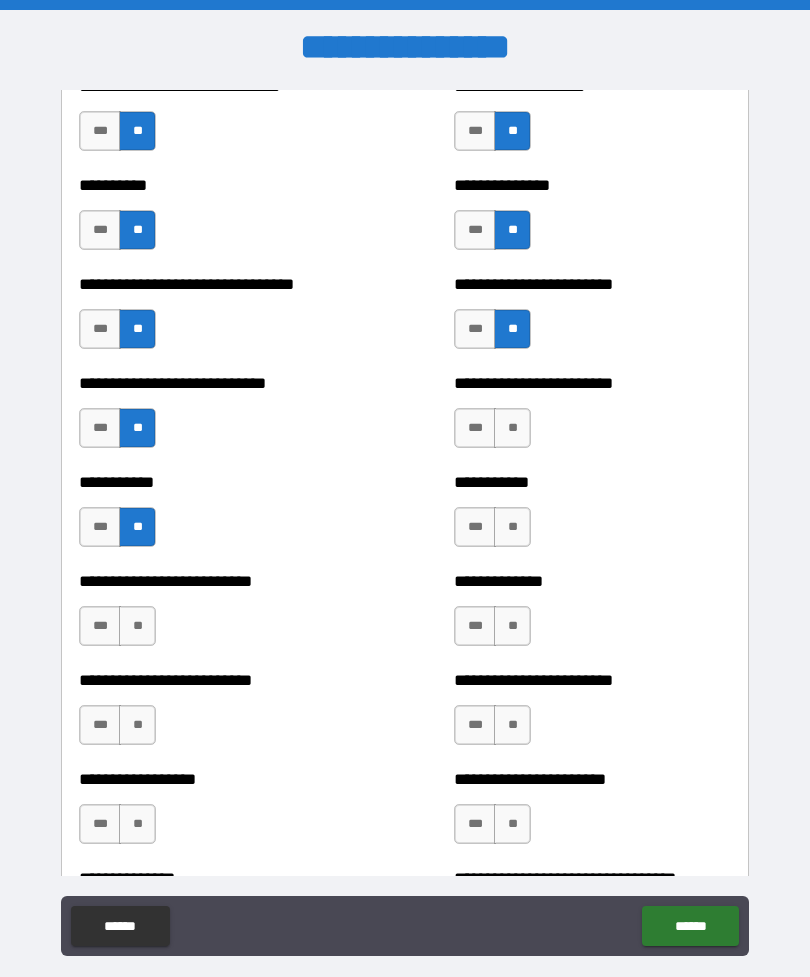 click on "**" at bounding box center [137, 626] 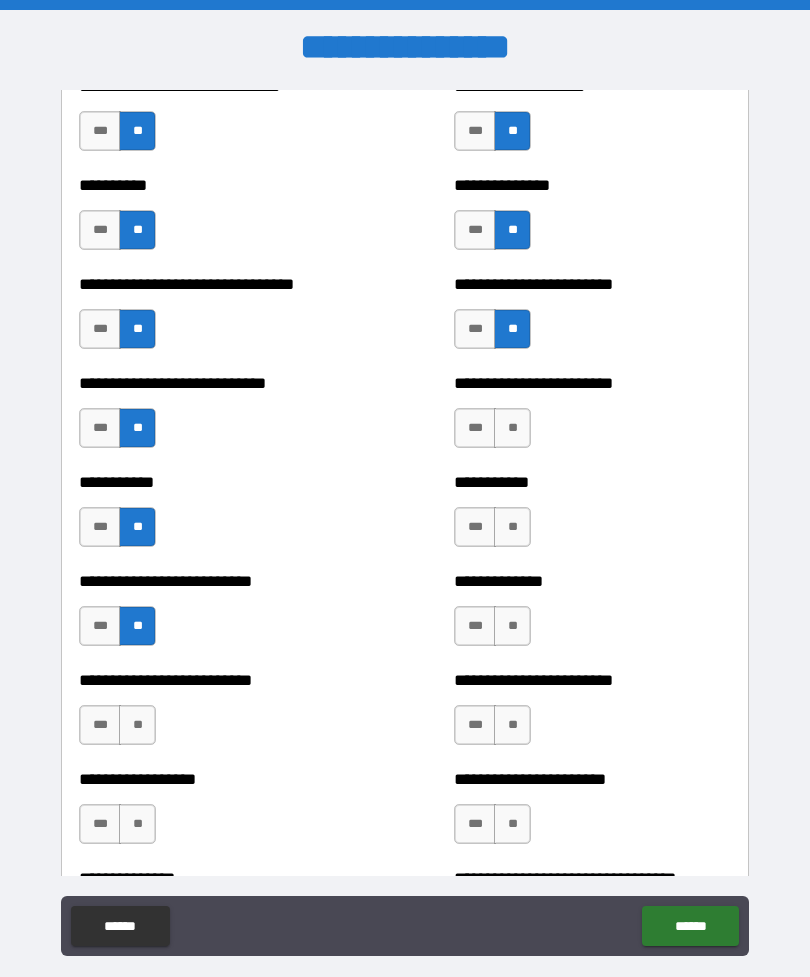 click on "**" at bounding box center [512, 428] 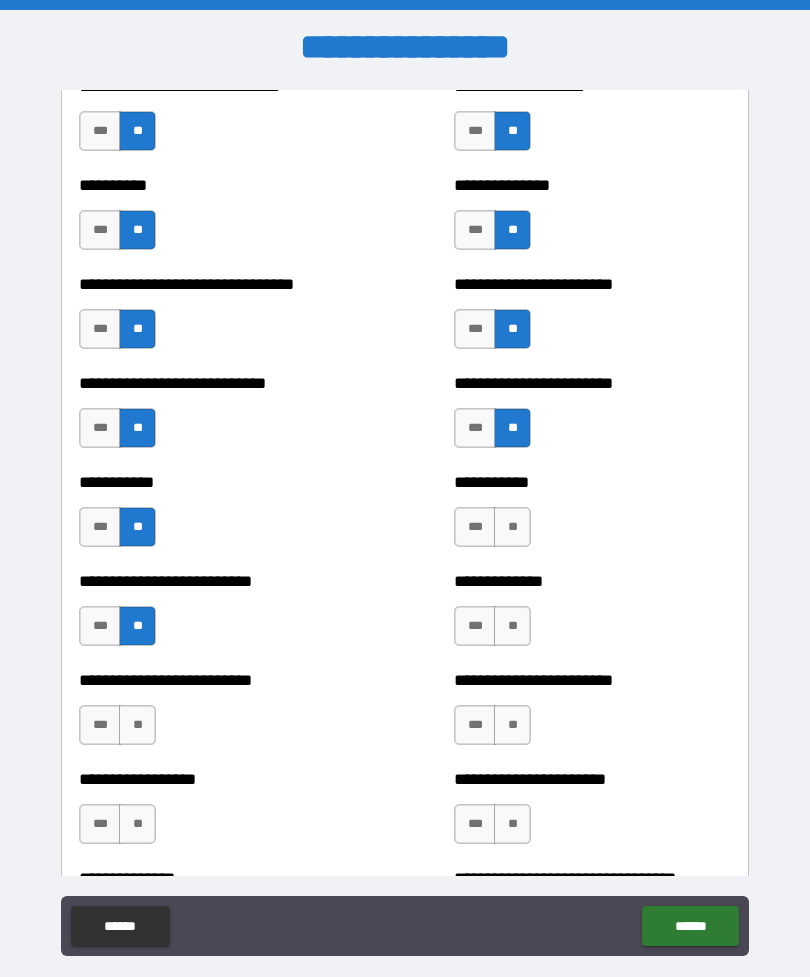 click on "**" at bounding box center [512, 527] 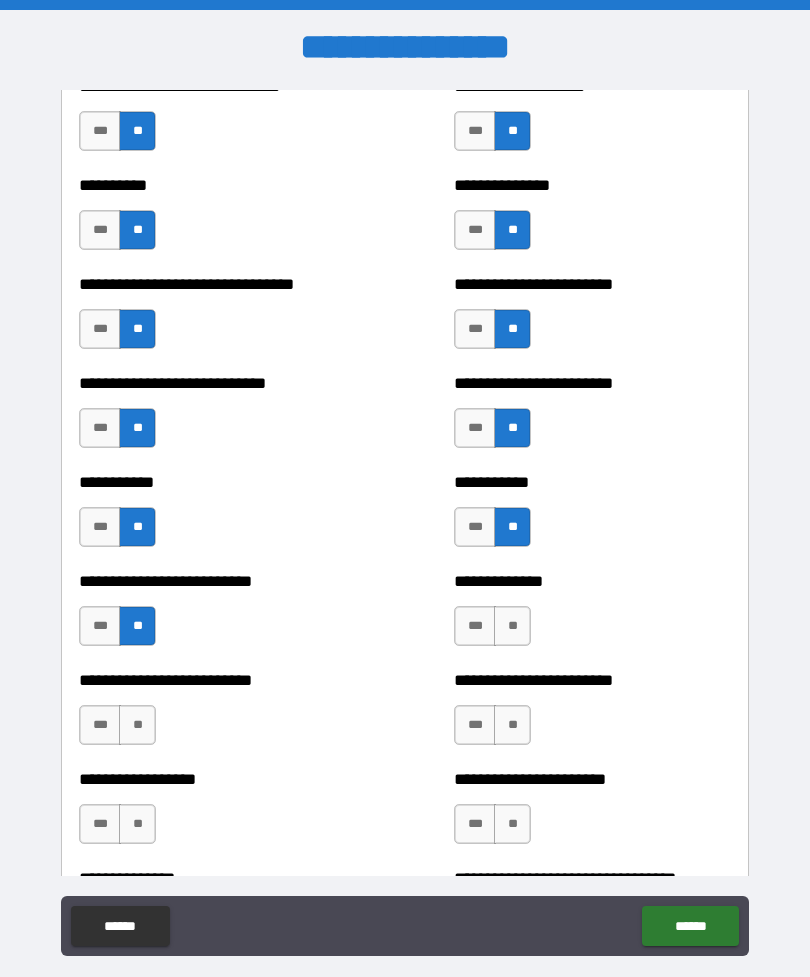 click on "**" at bounding box center (512, 626) 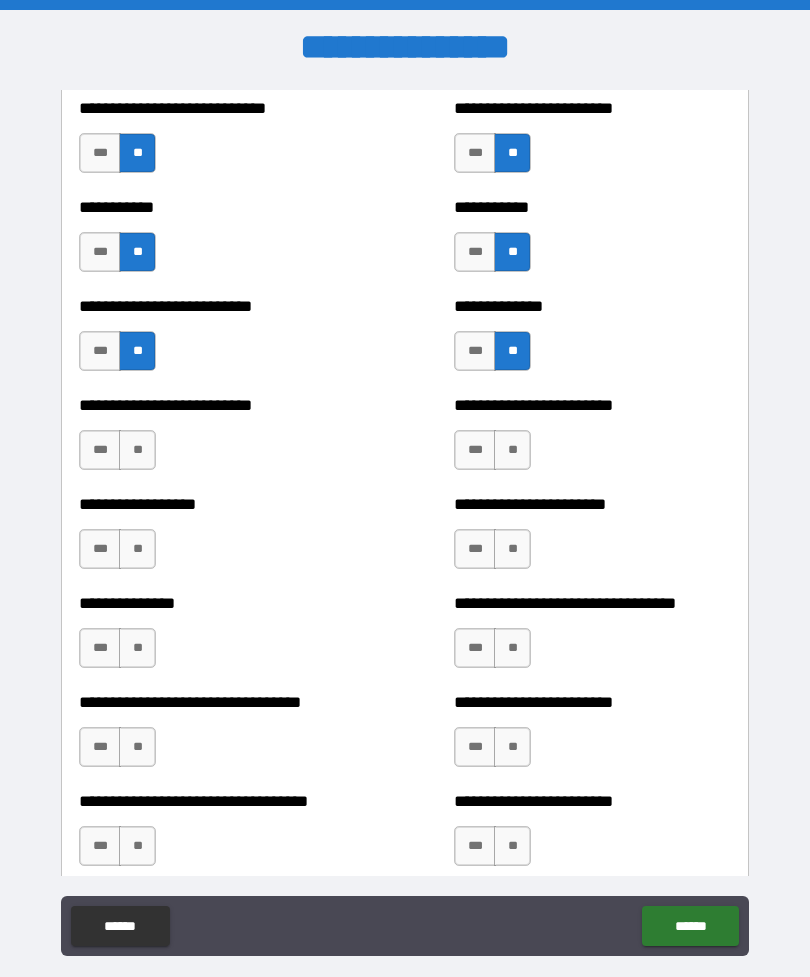 scroll, scrollTop: 6026, scrollLeft: 0, axis: vertical 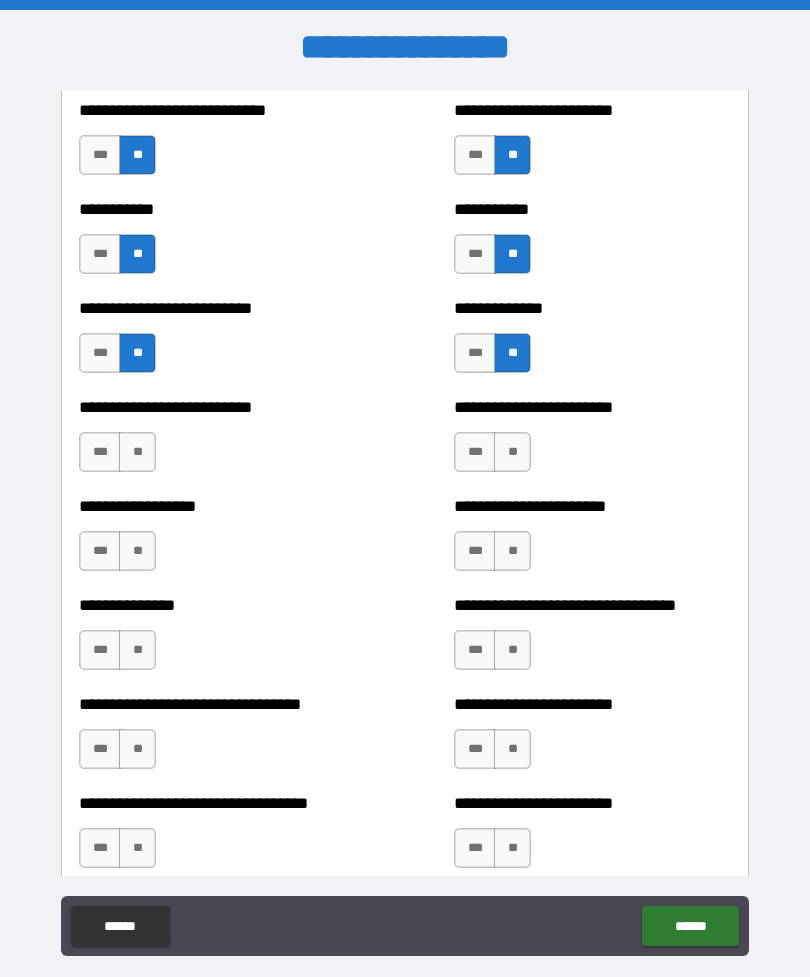 click on "**" at bounding box center [137, 452] 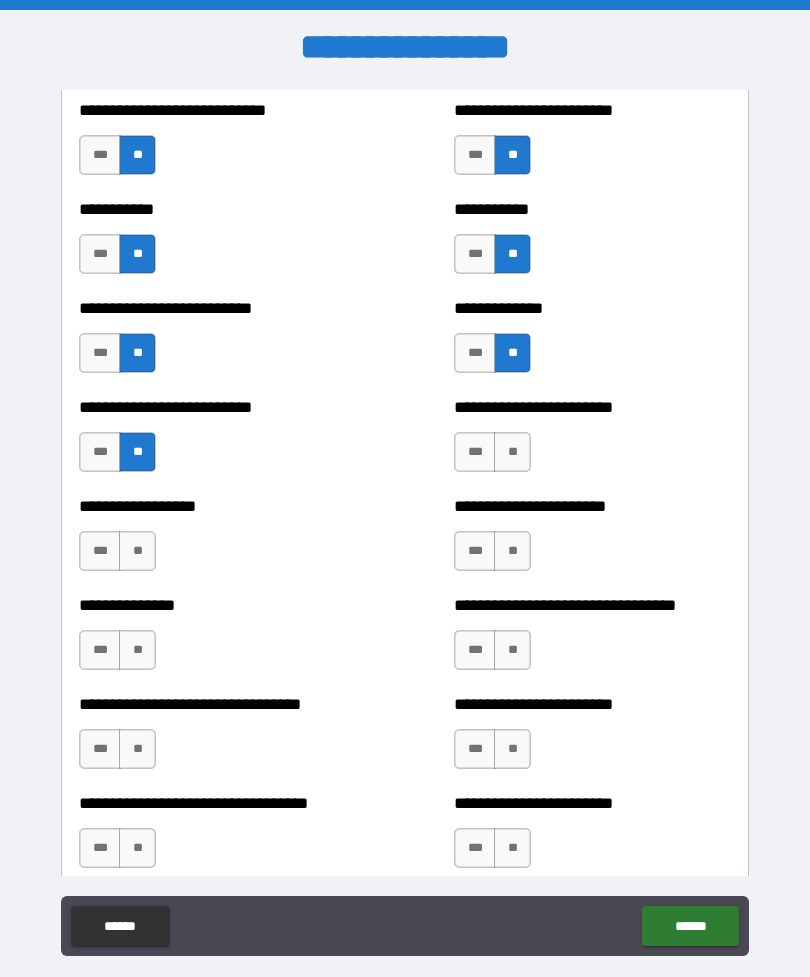 click on "**" at bounding box center [512, 452] 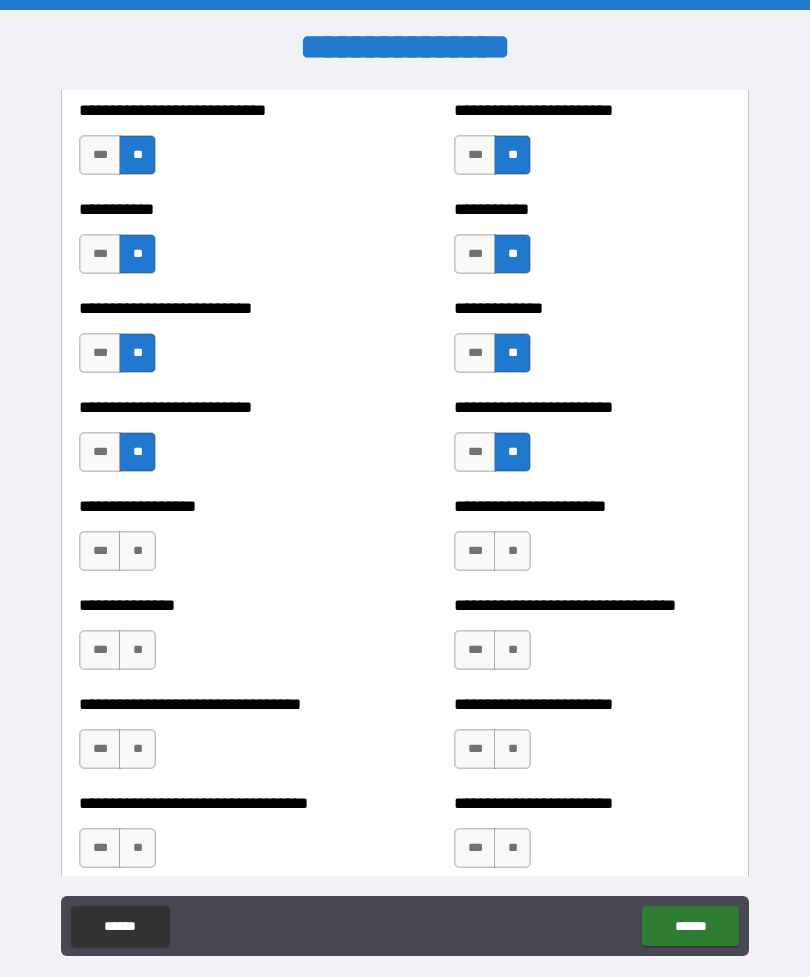 click on "**" at bounding box center (512, 551) 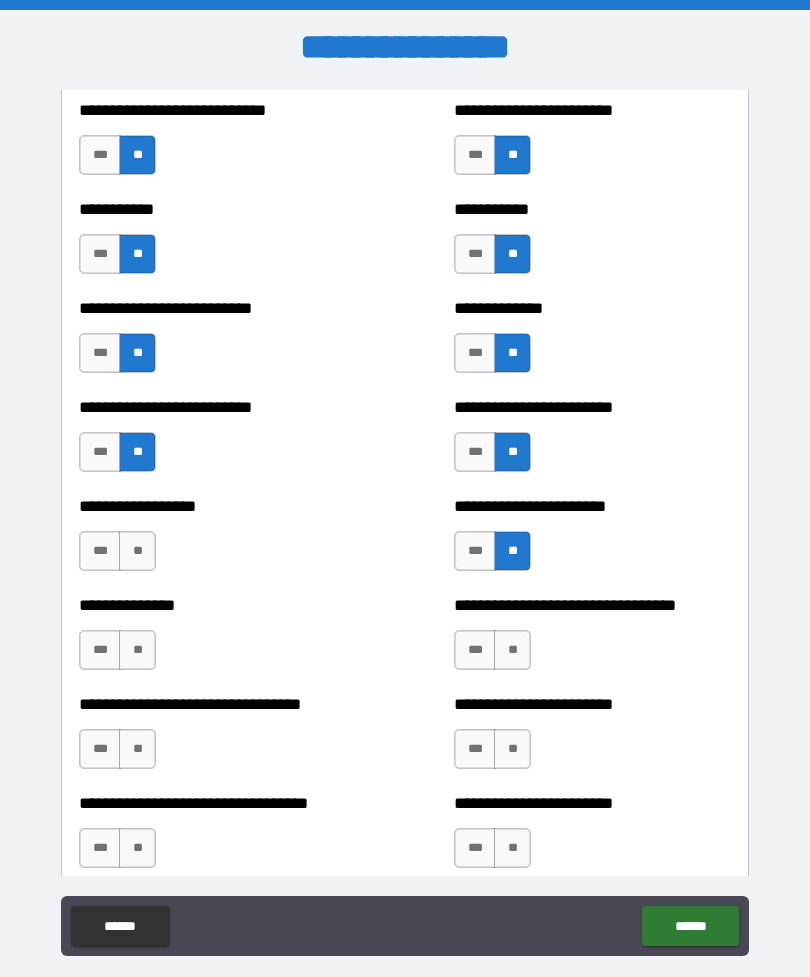 click on "**" at bounding box center (137, 551) 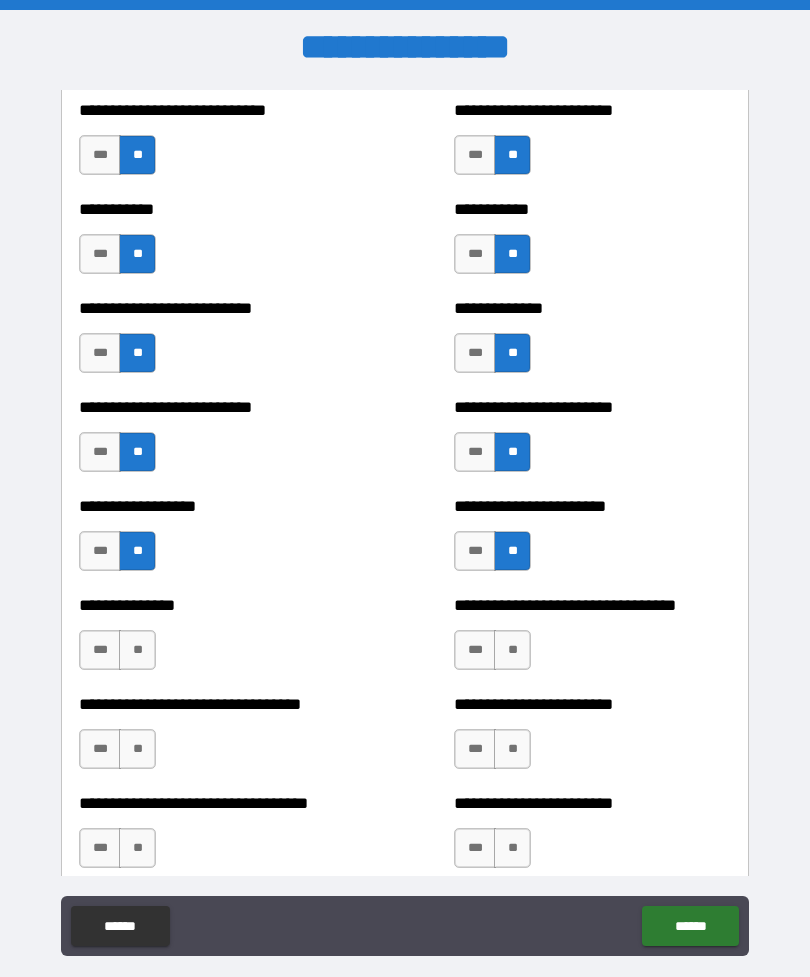click on "**" at bounding box center (137, 650) 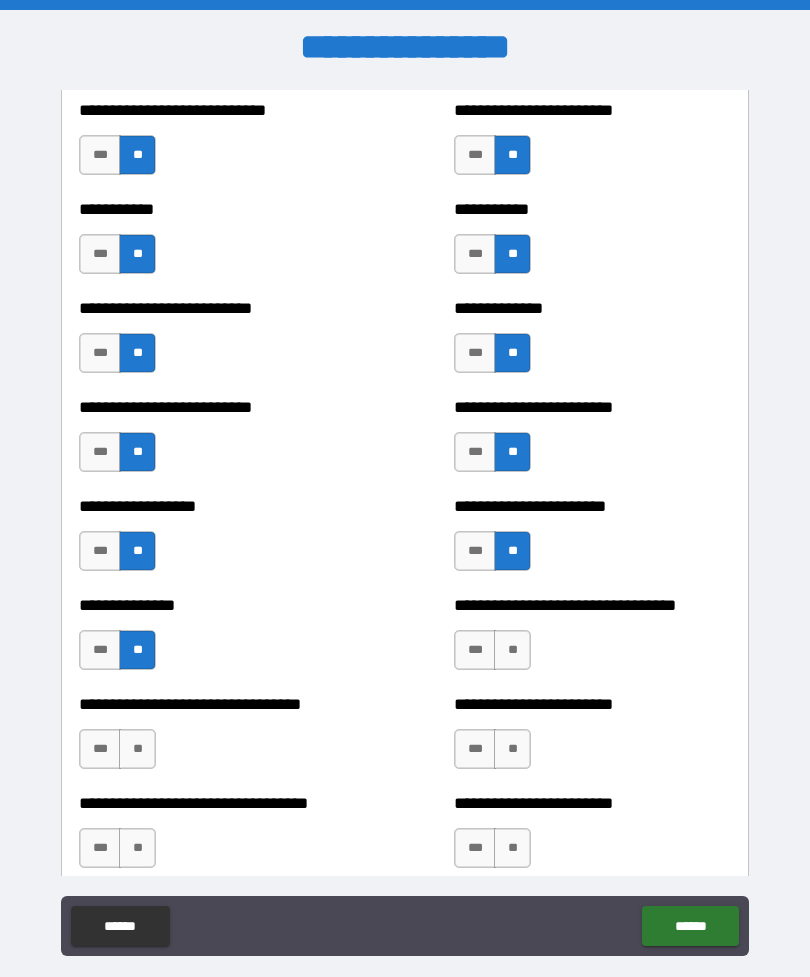 click on "***" at bounding box center [475, 650] 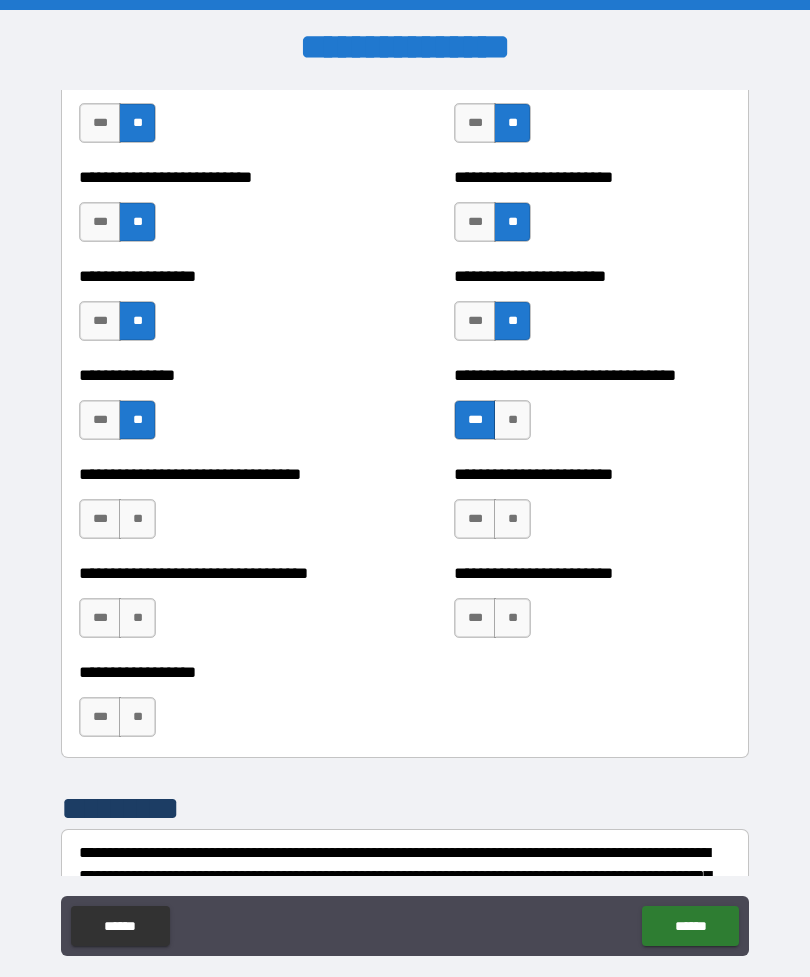 scroll, scrollTop: 6258, scrollLeft: 0, axis: vertical 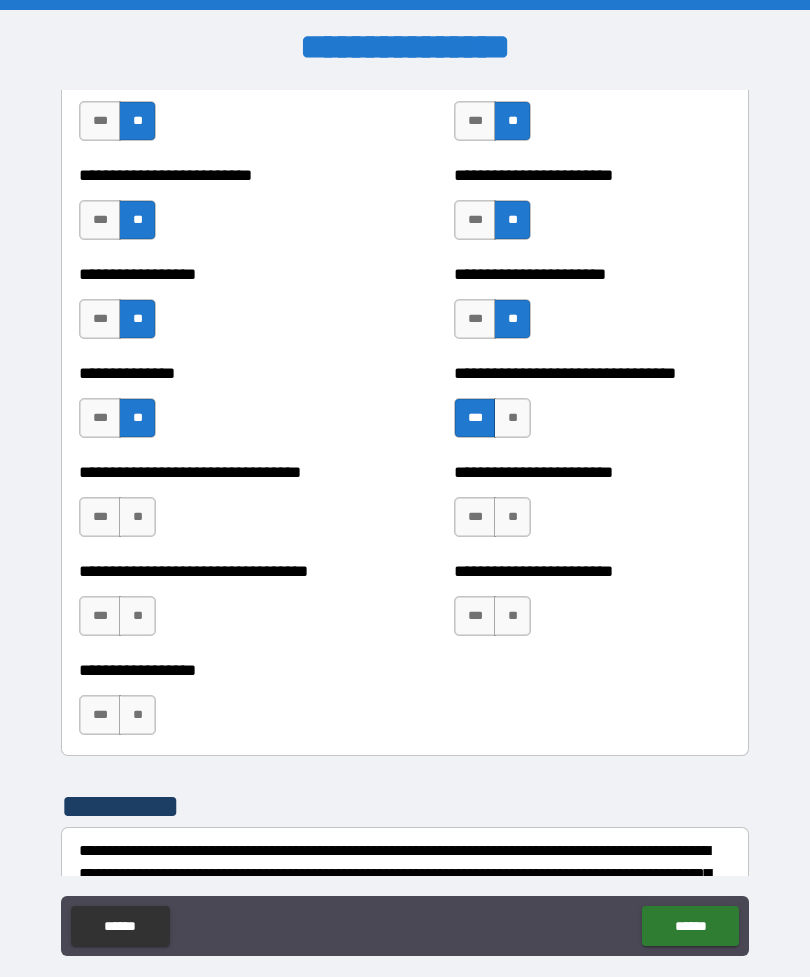 click on "**" at bounding box center (137, 517) 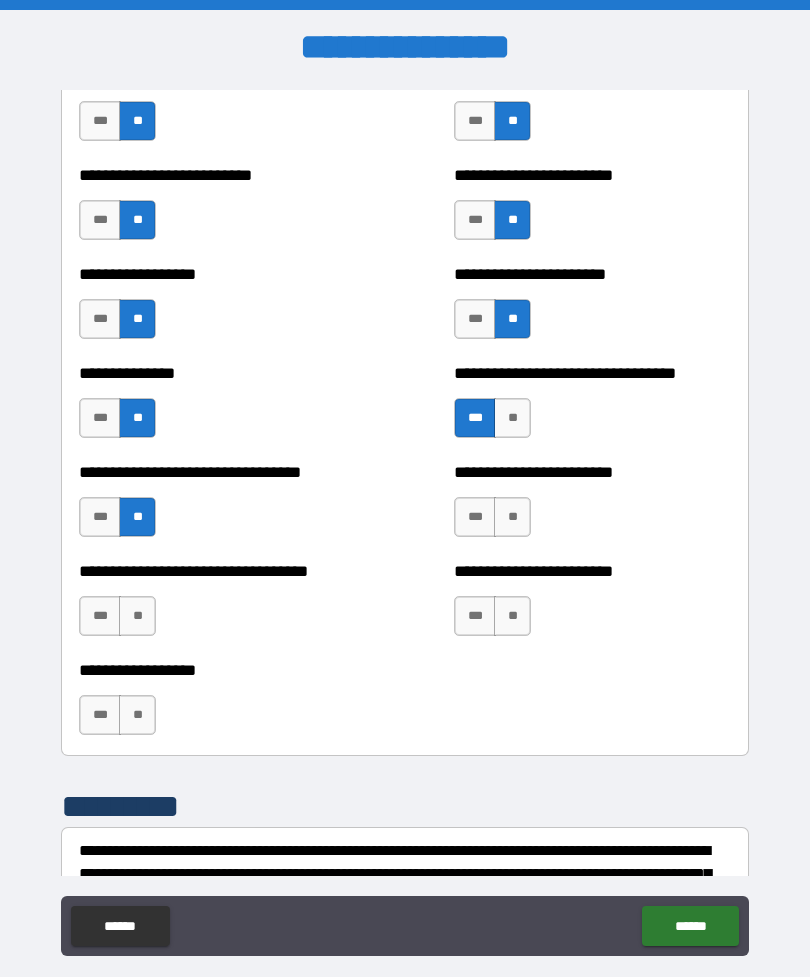 click on "**" at bounding box center (137, 616) 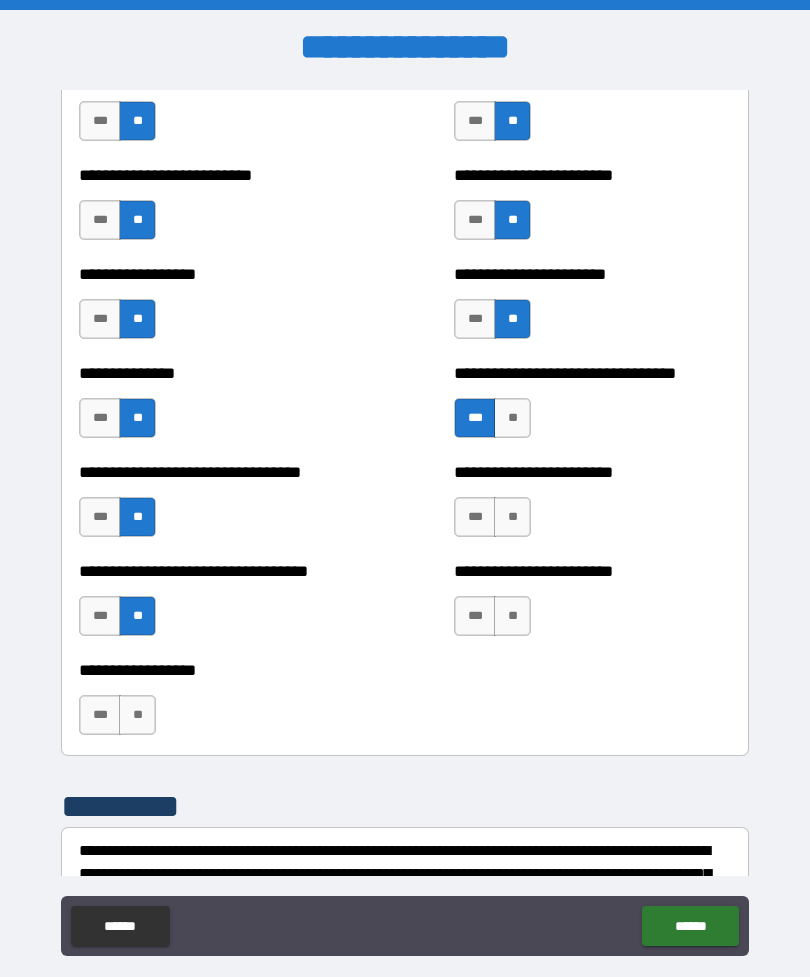 click on "**" at bounding box center (137, 715) 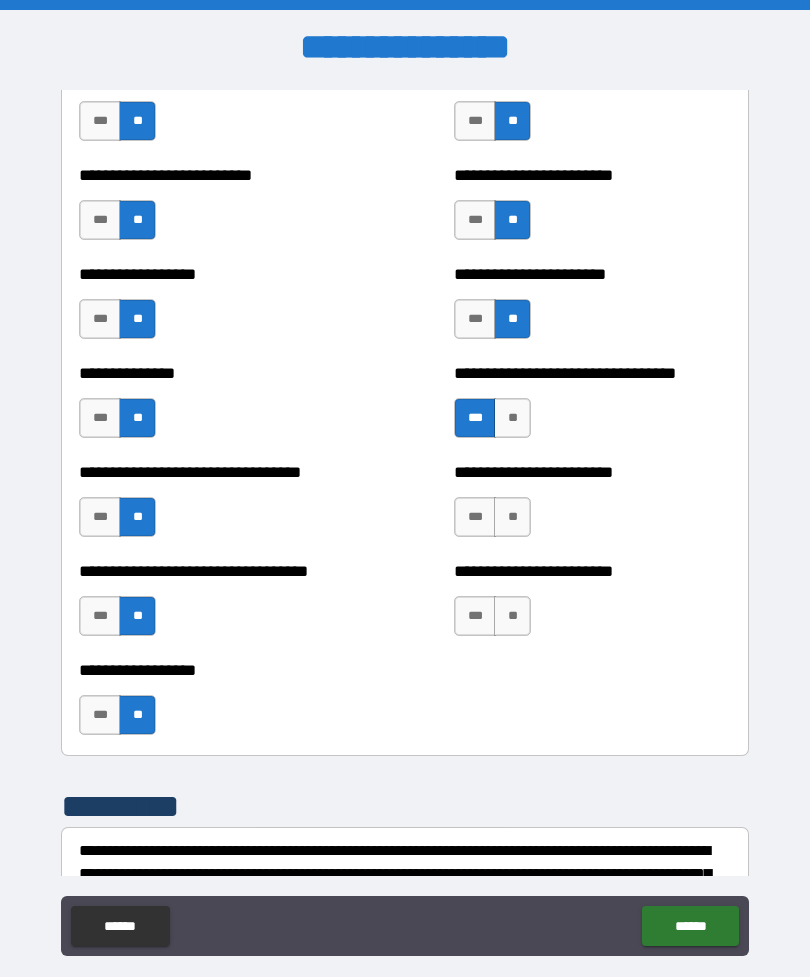 click on "**" at bounding box center (512, 517) 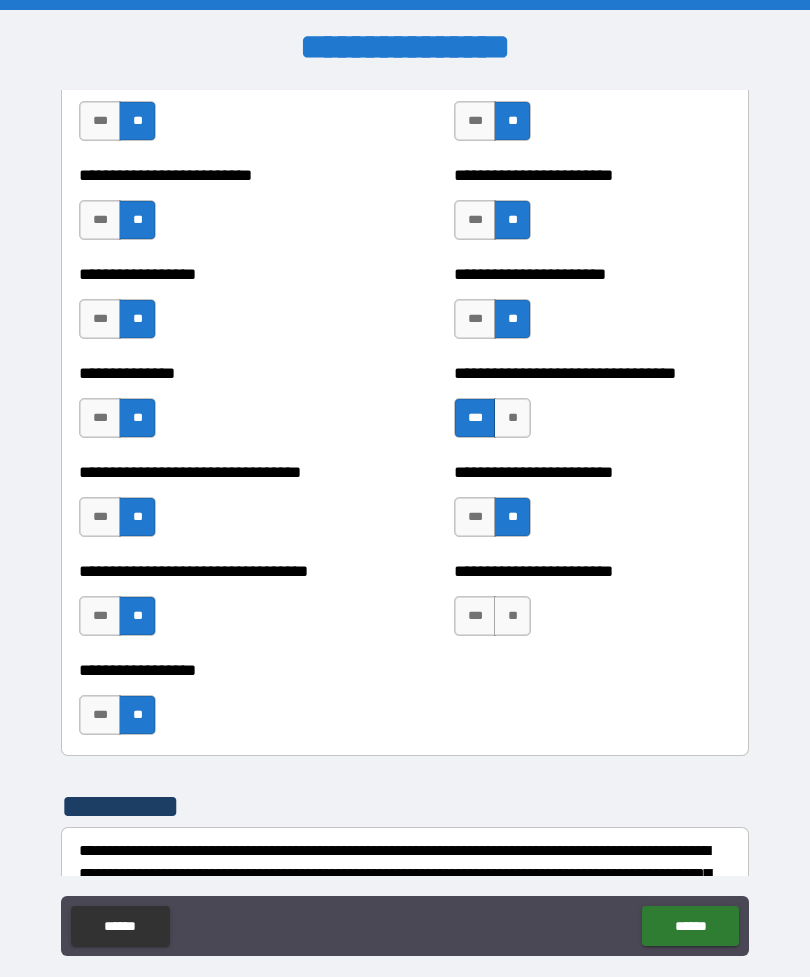 click on "**" at bounding box center (512, 616) 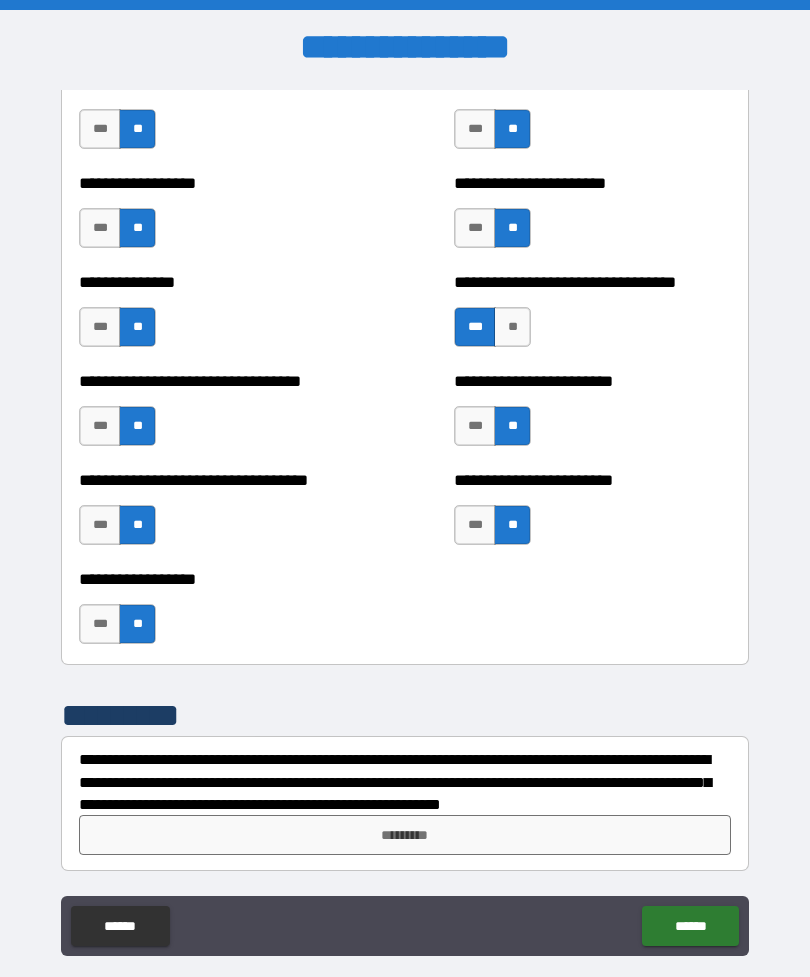 scroll, scrollTop: 6349, scrollLeft: 0, axis: vertical 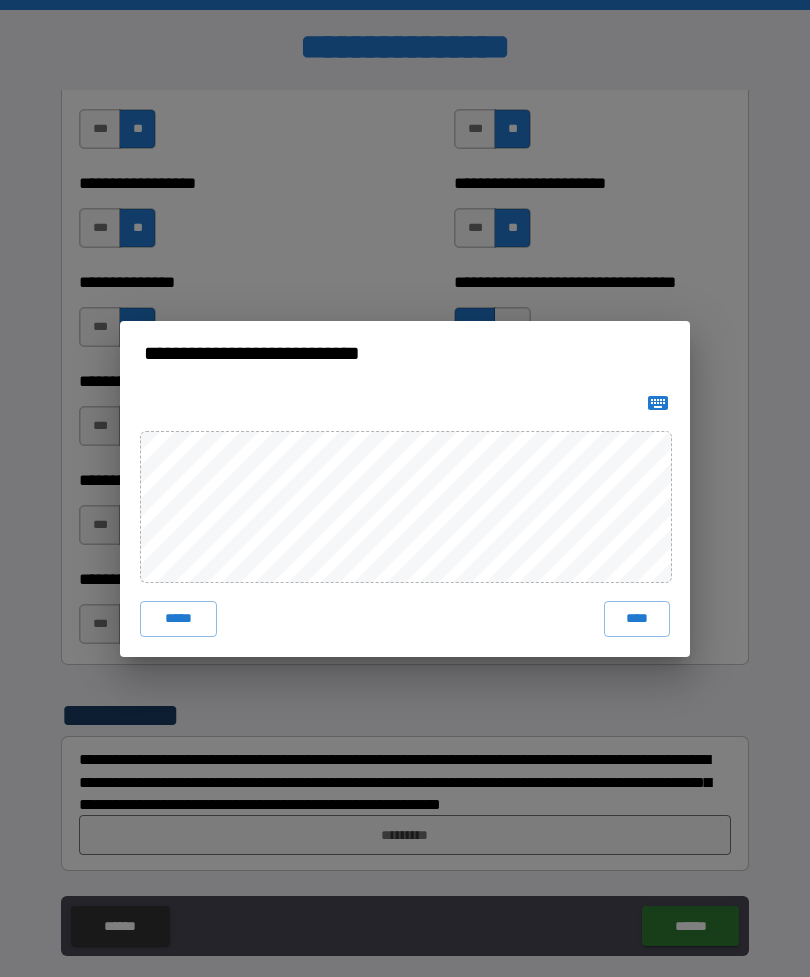 click on "****" at bounding box center (637, 619) 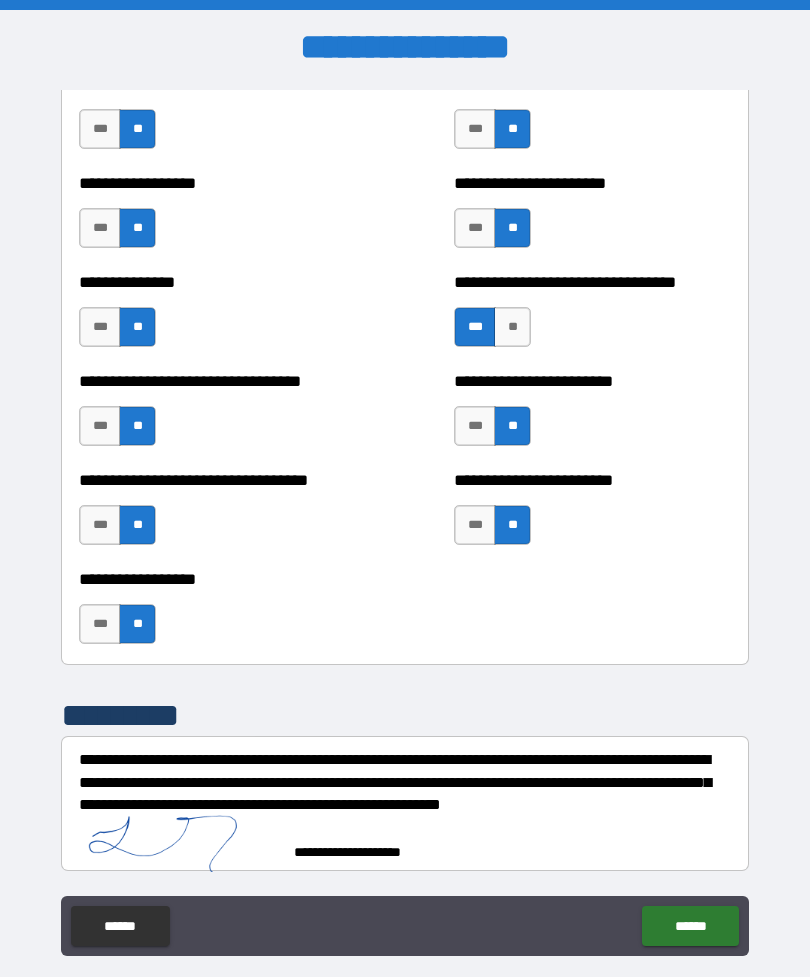 scroll, scrollTop: 6339, scrollLeft: 0, axis: vertical 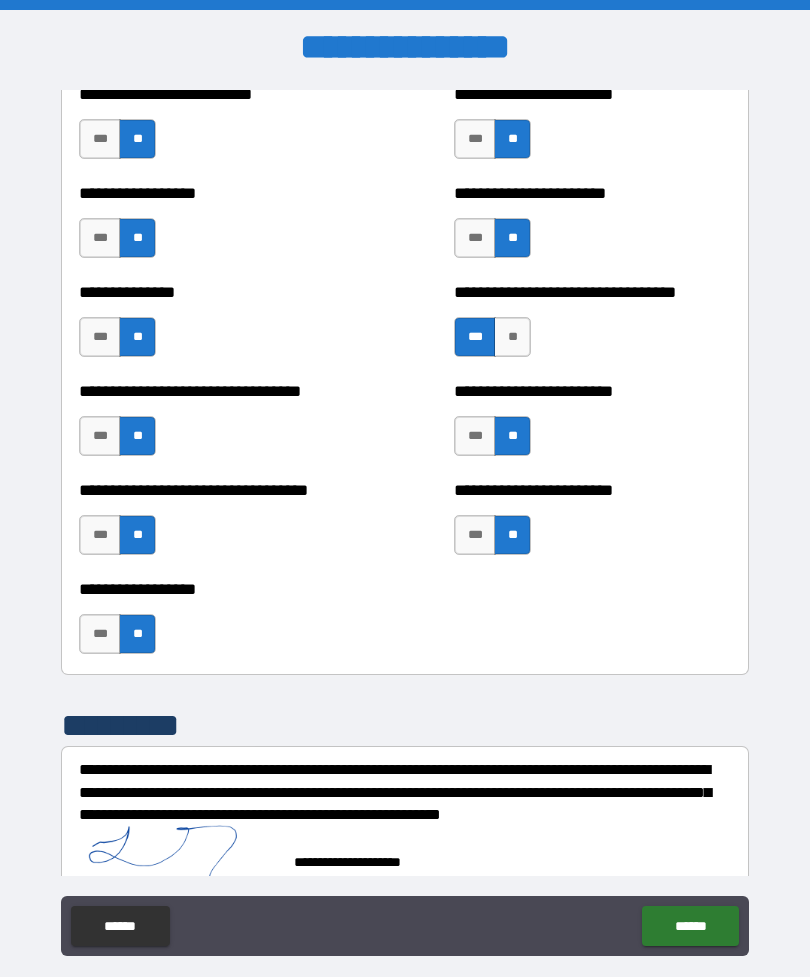 click on "******" at bounding box center [690, 926] 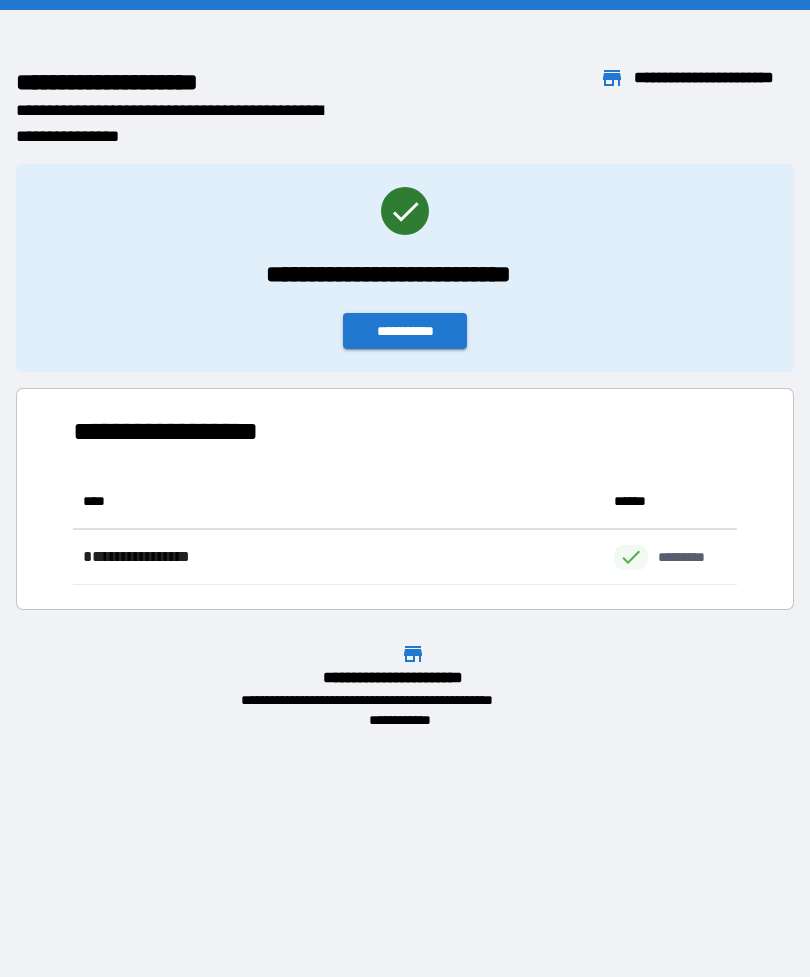 scroll, scrollTop: 111, scrollLeft: 664, axis: both 